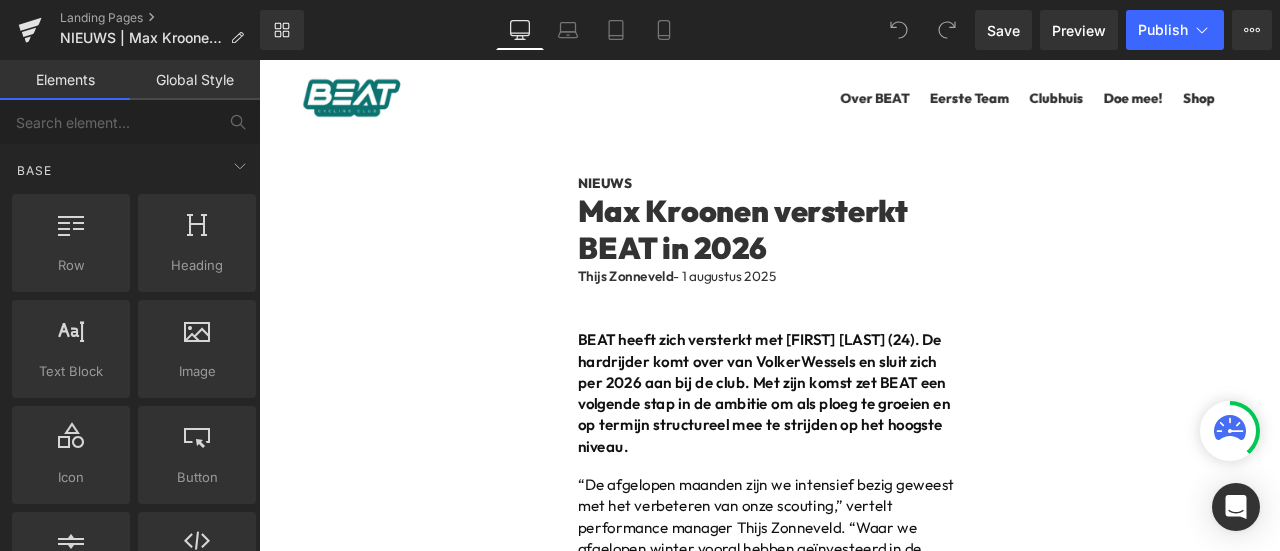 scroll, scrollTop: 0, scrollLeft: 0, axis: both 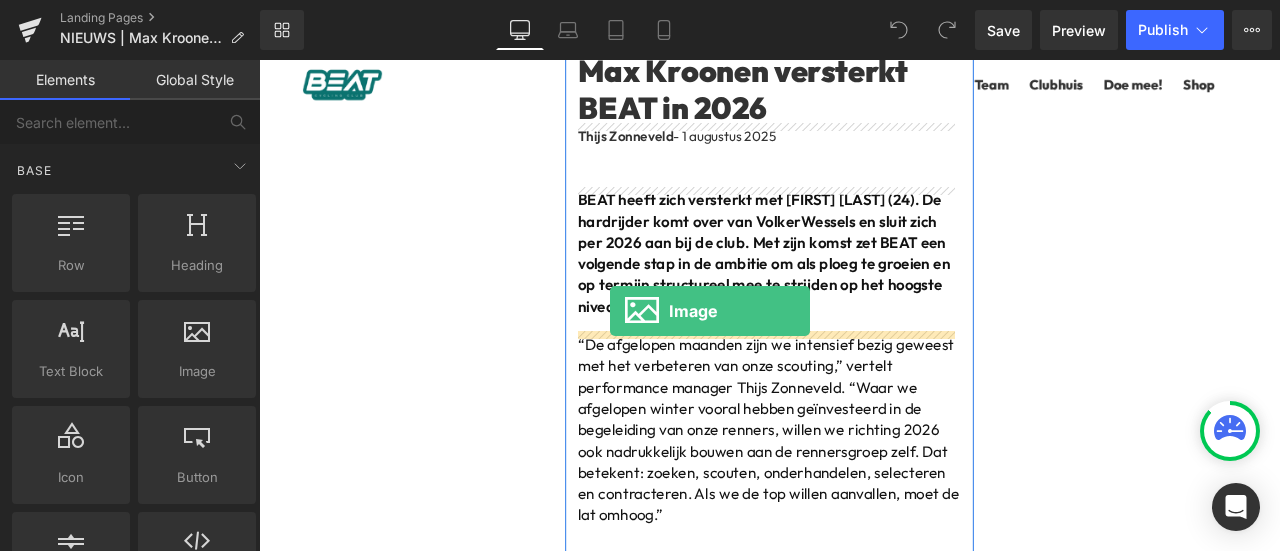 drag, startPoint x: 457, startPoint y: 410, endPoint x: 679, endPoint y: 361, distance: 227.34335 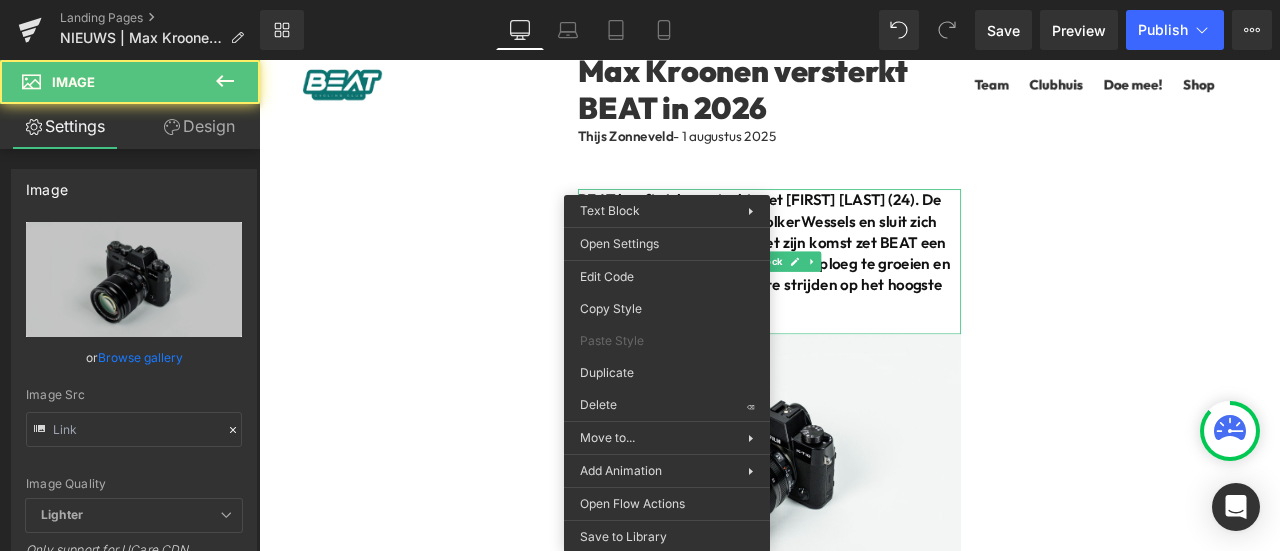 click on "NIEUWS Heading         Max Kroonen versterkt BEAT in 2026 Heading         Thijs Zonneveld  - 1 augustus 2025 Text Block         BEAT heeft zich versterkt met Max Kroonen (24). De hardrijder komt over van VolkerWessels en sluit zich per 2026 aan bij de club. Met zijn komst zet BEAT een volgende stap in de ambitie om als ploeg te groeien en op termijn structureel mee te strijden op het hoogste niveau. Text Block
Image         “De afgelopen maanden zijn we intensief bezig geweest met het verbeteren van onze scouting,” vertelt performance manager Thijs Zonneveld. “Waar we afgelopen winter vooral hebben geïnvesteerd in de begeleiding van onze renners, willen we richting 2026 ook nadrukkelijk bouwen aan de rennersgroep zelf. Dat betekent: zoeken, scouten, onderhandelen, selecteren en contracteren. Als we de top willen aanvallen, moet de lat omhoog.” Welkom bij BEAT, Max. En: er volgt meer. Blijf ons volgen. Text Block         Row         Sluit je aan bij ons peloton Heading" at bounding box center (864, 1174) 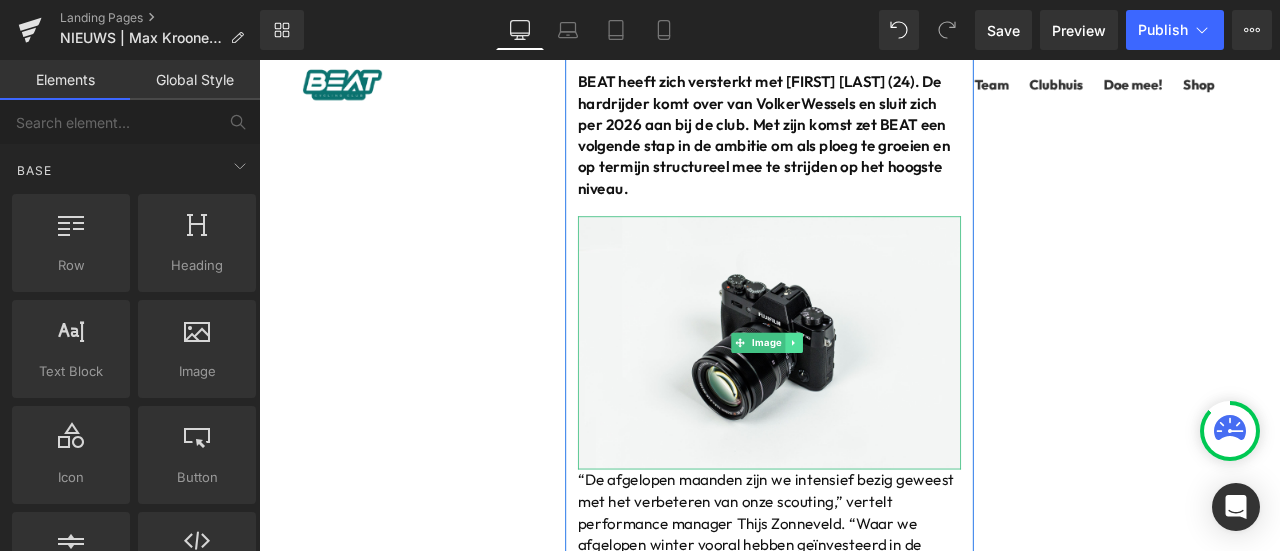 scroll, scrollTop: 333, scrollLeft: 0, axis: vertical 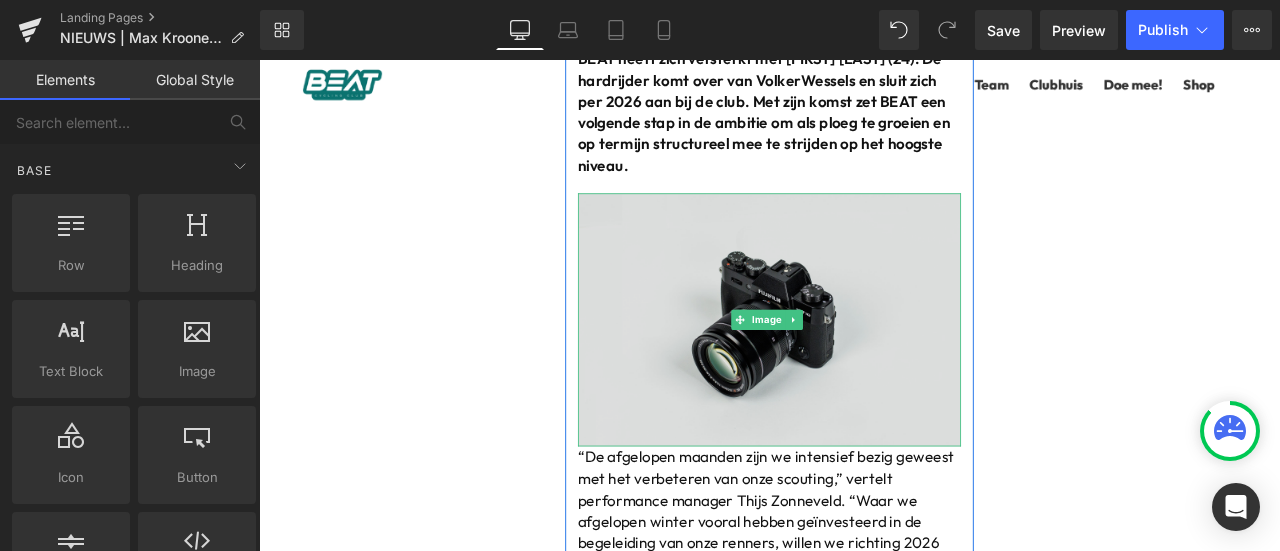 click at bounding box center (864, 368) 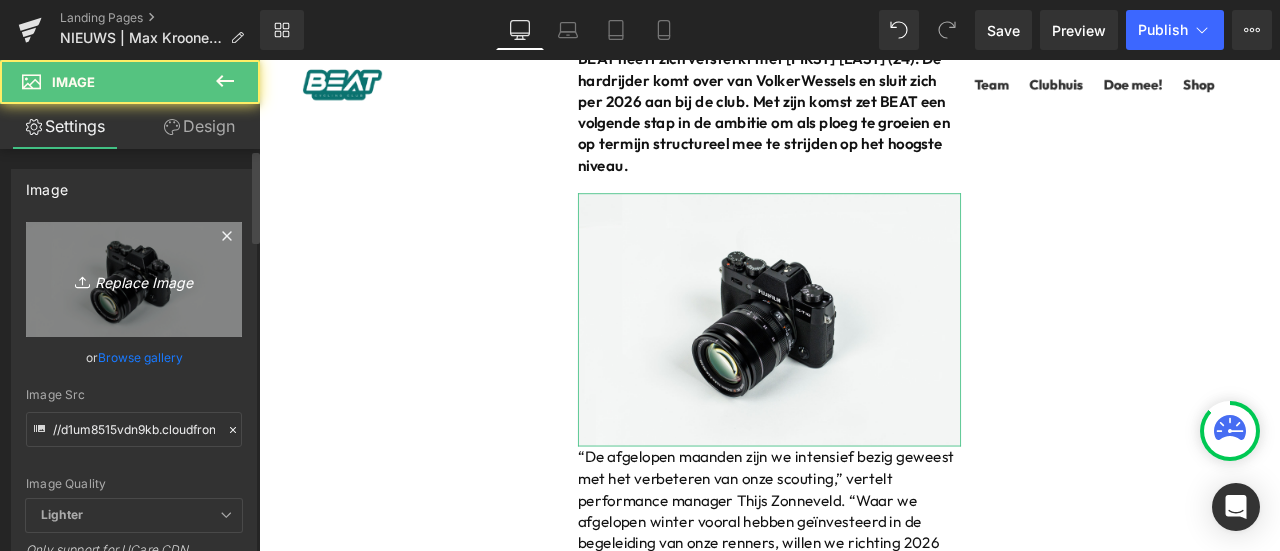 click on "Replace Image" at bounding box center (134, 279) 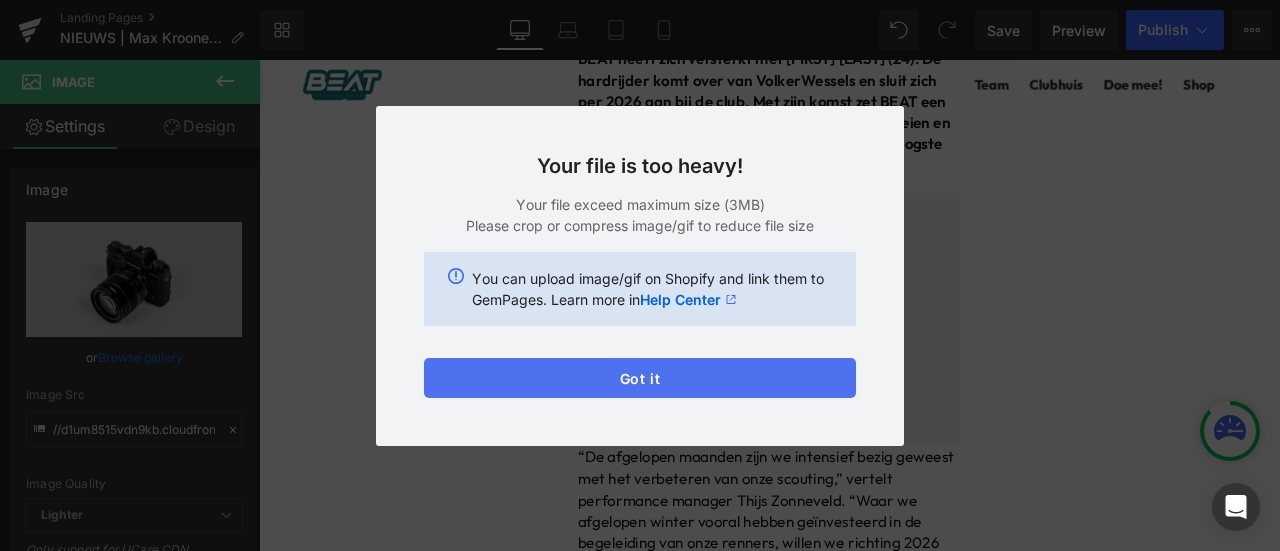 click on "Got it" at bounding box center [640, 378] 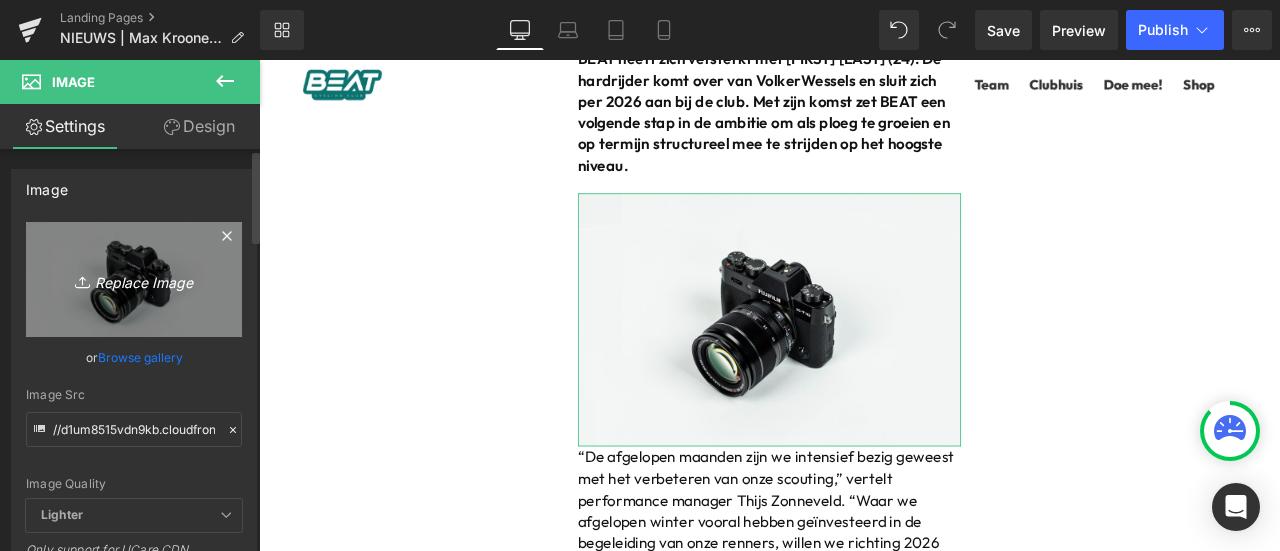 click on "Replace Image" at bounding box center (134, 279) 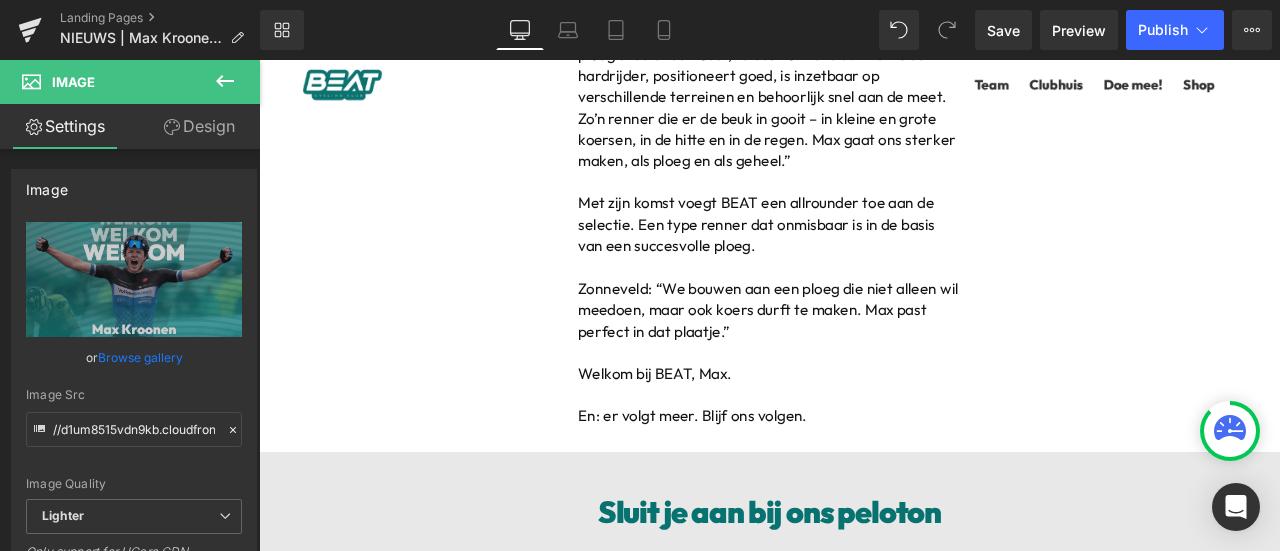 scroll, scrollTop: 1166, scrollLeft: 0, axis: vertical 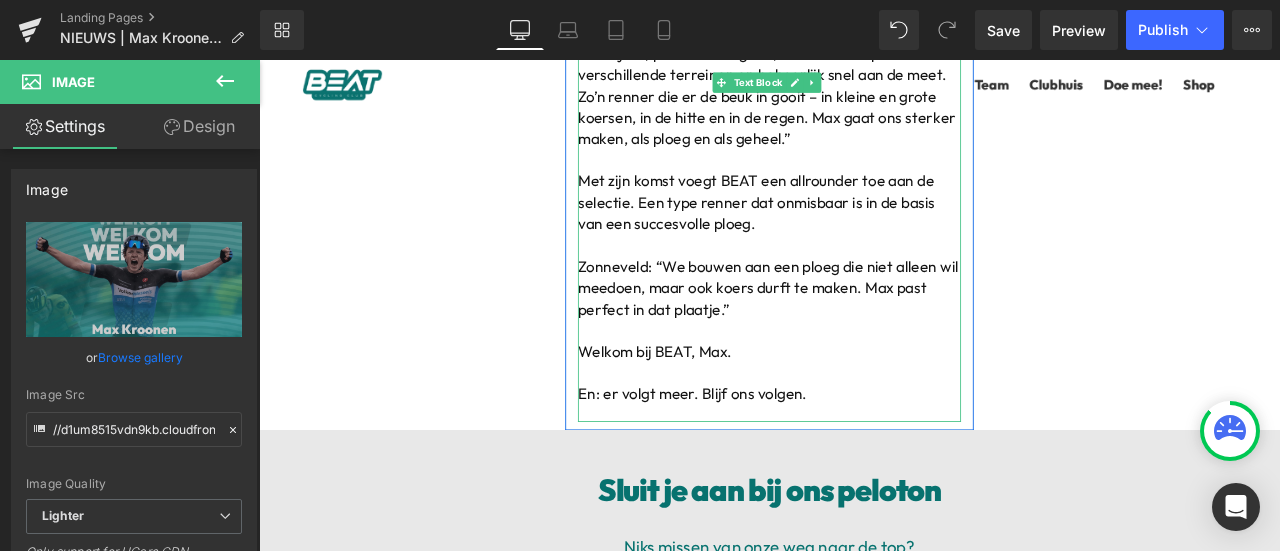 click on "Welkom bij BEAT, Max." at bounding box center (728, 405) 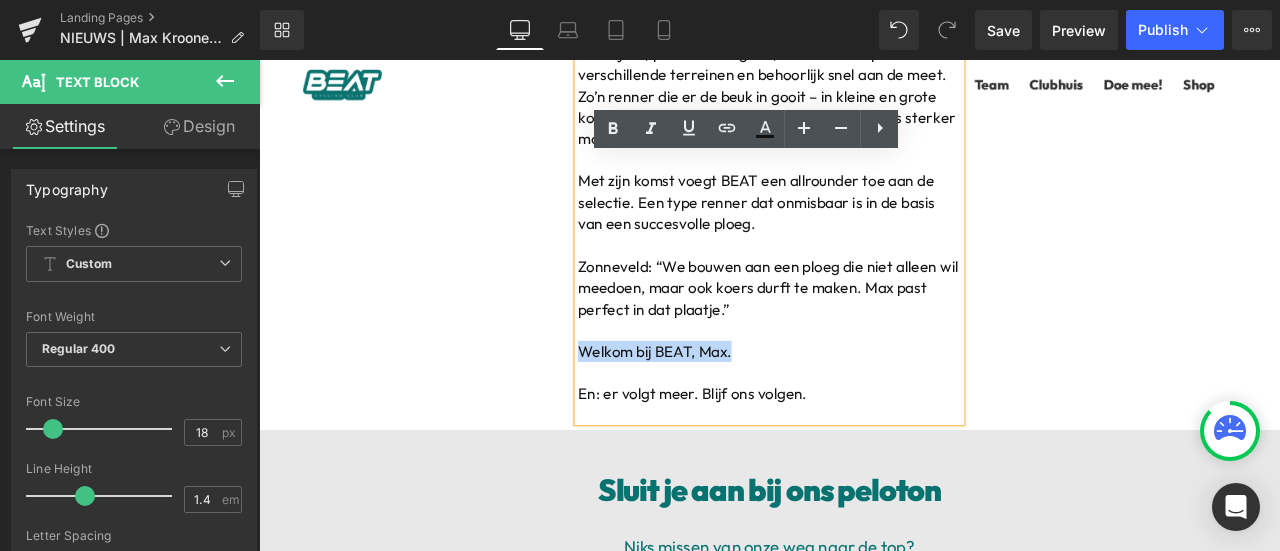 drag, startPoint x: 820, startPoint y: 400, endPoint x: 636, endPoint y: 385, distance: 184.6104 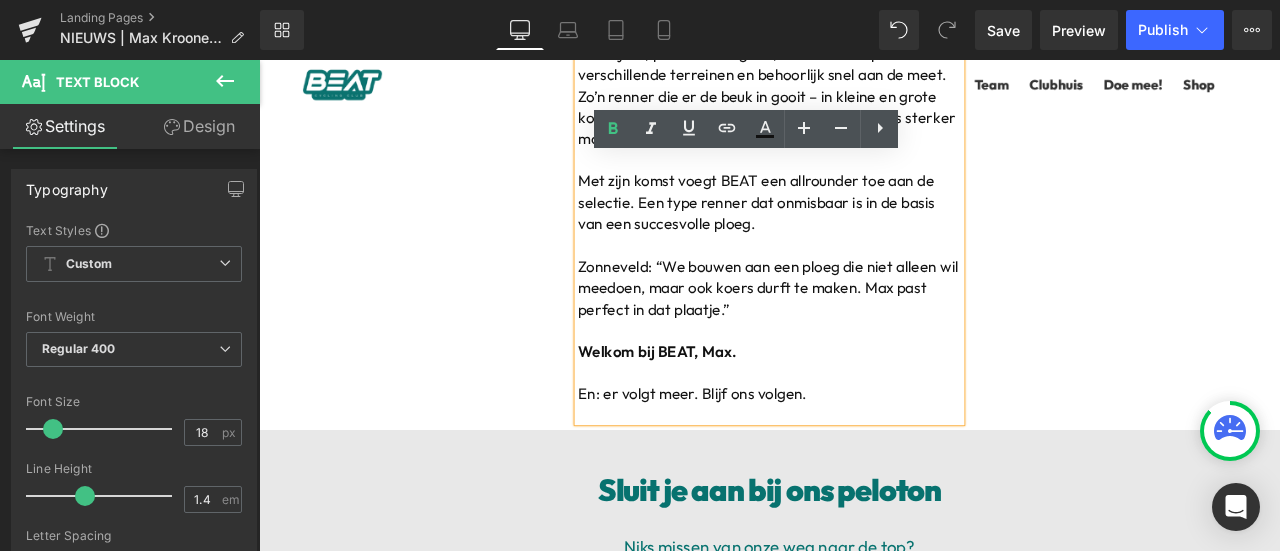 click on "NIEUWS Heading         Max Kroonen versterkt BEAT in 2026 Heading         Thijs Zonneveld  - 1 augustus 2025 Text Block         BEAT heeft zich versterkt met Max Kroonen (24). De hardrijder komt over van VolkerWessels en sluit zich per 2026 aan bij de club. Met zijn komst zet BEAT een volgende stap in de ambitie om als ploeg te groeien en op termijn structureel mee te strijden op het hoogste niveau. Text Block
Image         “De afgelopen maanden zijn we intensief bezig geweest met het verbeteren van onze scouting,” vertelt performance manager Thijs Zonneveld. “Waar we afgelopen winter vooral hebben geïnvesteerd in de begeleiding van onze renners, willen we richting 2026 ook nadrukkelijk bouwen aan de rennersgroep zelf. Dat betekent: zoeken, scouten, onderhandelen, selecteren en contracteren. Als we de top willen aanvallen, moet de lat omhoog.” Welkom bij BEAT, Max. En: er volgt meer. Blijf ons volgen. Text Block         Row         Sluit je aan bij ons peloton Heading" at bounding box center (864, 175) 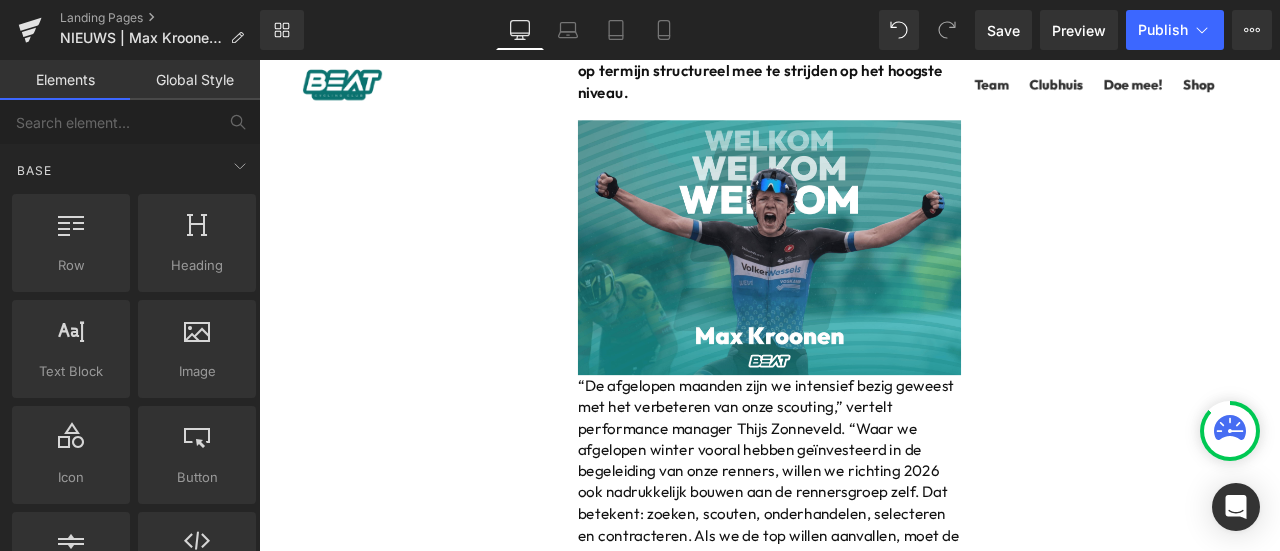scroll, scrollTop: 500, scrollLeft: 0, axis: vertical 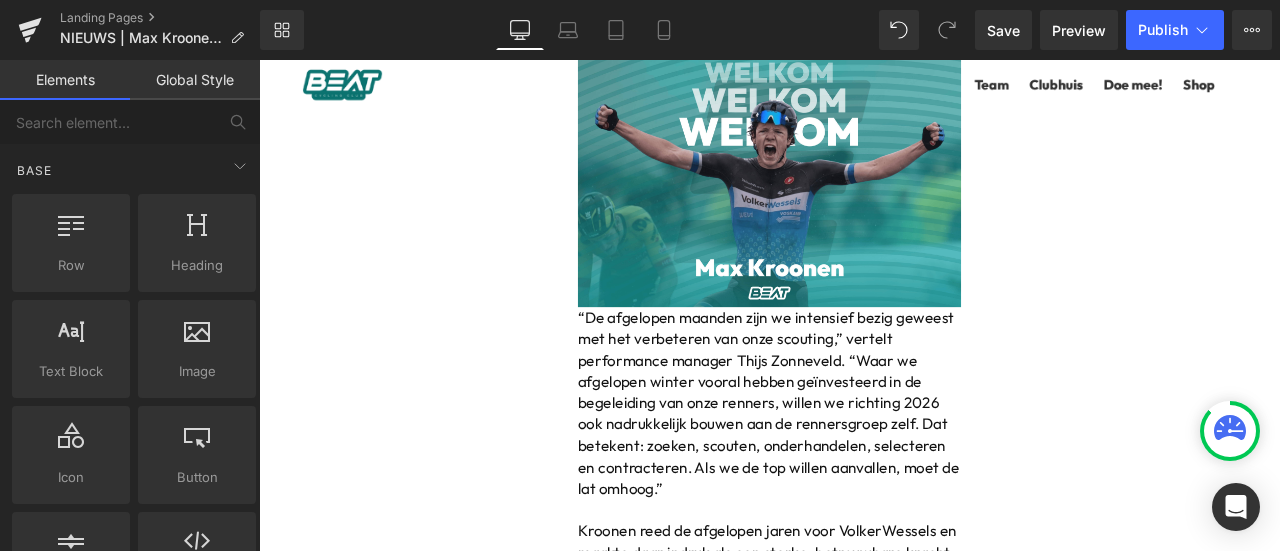 drag, startPoint x: 772, startPoint y: 376, endPoint x: 779, endPoint y: 368, distance: 10.630146 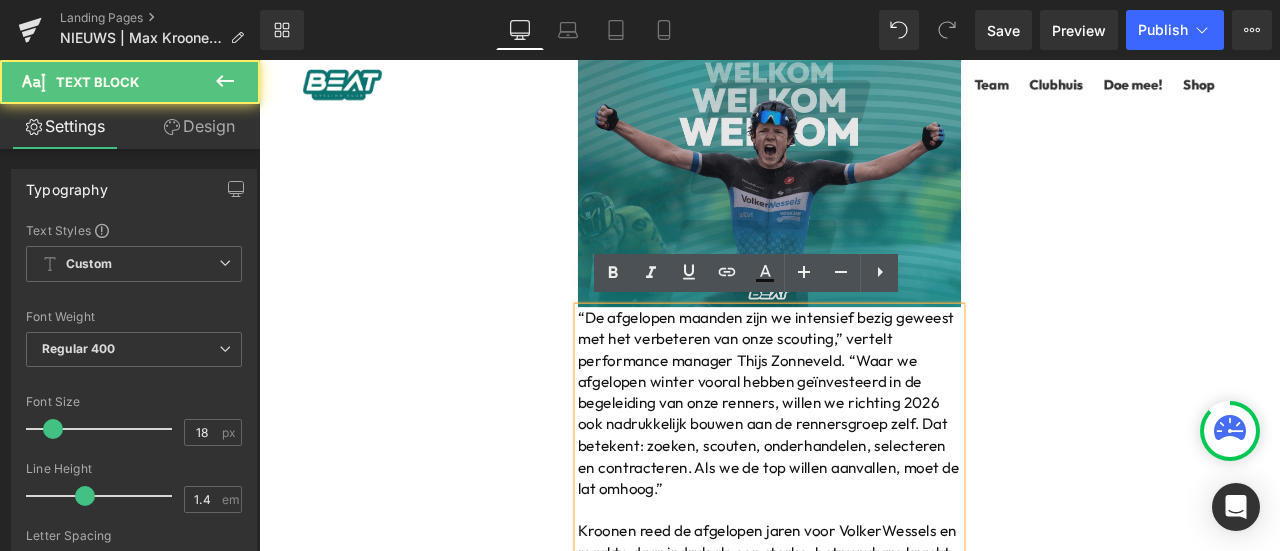 click at bounding box center (864, 202) 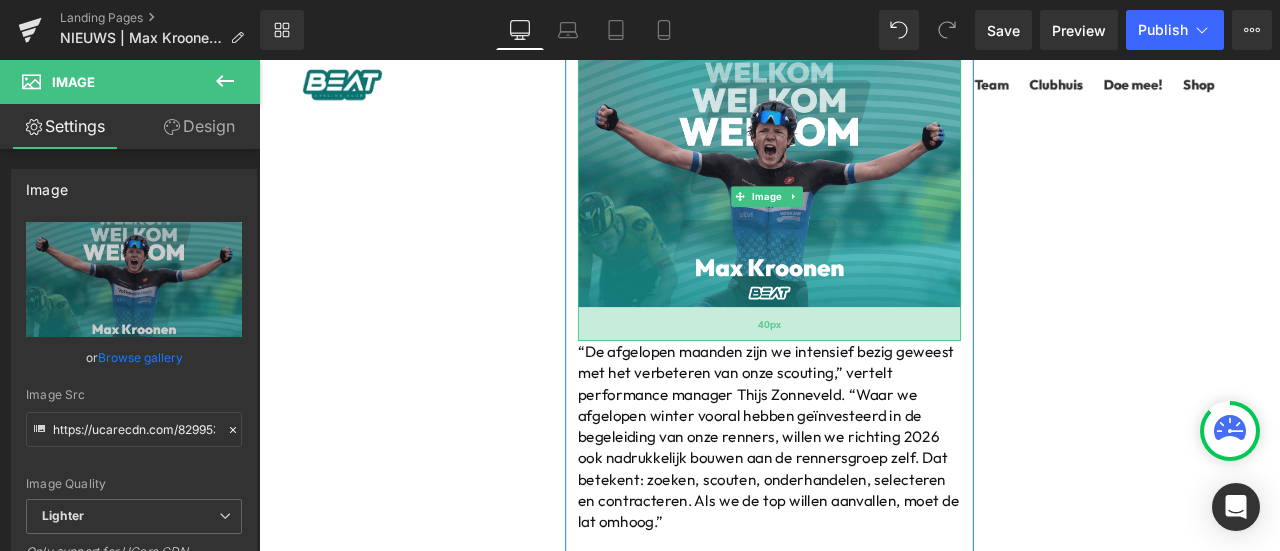 drag, startPoint x: 823, startPoint y: 344, endPoint x: 814, endPoint y: 384, distance: 41 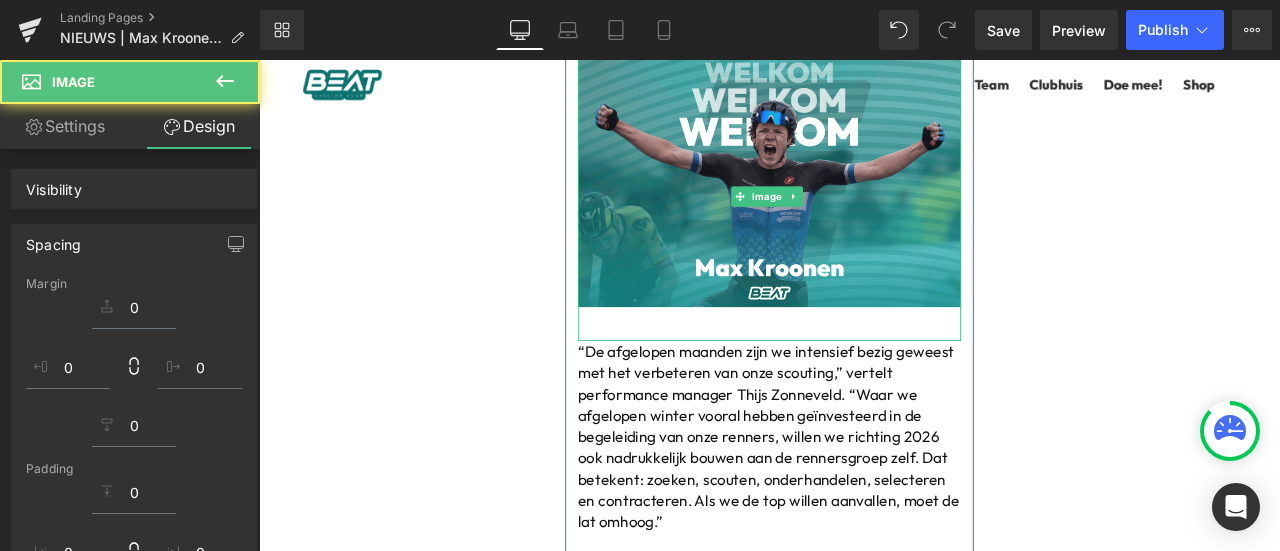 click on "NIEUWS Heading         Max Kroonen versterkt BEAT in 2026 Heading         Thijs Zonneveld  - 1 augustus 2025 Text Block         BEAT heeft zich versterkt met Max Kroonen (24). De hardrijder komt over van VolkerWessels en sluit zich per 2026 aan bij de club. Met zijn komst zet BEAT een volgende stap in de ambitie om als ploeg te groeien en op termijn structureel mee te strijden op het hoogste niveau. Text Block
Image     40px     “De afgelopen maanden zijn we intensief bezig geweest met het verbeteren van onze scouting,” vertelt performance manager Thijs Zonneveld. “Waar we afgelopen winter vooral hebben geïnvesteerd in de begeleiding van onze renners, willen we richting 2026 ook nadrukkelijk bouwen aan de rennersgroep zelf. Dat betekent: zoeken, scouten, onderhandelen, selecteren en contracteren. Als we de top willen aanvallen, moet de lat omhoog.” Welkom bij BEAT, Max. En: er volgt meer. Blijf ons volgen. Text Block         Row         Sluit je aan bij ons peloton Heading" at bounding box center (864, 861) 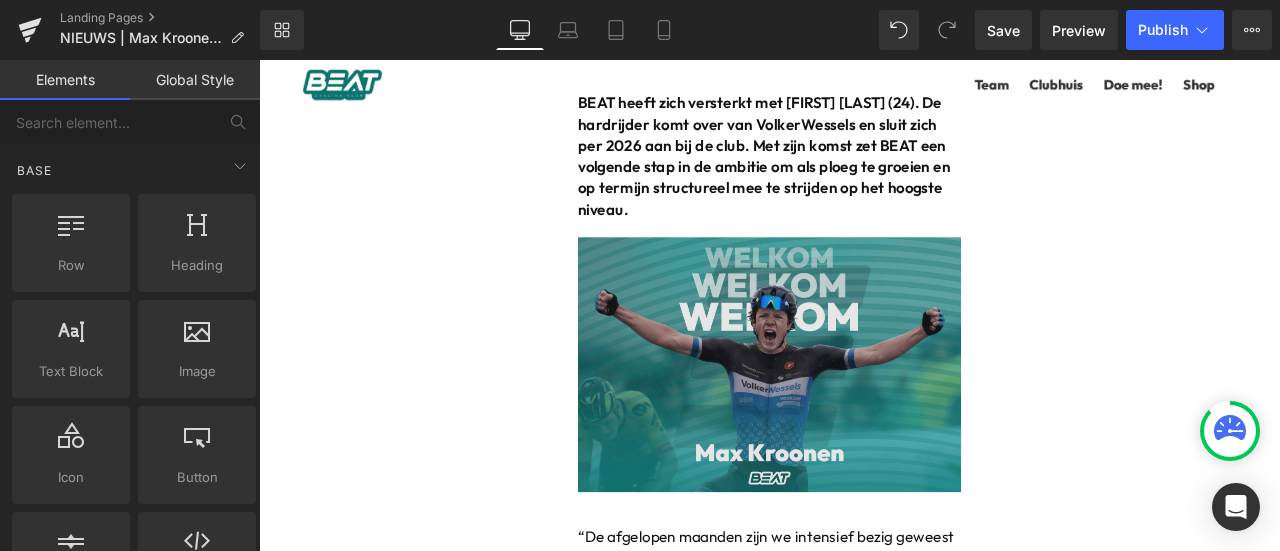 scroll, scrollTop: 333, scrollLeft: 0, axis: vertical 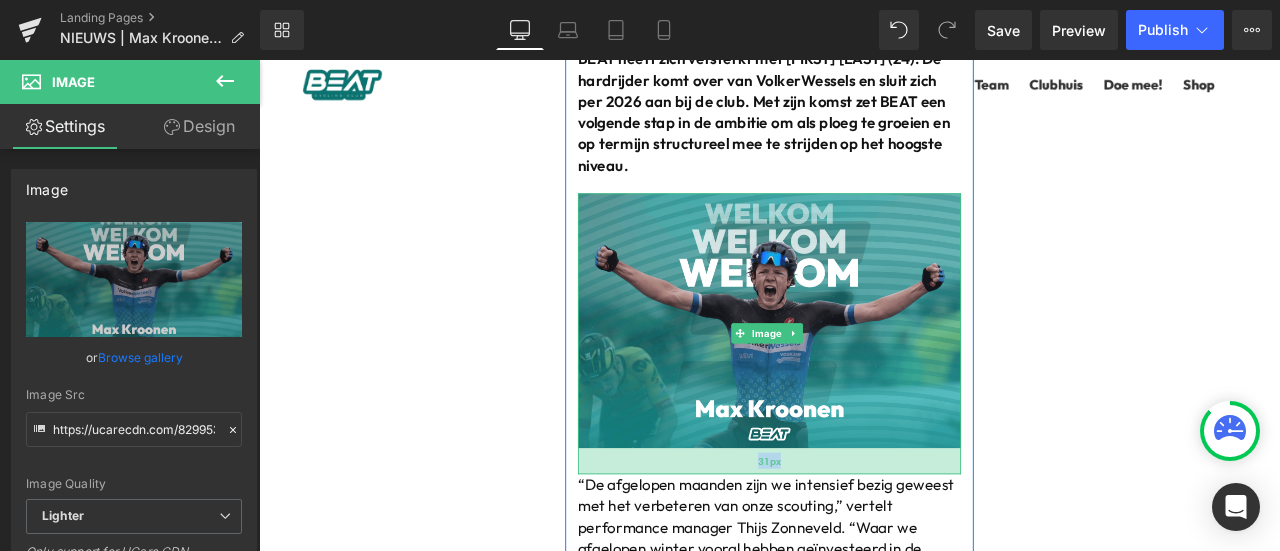 drag, startPoint x: 817, startPoint y: 546, endPoint x: 824, endPoint y: 536, distance: 12.206555 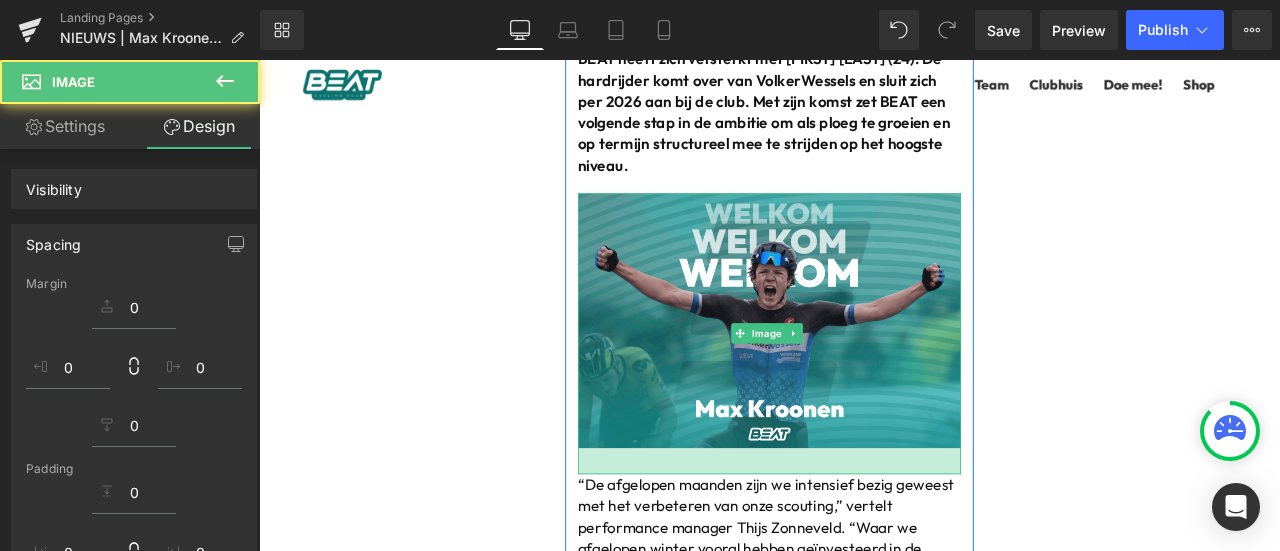 click on "NIEUWS Heading         Max Kroonen versterkt BEAT in 2026 Heading         Thijs Zonneveld  - 1 augustus 2025 Text Block         BEAT heeft zich versterkt met Max Kroonen (24). De hardrijder komt over van VolkerWessels en sluit zich per 2026 aan bij de club. Met zijn komst zet BEAT een volgende stap in de ambitie om als ploeg te groeien en op termijn structureel mee te strijden op het hoogste niveau. Text Block
Image     31px     “De afgelopen maanden zijn we intensief bezig geweest met het verbeteren van onze scouting,” vertelt performance manager Thijs Zonneveld. “Waar we afgelopen winter vooral hebben geïnvesteerd in de begeleiding van onze renners, willen we richting 2026 ook nadrukkelijk bouwen aan de rennersgroep zelf. Dat betekent: zoeken, scouten, onderhandelen, selecteren en contracteren. Als we de top willen aanvallen, moet de lat omhoog.” Welkom bij BEAT, Max. En: er volgt meer. Blijf ons volgen. Text Block         Row         Sluit je aan bij ons peloton Heading" at bounding box center (864, 1023) 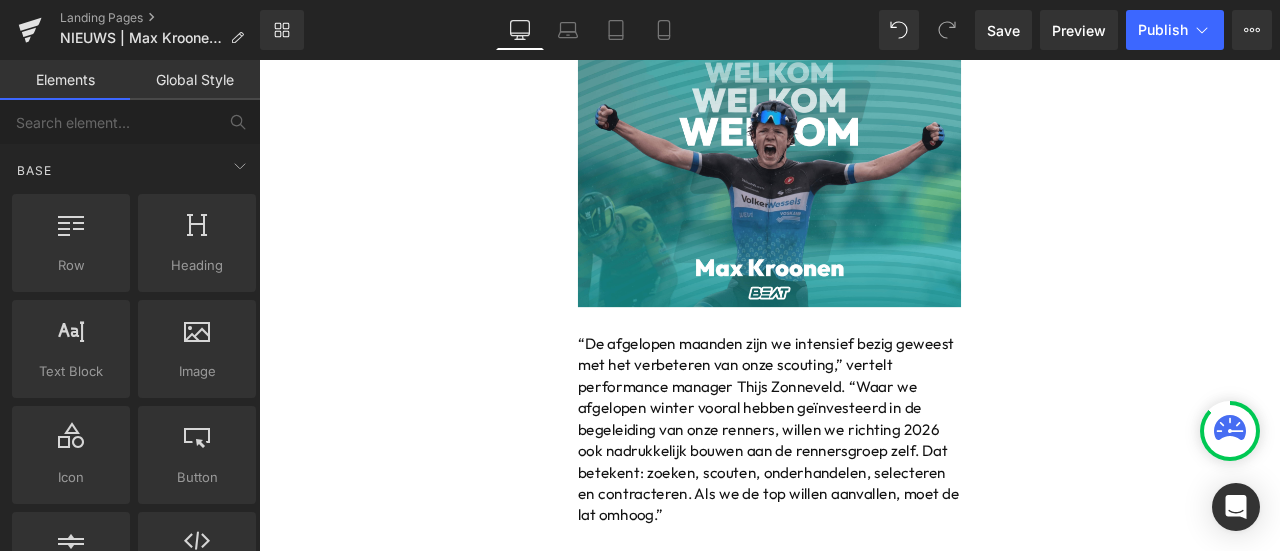 scroll, scrollTop: 0, scrollLeft: 0, axis: both 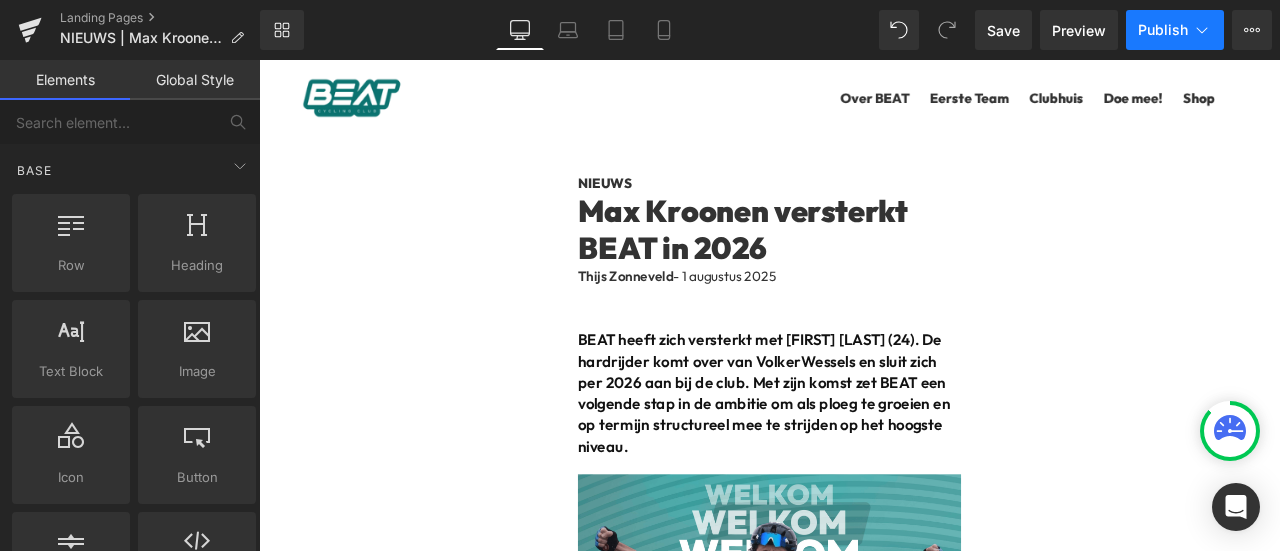 click on "Publish" at bounding box center [1163, 30] 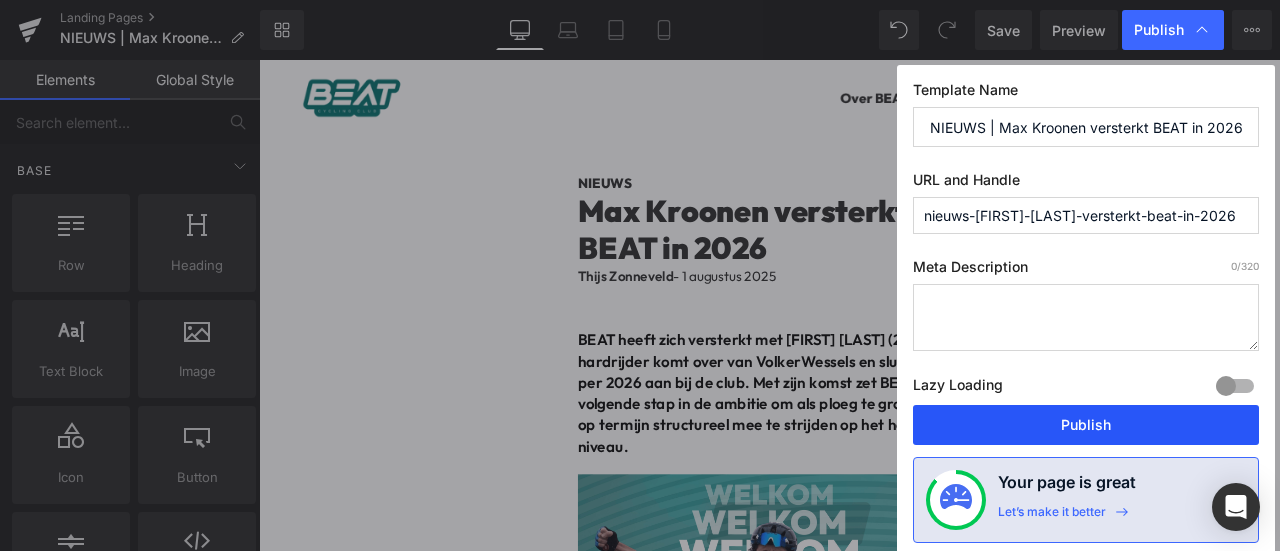 drag, startPoint x: 1019, startPoint y: 426, endPoint x: 901, endPoint y: 434, distance: 118.270874 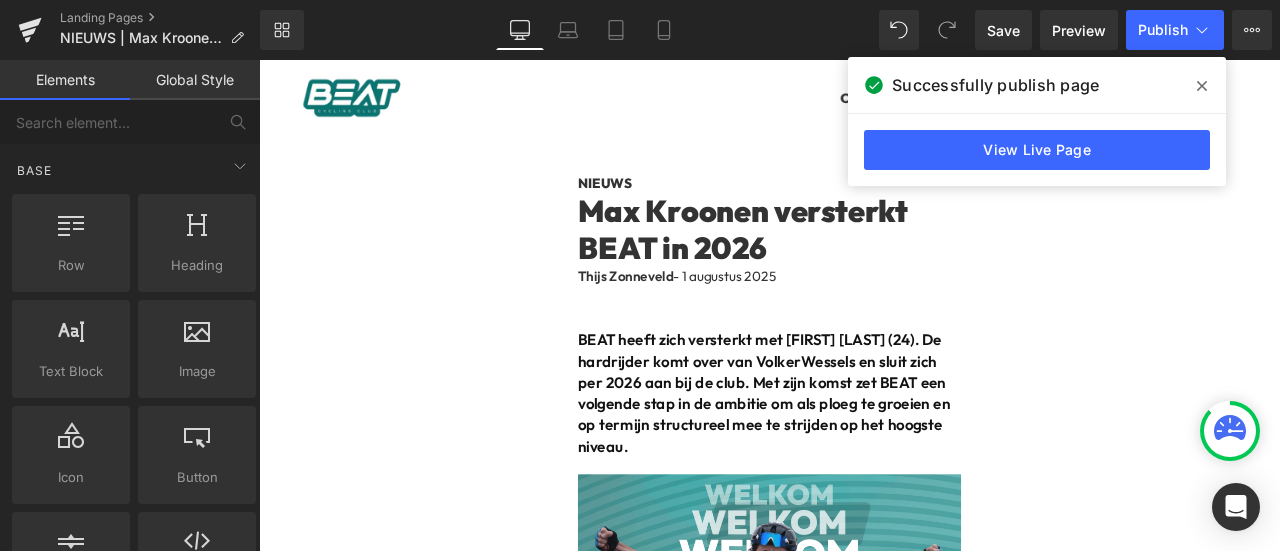 click on "NIEUWS Heading         Max Kroonen versterkt BEAT in 2026 Heading         Thijs Zonneveld  - 1 augustus 2025 Text Block         BEAT heeft zich versterkt met Max Kroonen (24). De hardrijder komt over van VolkerWessels en sluit zich per 2026 aan bij de club. Met zijn komst zet BEAT een volgende stap in de ambitie om als ploeg te groeien en op termijn structureel mee te strijden op het hoogste niveau. Text Block
Image     31px     “De afgelopen maanden zijn we intensief bezig geweest met het verbeteren van onze scouting,” vertelt performance manager Thijs Zonneveld. “Waar we afgelopen winter vooral hebben geïnvesteerd in de begeleiding van onze renners, willen we richting 2026 ook nadrukkelijk bouwen aan de rennersgroep zelf. Dat betekent: zoeken, scouten, onderhandelen, selecteren en contracteren. Als we de top willen aanvallen, moet de lat omhoog.” Welkom bij BEAT, Max. En: er volgt meer. Blijf ons volgen. Text Block         Row         Sluit je aan bij ons peloton Heading" at bounding box center (864, 1356) 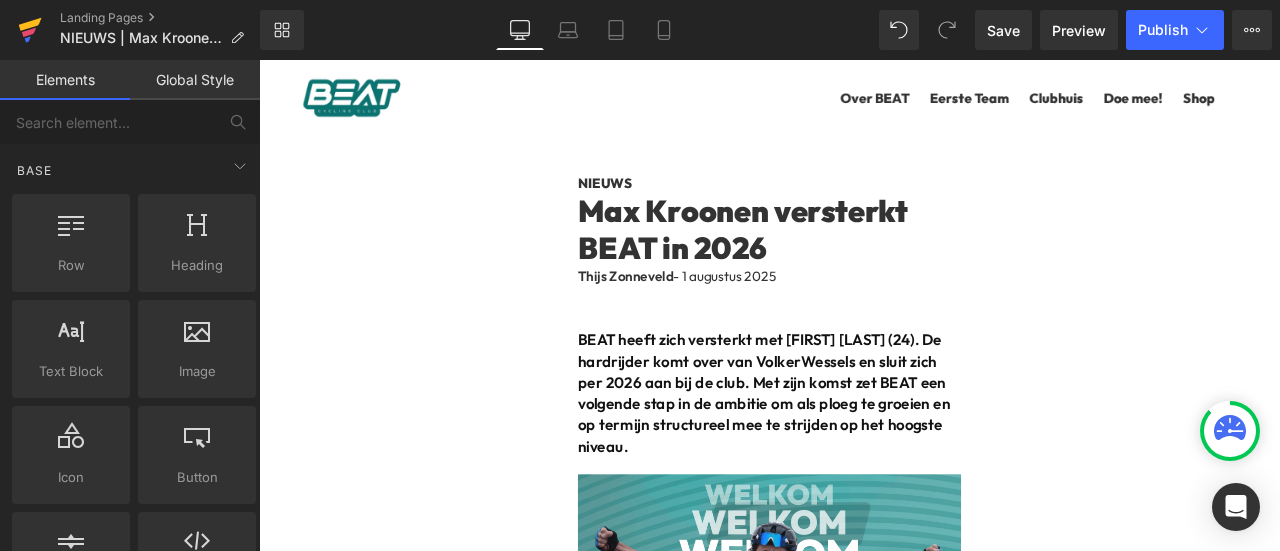 click 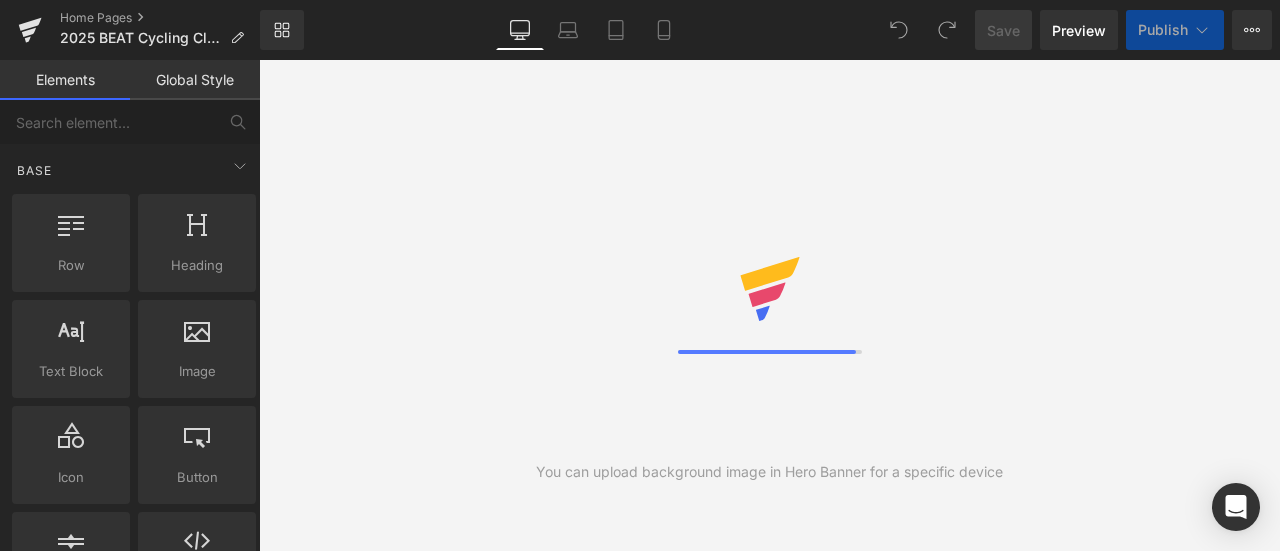 scroll, scrollTop: 0, scrollLeft: 0, axis: both 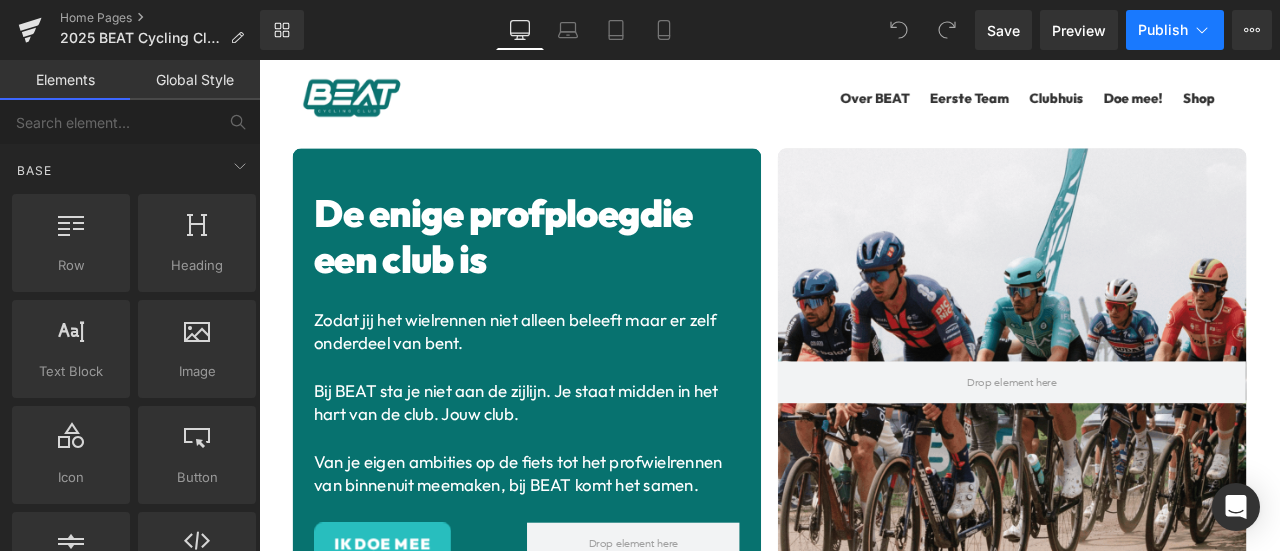 click on "Publish" at bounding box center (1163, 30) 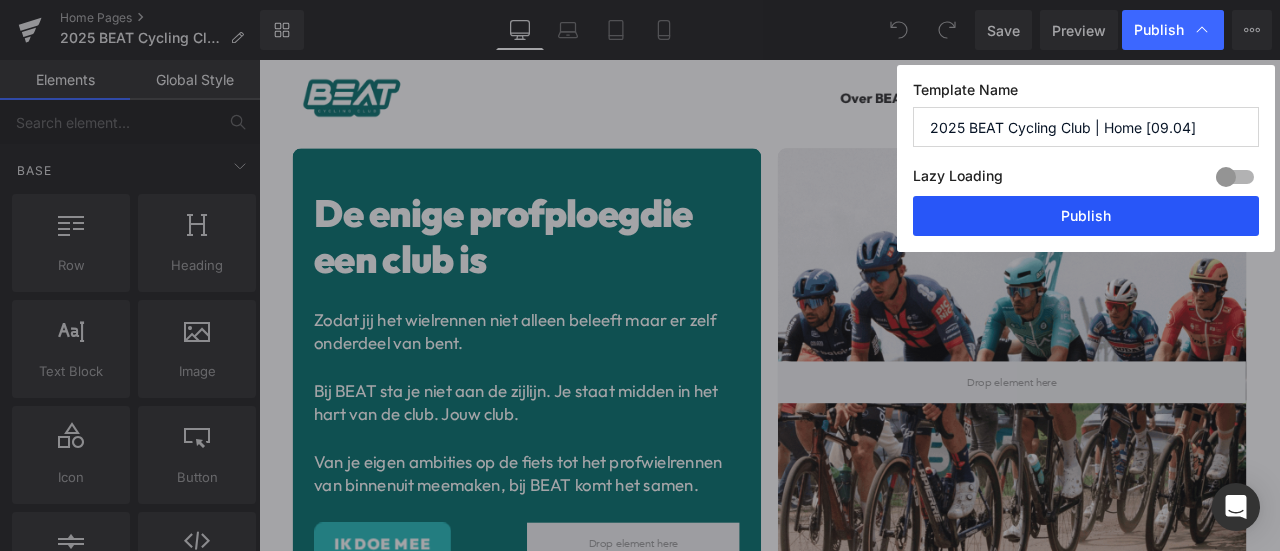 drag, startPoint x: 1058, startPoint y: 205, endPoint x: 479, endPoint y: 72, distance: 594.0791 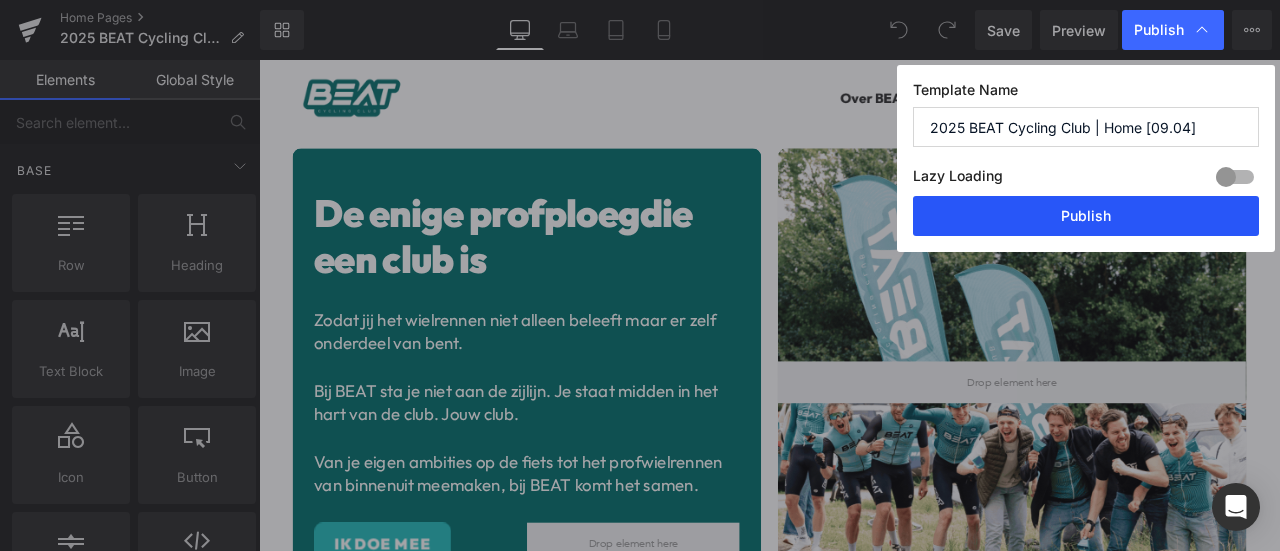 click on "Publish" at bounding box center [1086, 216] 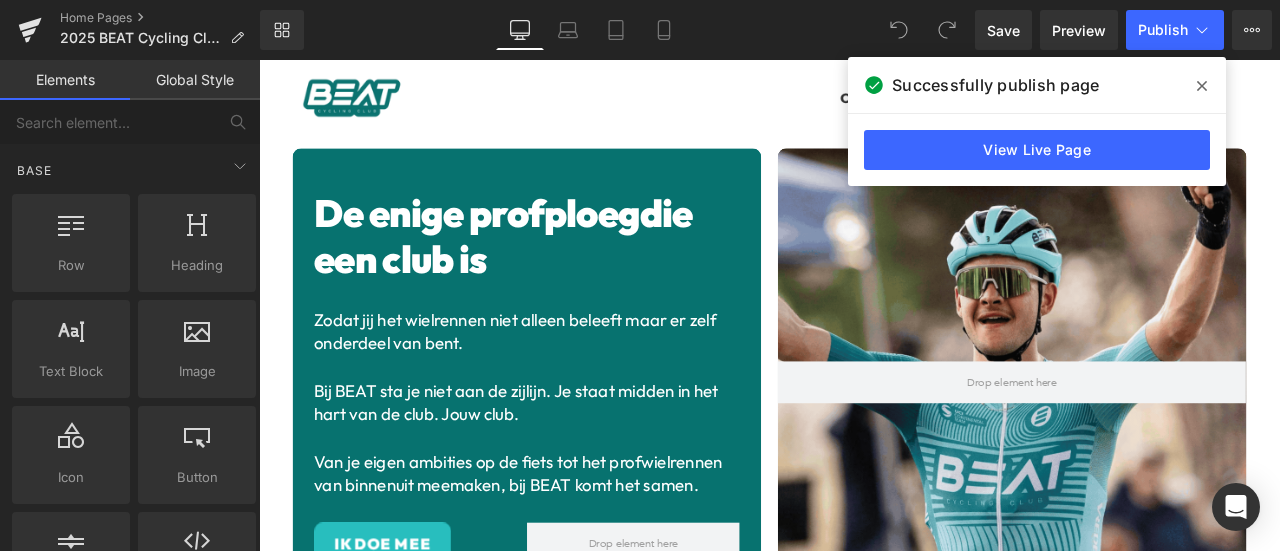 click at bounding box center (1202, 86) 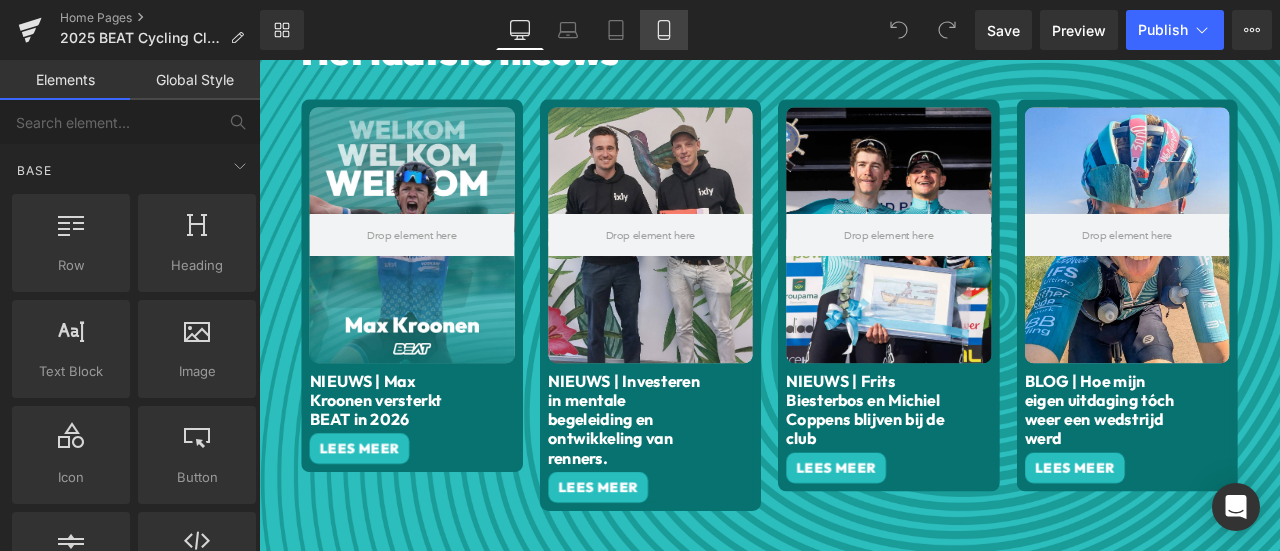 scroll, scrollTop: 833, scrollLeft: 0, axis: vertical 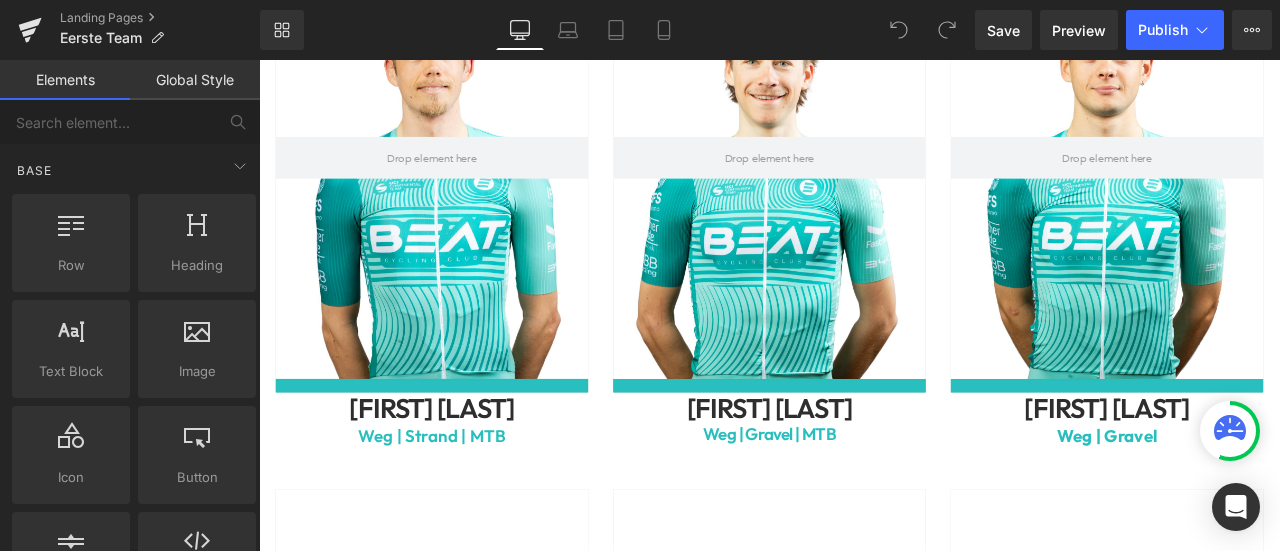 click at bounding box center [464, 176] 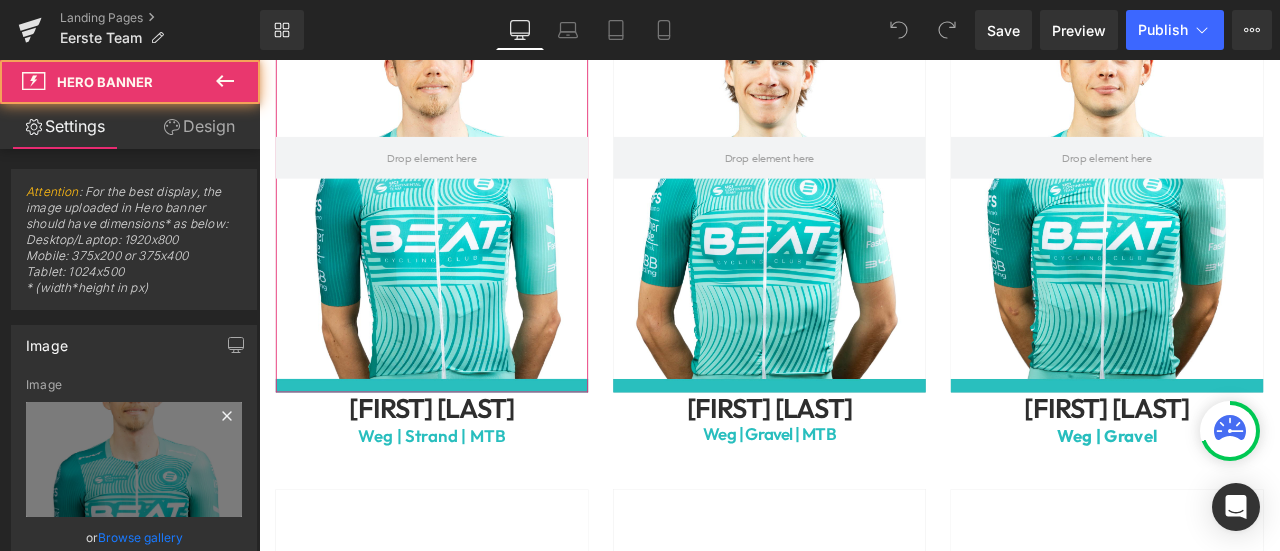 type on "https://ucarecdn.com/b966e371-71f3-437a-a7e9-f969d6f50984/-/format/auto/-/preview/3000x3000/-/quality/lighter/6.png" 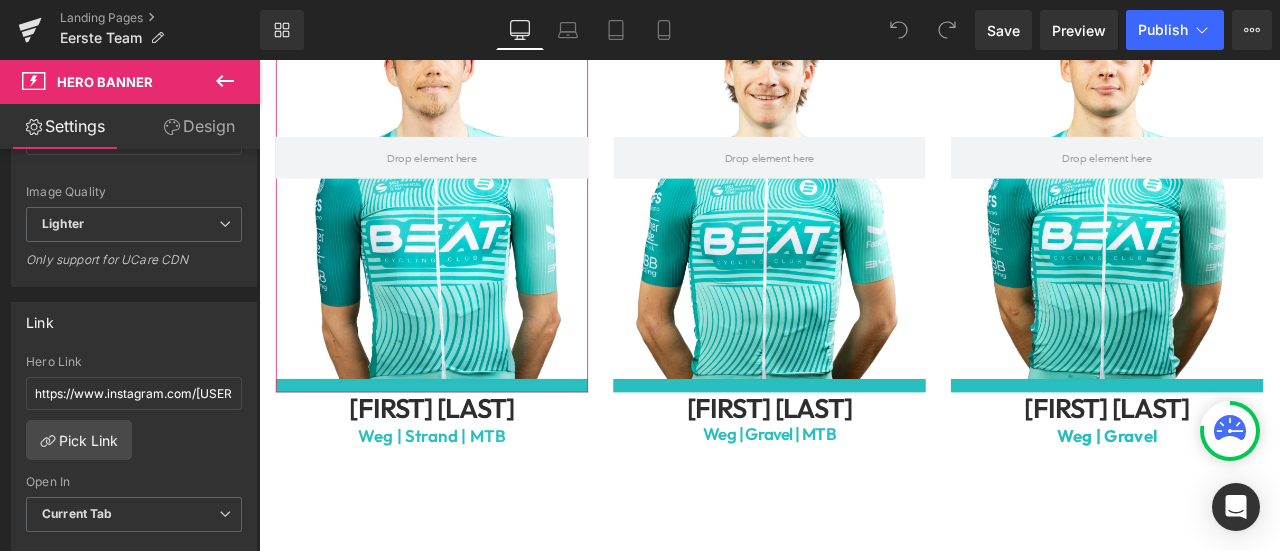 scroll, scrollTop: 500, scrollLeft: 0, axis: vertical 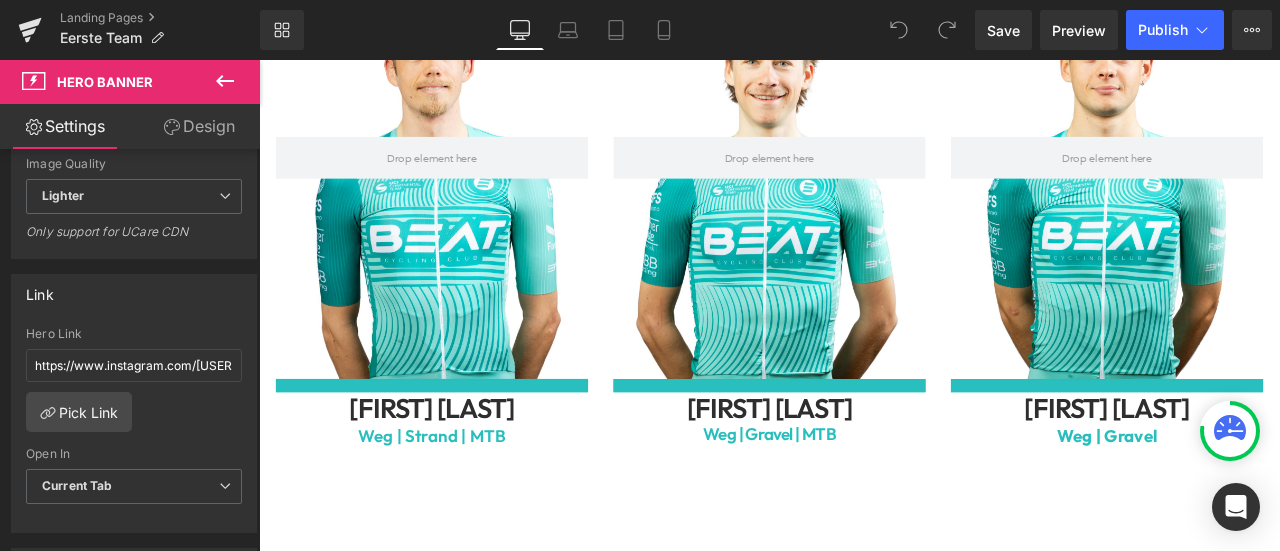 click at bounding box center [864, 176] 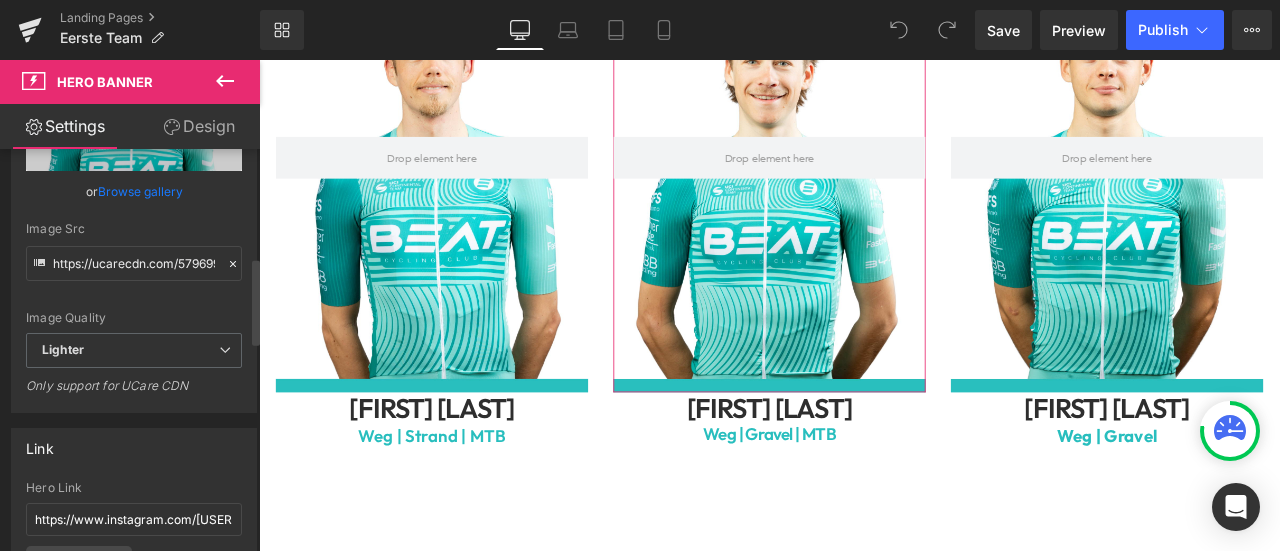 scroll, scrollTop: 500, scrollLeft: 0, axis: vertical 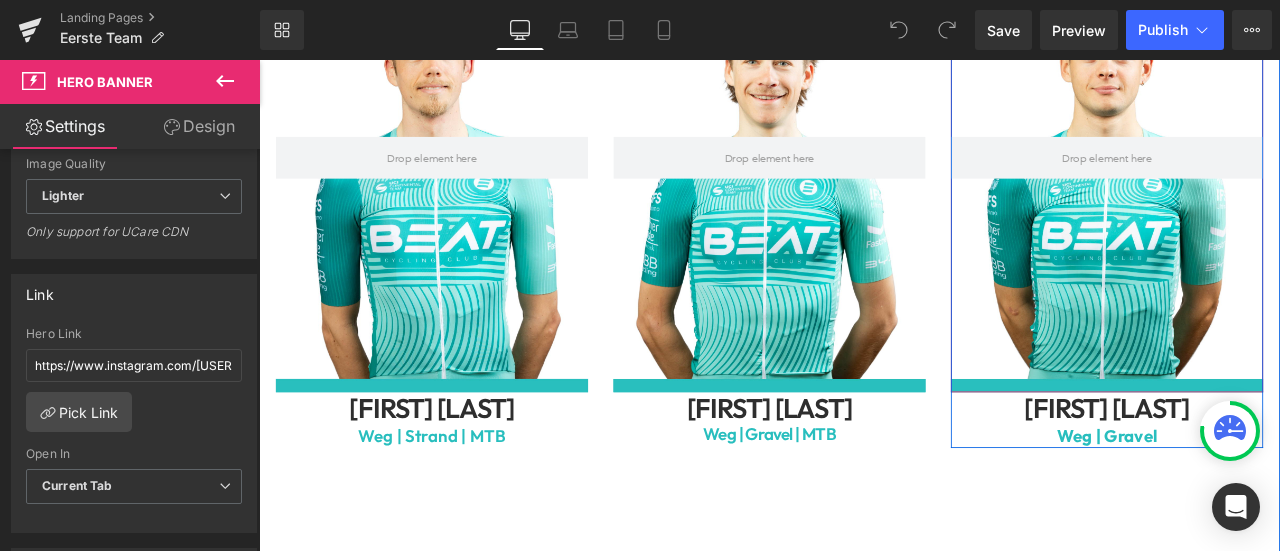 click at bounding box center (1264, 176) 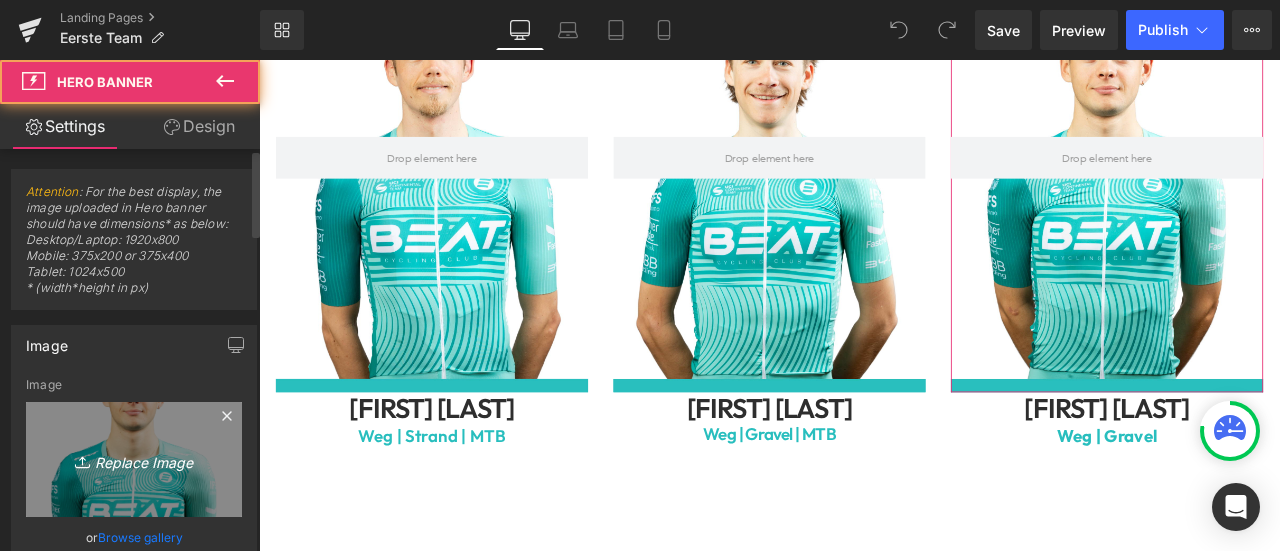 scroll, scrollTop: 333, scrollLeft: 0, axis: vertical 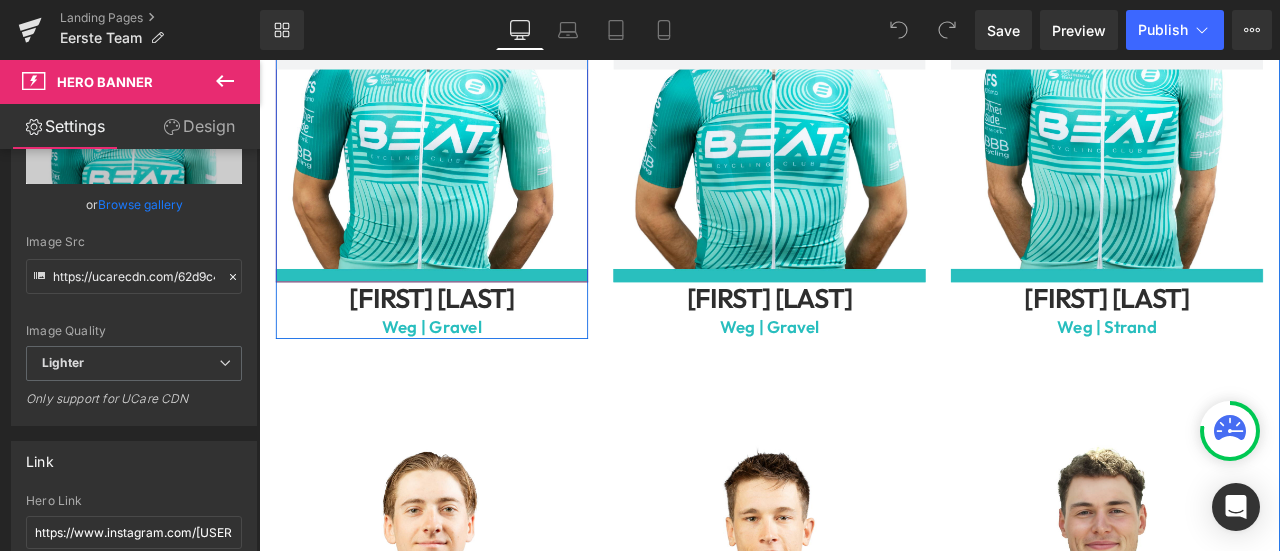 click at bounding box center [464, 46] 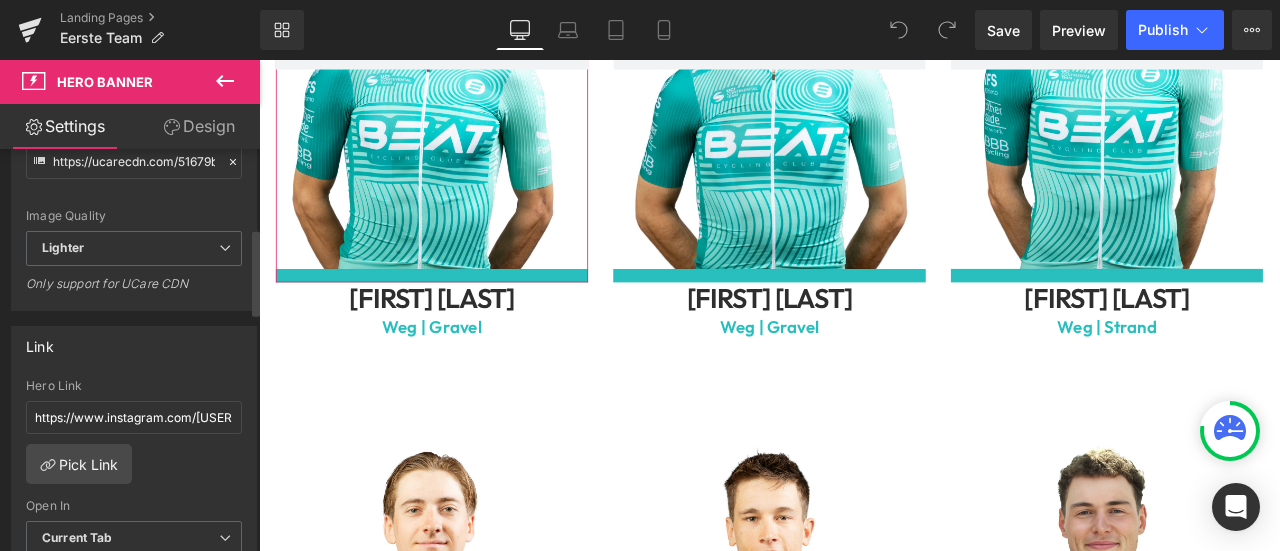 scroll, scrollTop: 500, scrollLeft: 0, axis: vertical 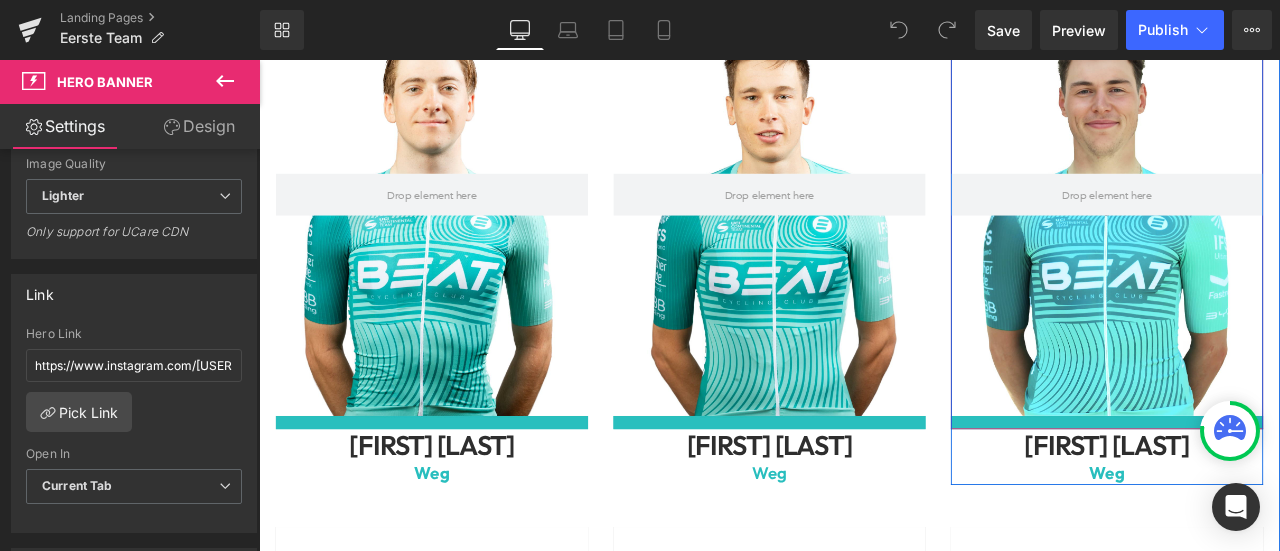 click at bounding box center (1264, 219) 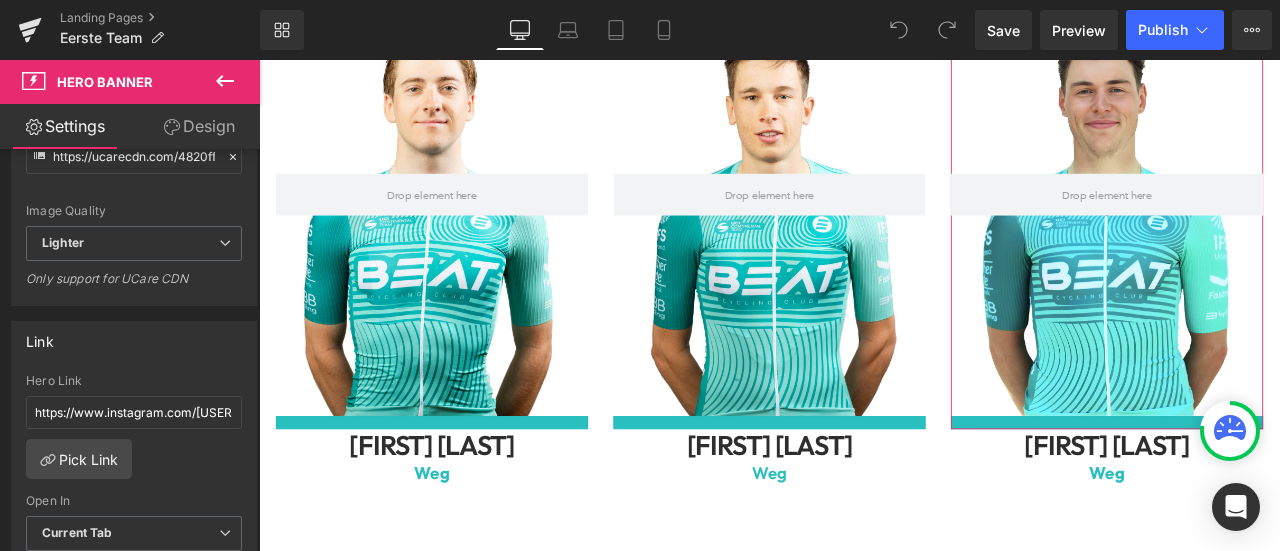 scroll, scrollTop: 500, scrollLeft: 0, axis: vertical 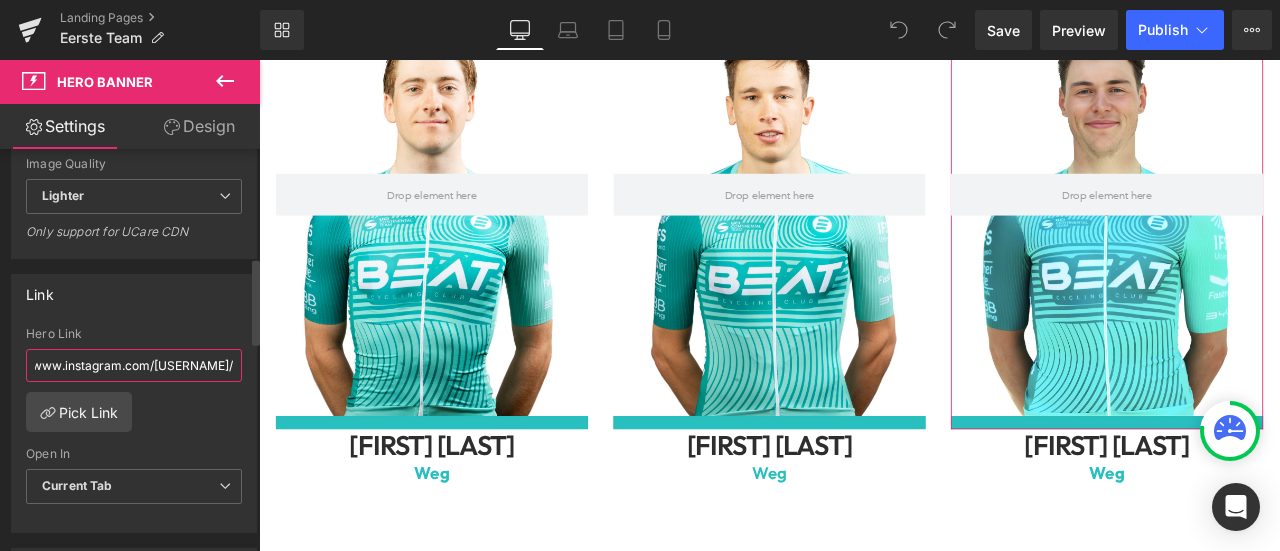 drag, startPoint x: 162, startPoint y: 362, endPoint x: 234, endPoint y: 357, distance: 72.1734 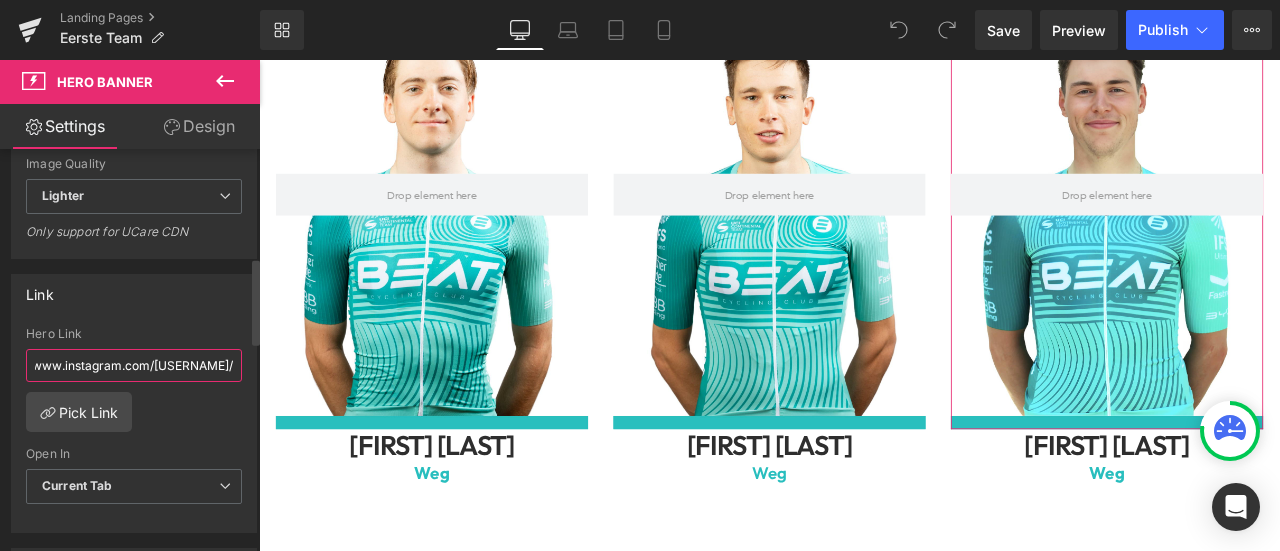 click on "https://www.instagram.com/hiddevanveenendaal/" at bounding box center (134, 365) 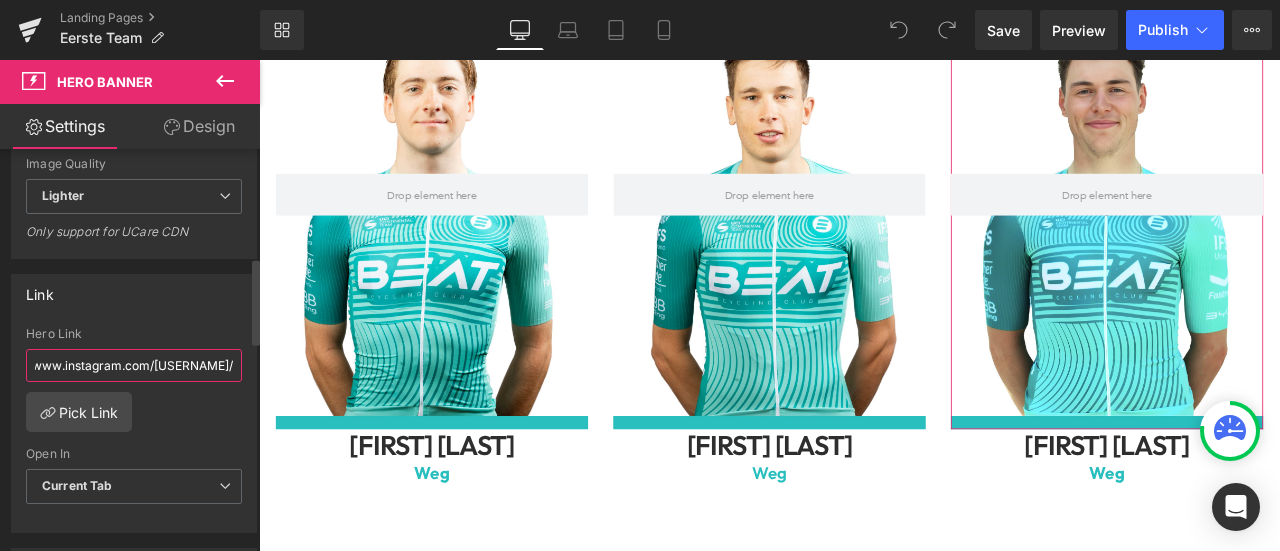 drag, startPoint x: 109, startPoint y: 361, endPoint x: 222, endPoint y: 352, distance: 113.35784 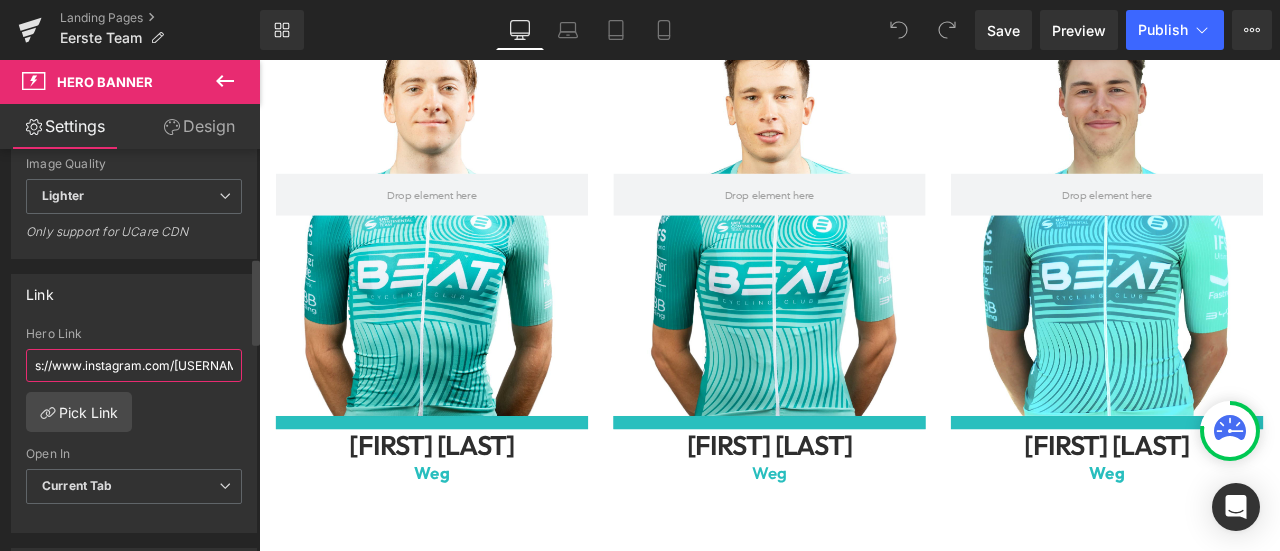 scroll, scrollTop: 0, scrollLeft: 19, axis: horizontal 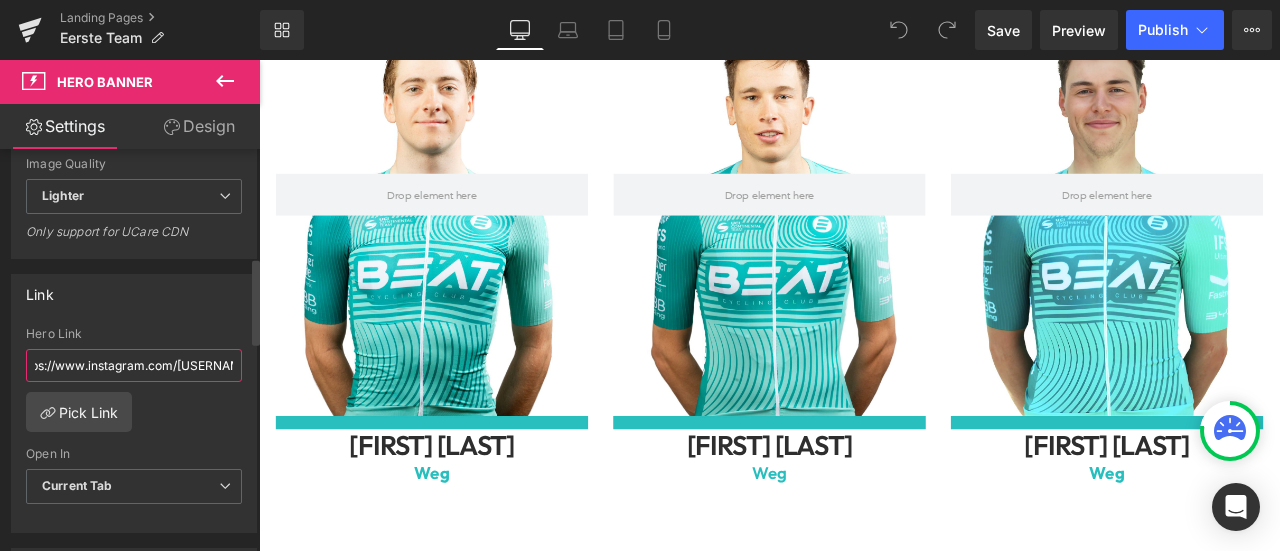 type on "https://www.instagram.com/joostnat_/" 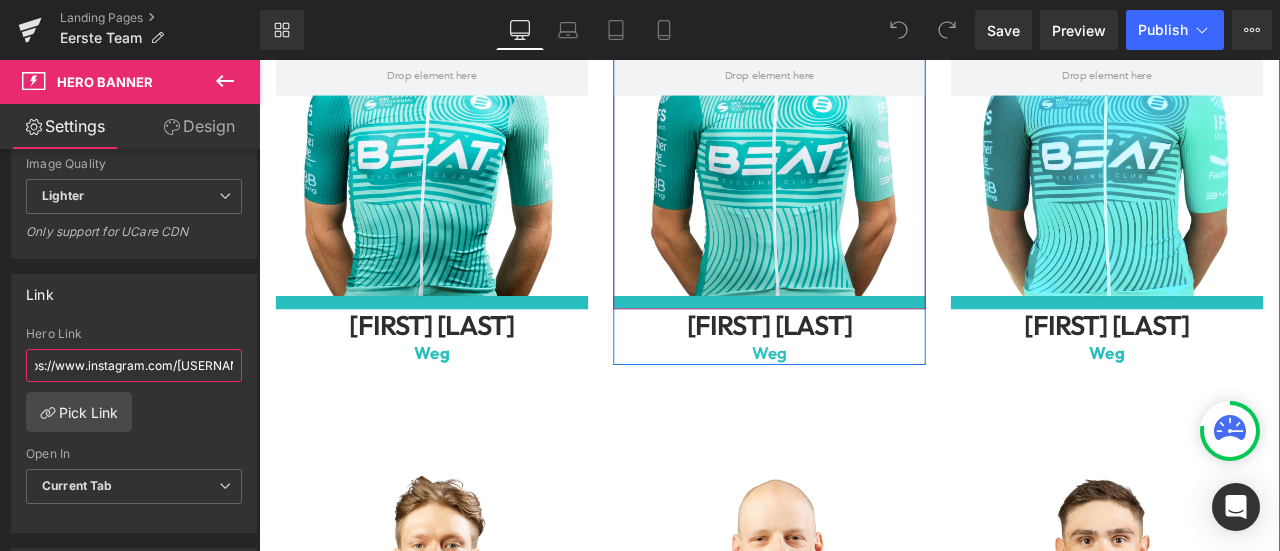 scroll, scrollTop: 3333, scrollLeft: 0, axis: vertical 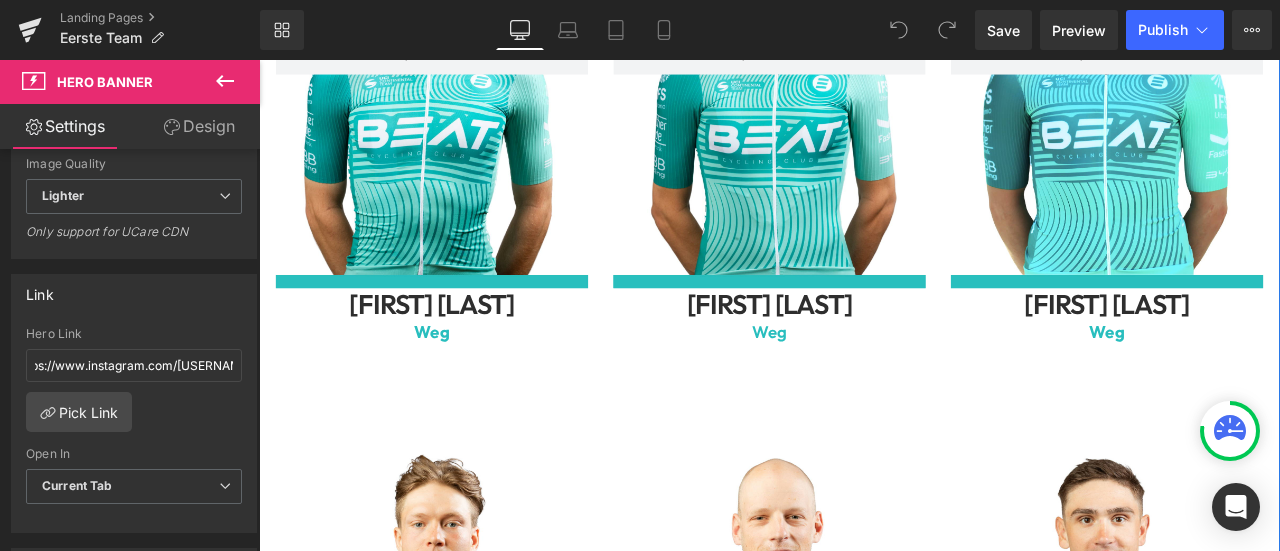 click at bounding box center (464, 52) 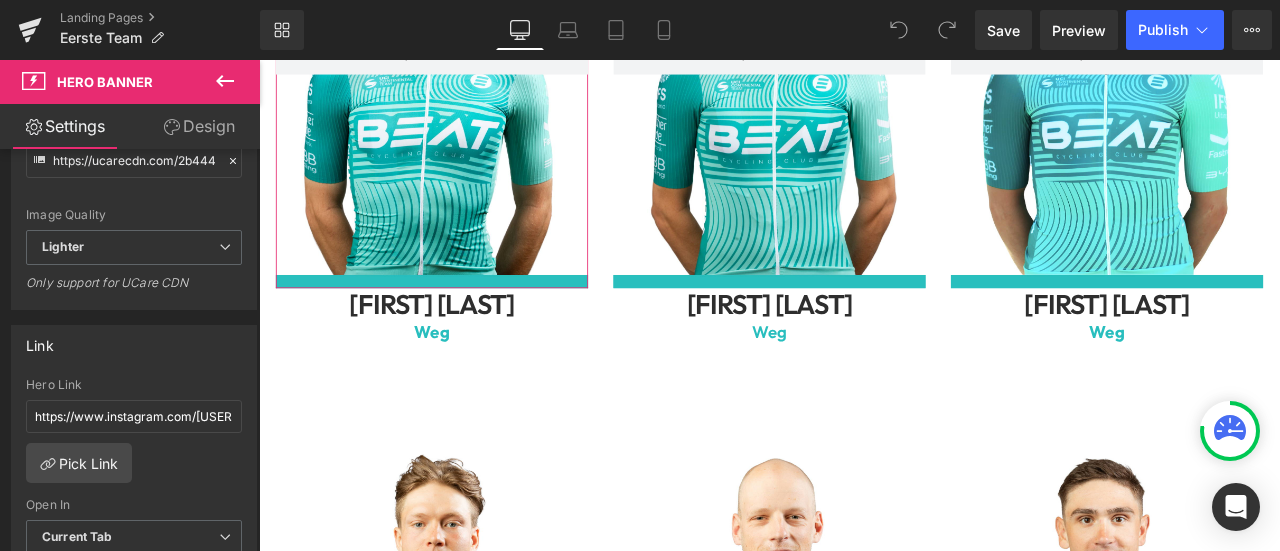 scroll, scrollTop: 500, scrollLeft: 0, axis: vertical 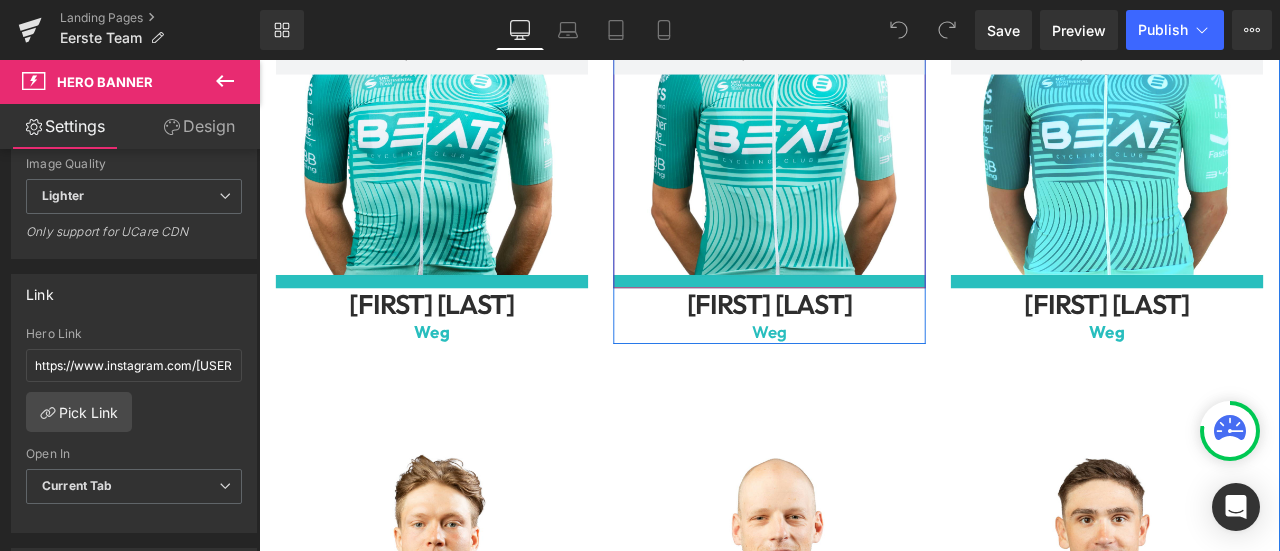 click at bounding box center [864, 52] 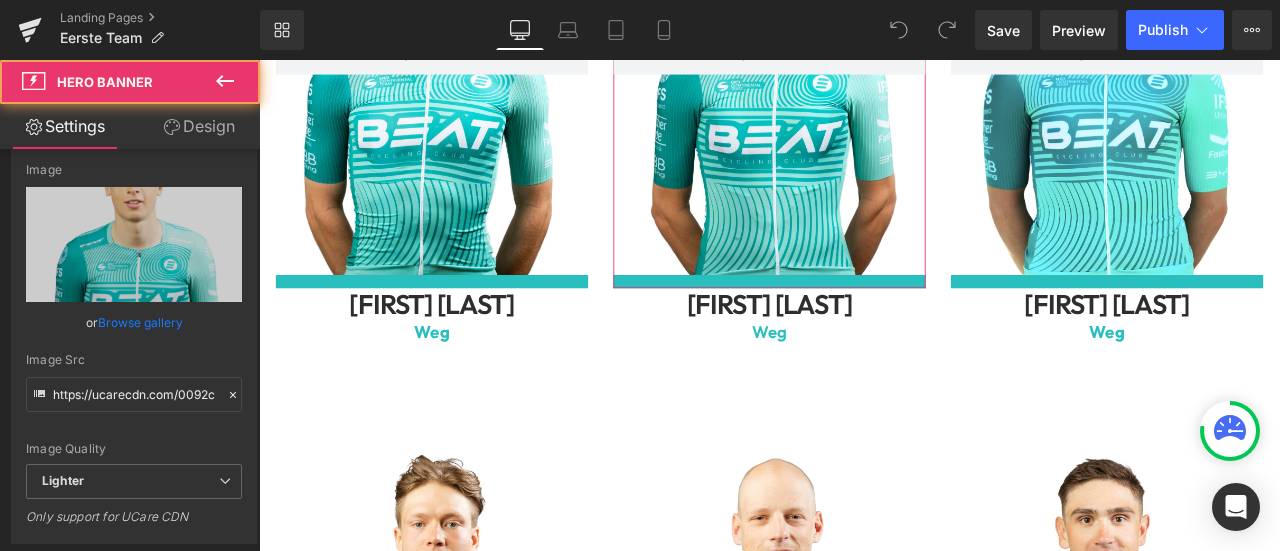 scroll, scrollTop: 500, scrollLeft: 0, axis: vertical 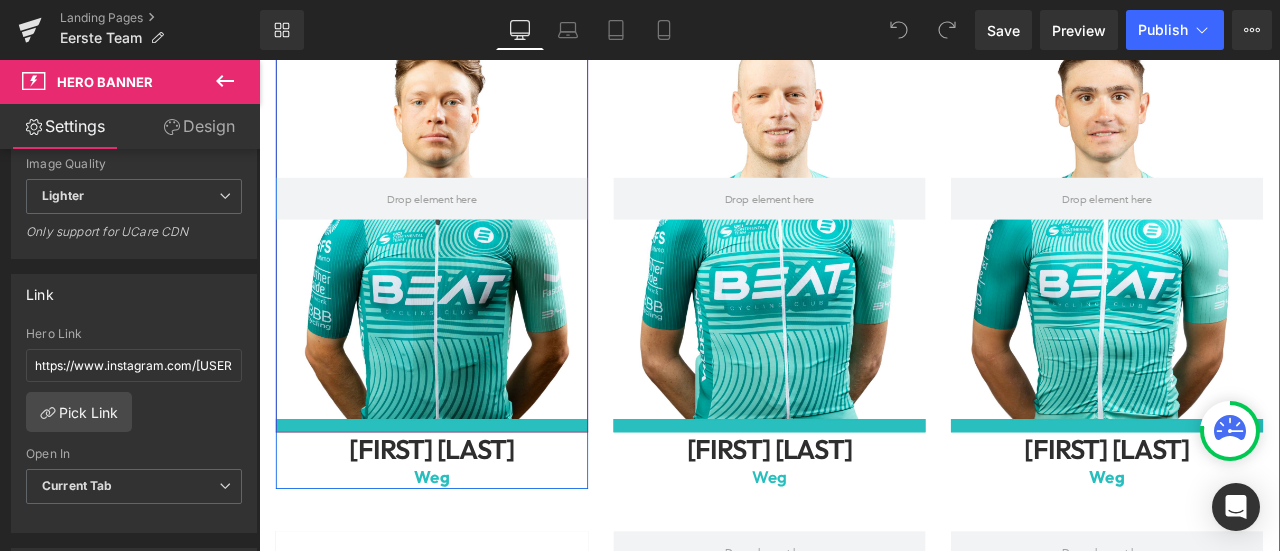 click at bounding box center (464, 223) 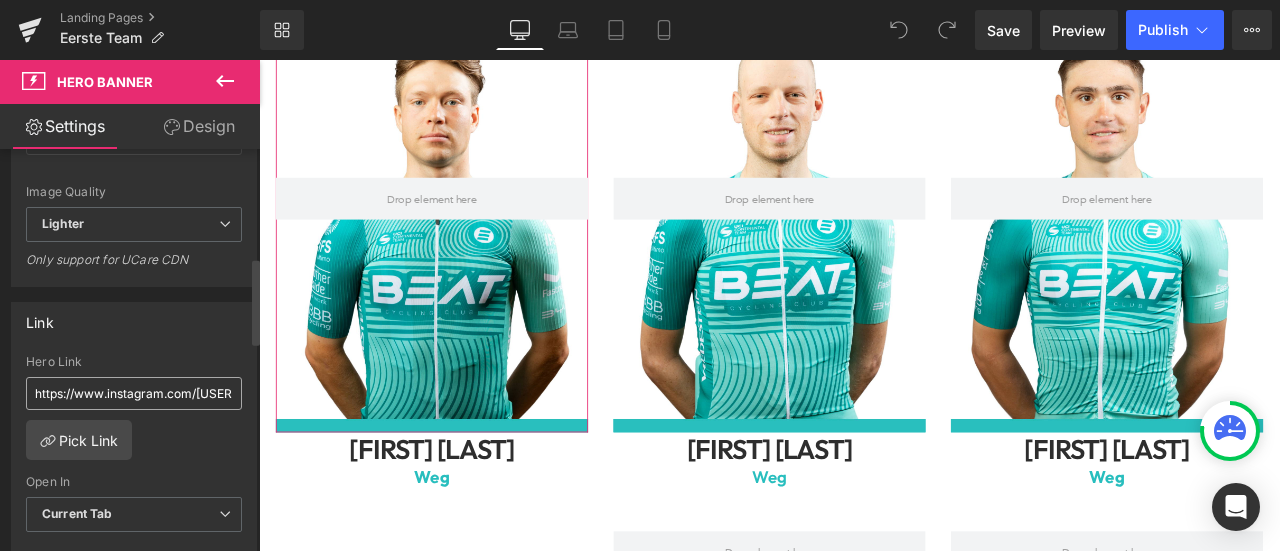 scroll, scrollTop: 500, scrollLeft: 0, axis: vertical 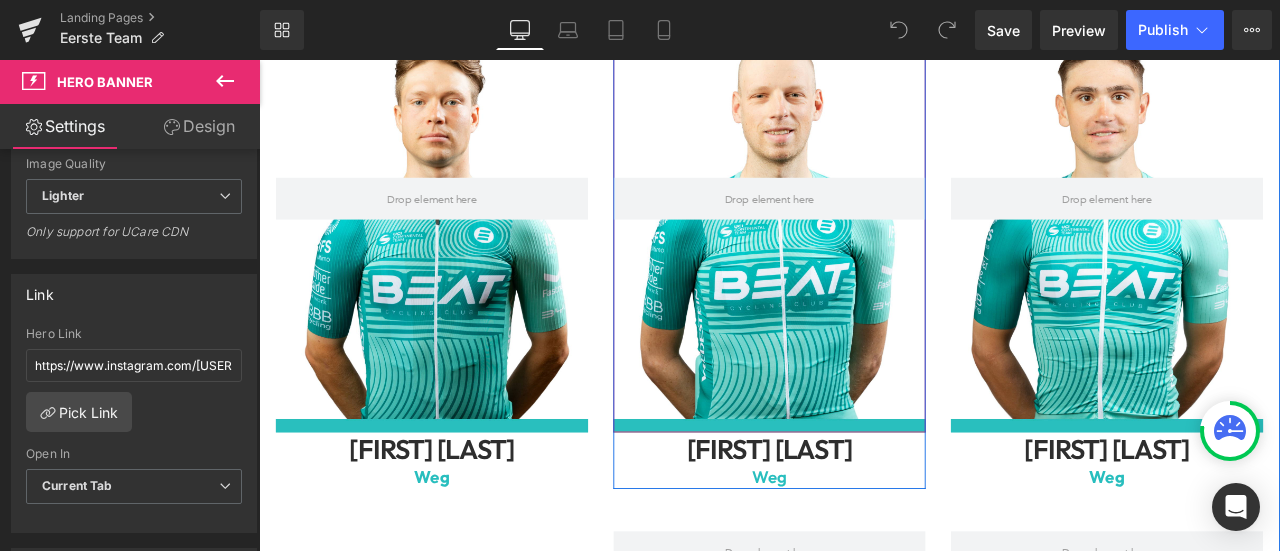 click at bounding box center (864, 223) 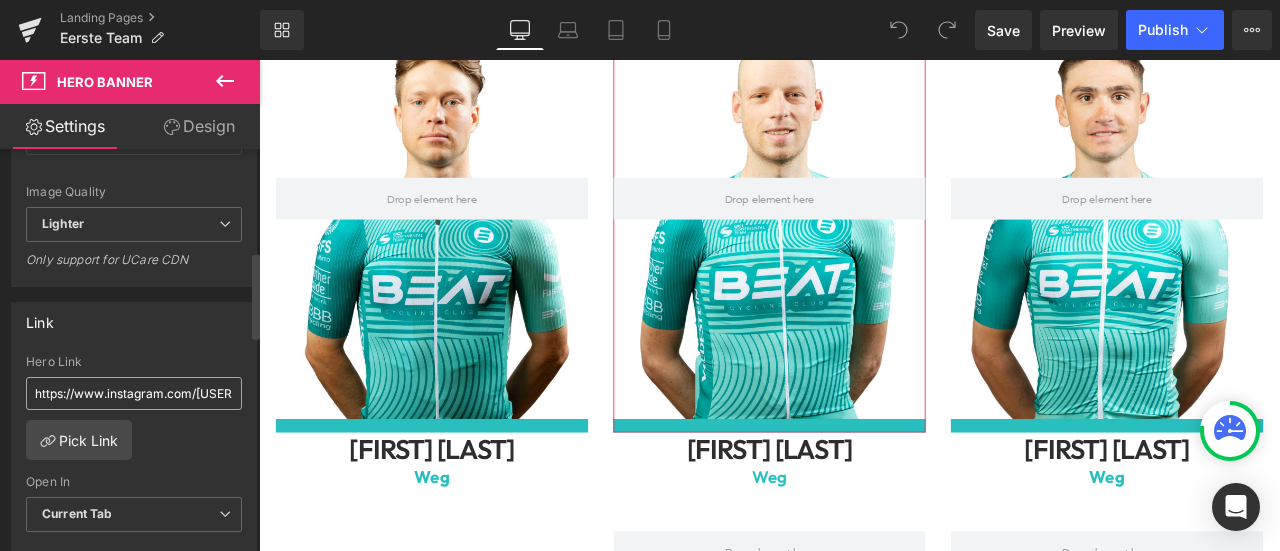 scroll, scrollTop: 500, scrollLeft: 0, axis: vertical 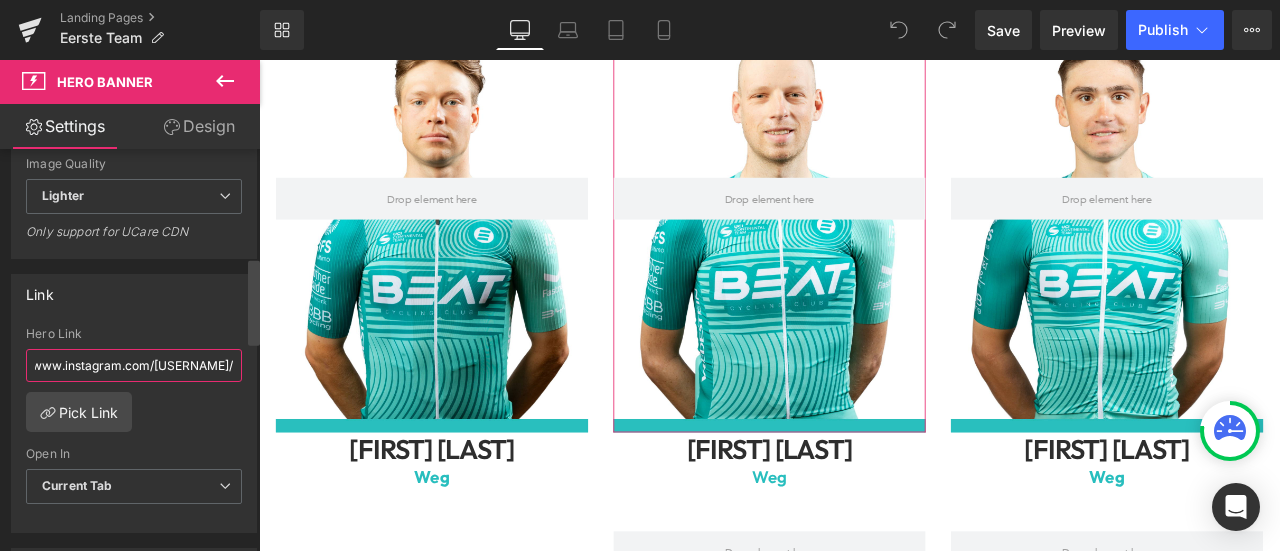 drag, startPoint x: 197, startPoint y: 362, endPoint x: 256, endPoint y: 362, distance: 59 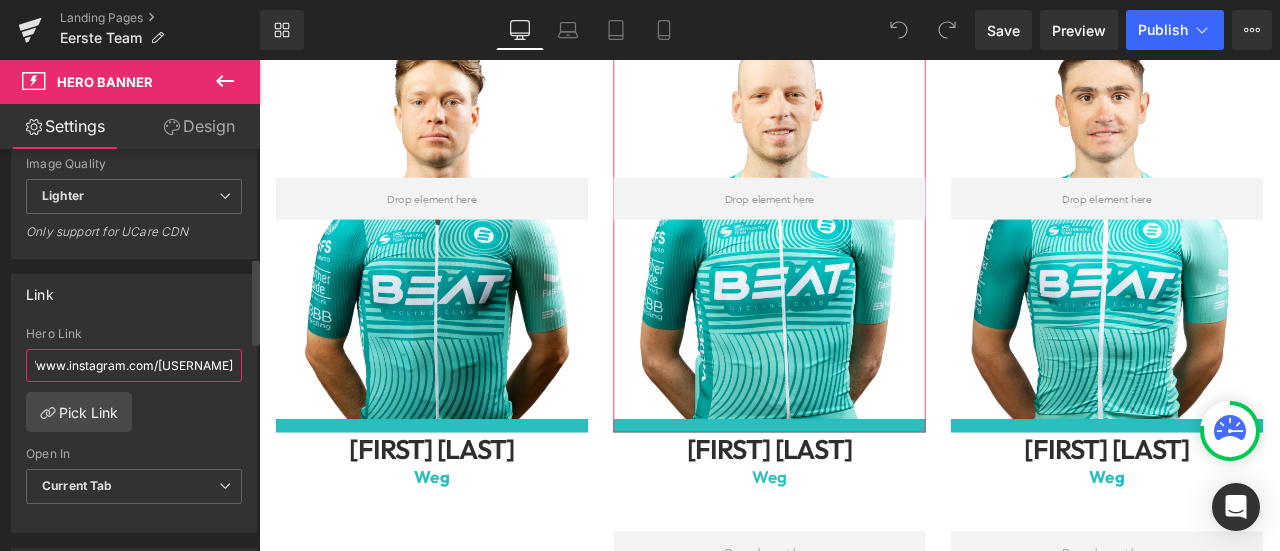 scroll, scrollTop: 0, scrollLeft: 0, axis: both 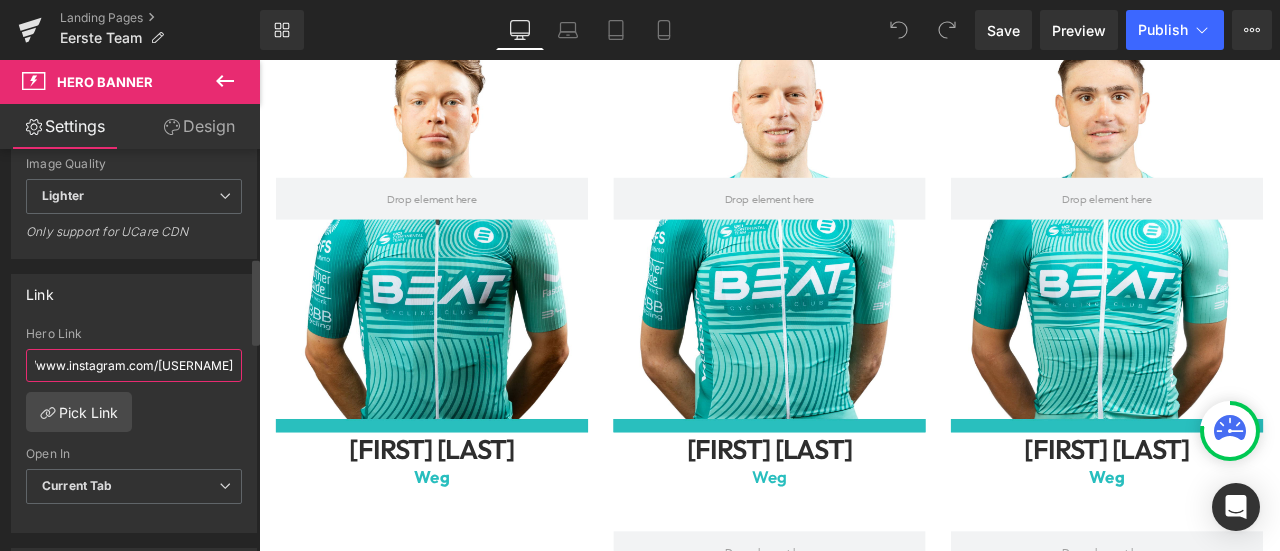 type on "https://www.instagram.com/martijntusveld/" 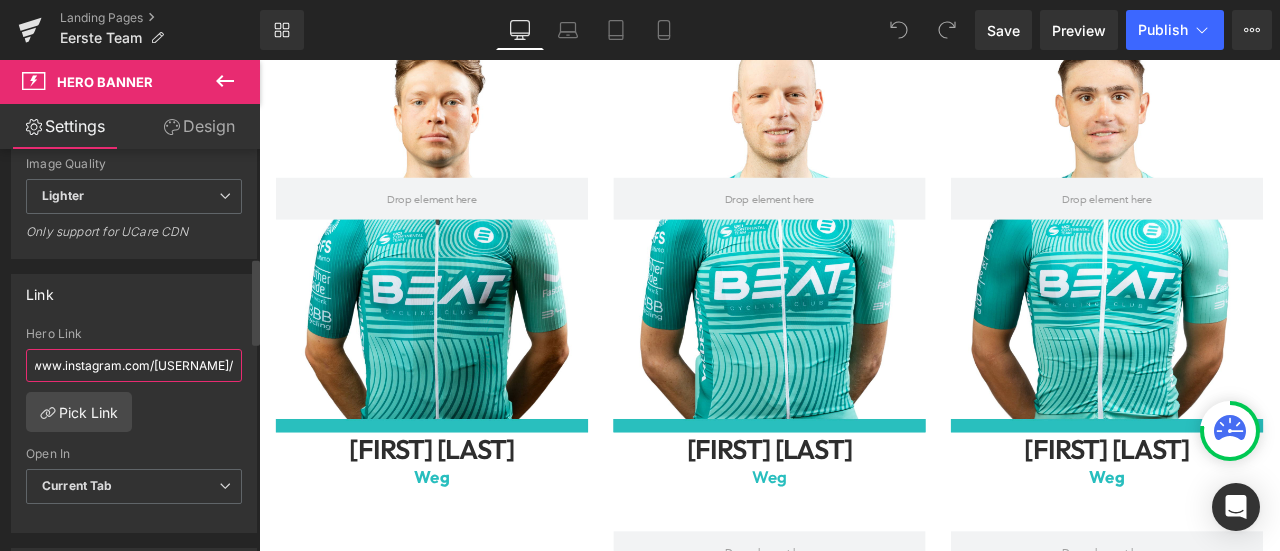 scroll, scrollTop: 0, scrollLeft: 55, axis: horizontal 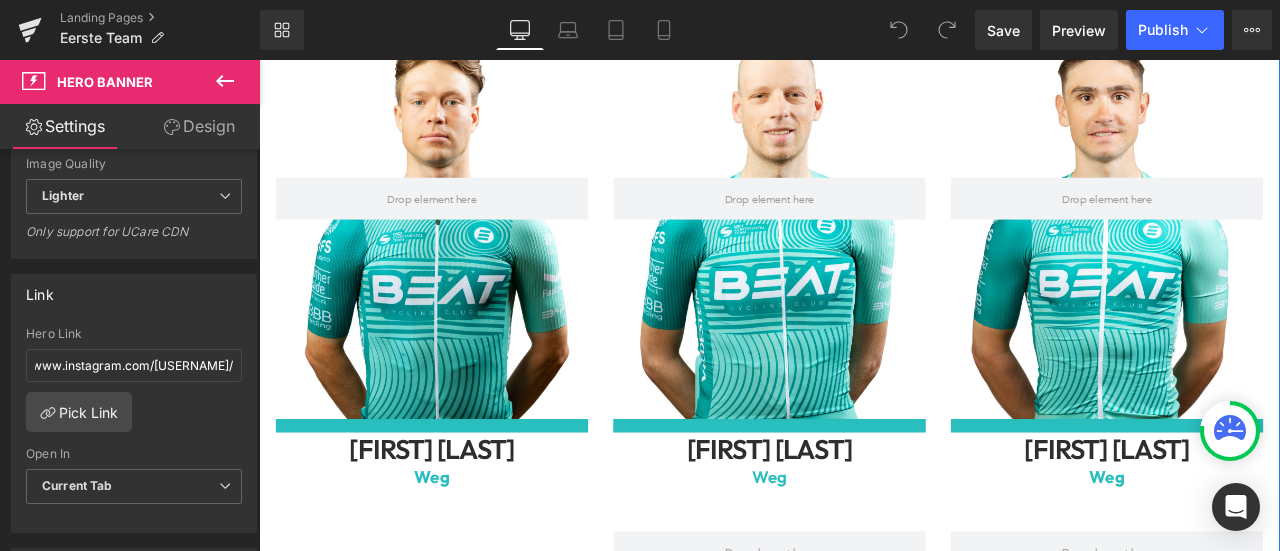 click at bounding box center [1264, 223] 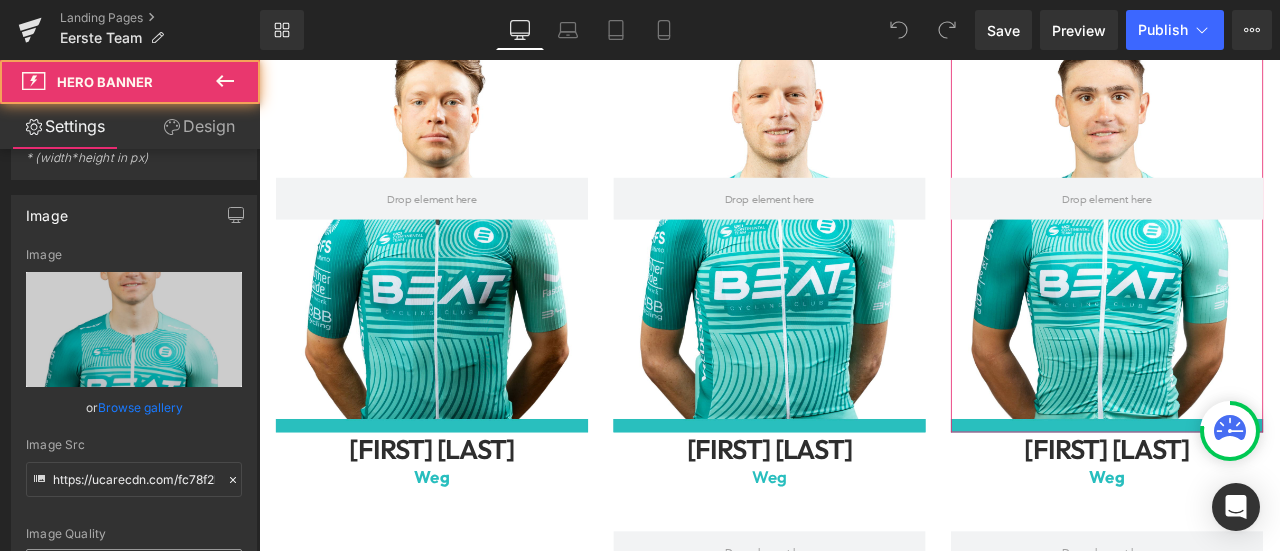 scroll, scrollTop: 333, scrollLeft: 0, axis: vertical 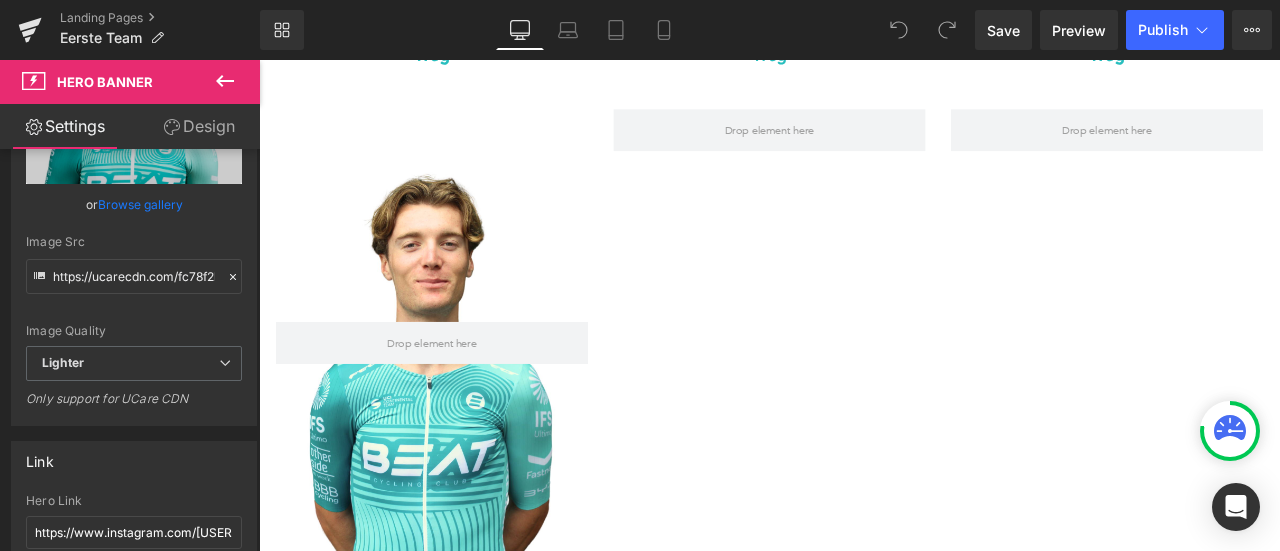 click at bounding box center (464, 395) 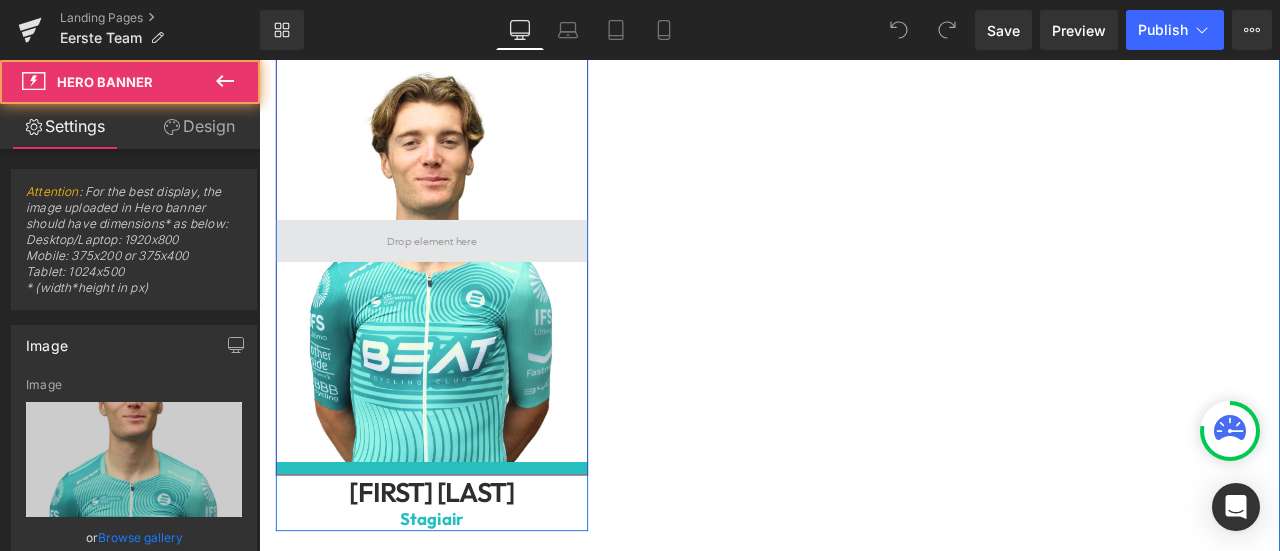 scroll, scrollTop: 4500, scrollLeft: 0, axis: vertical 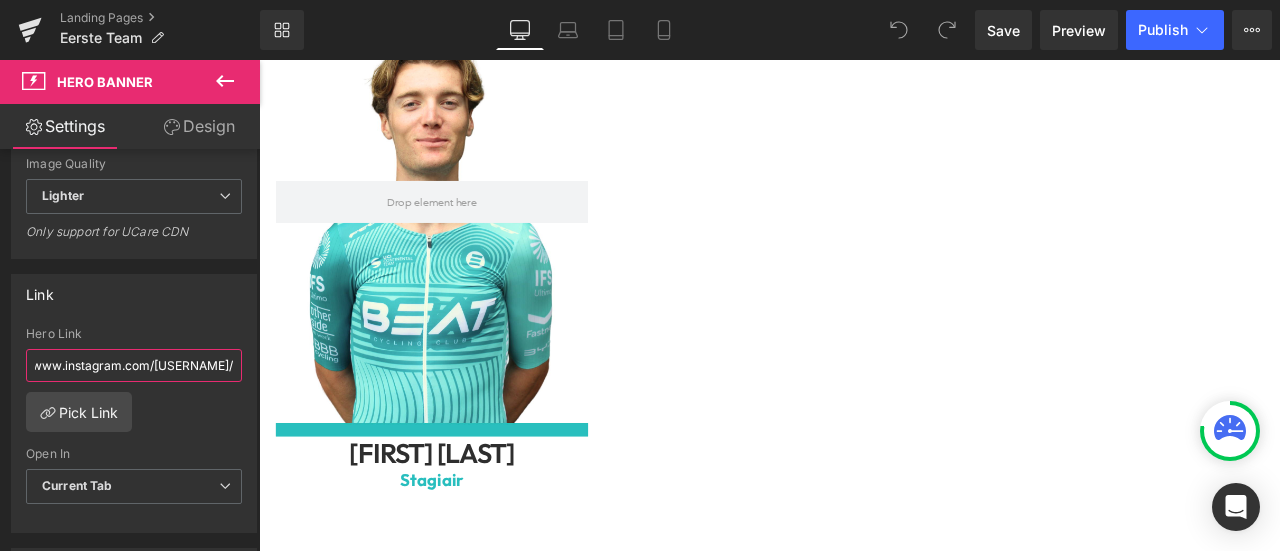 drag, startPoint x: 471, startPoint y: 422, endPoint x: 279, endPoint y: 411, distance: 192.31485 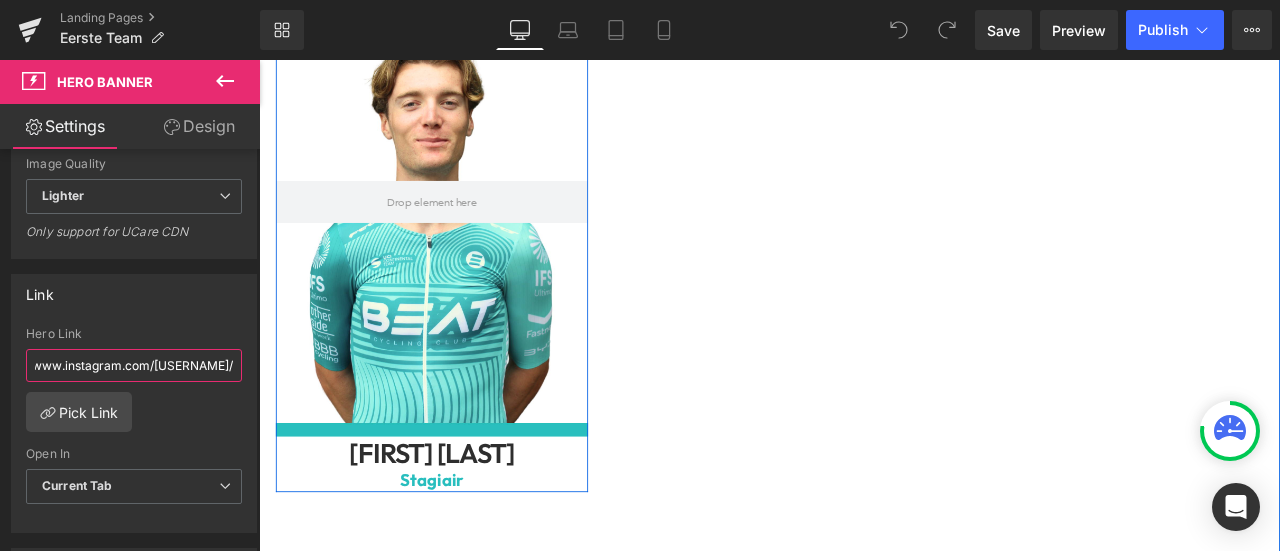 scroll, scrollTop: 0, scrollLeft: 62, axis: horizontal 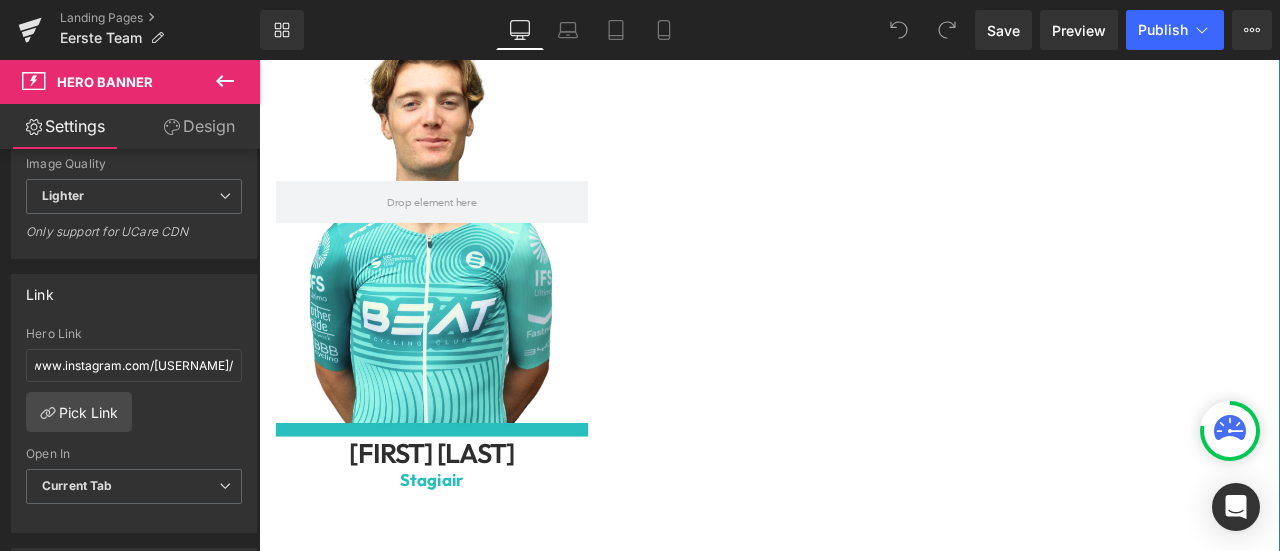 click at bounding box center (1264, 262) 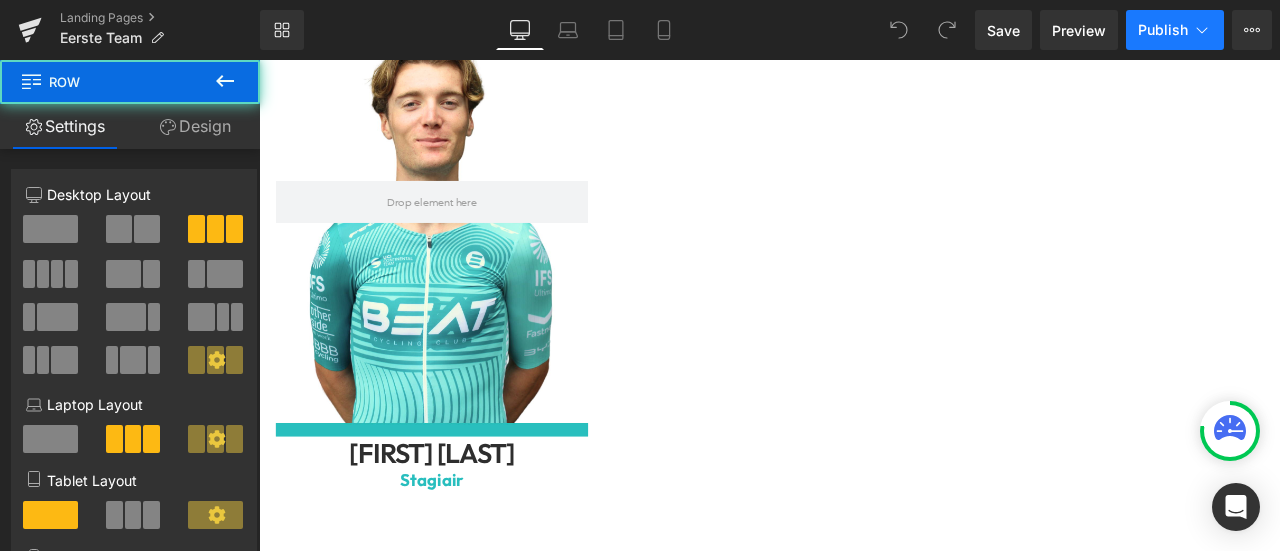 click on "Publish" at bounding box center (1163, 30) 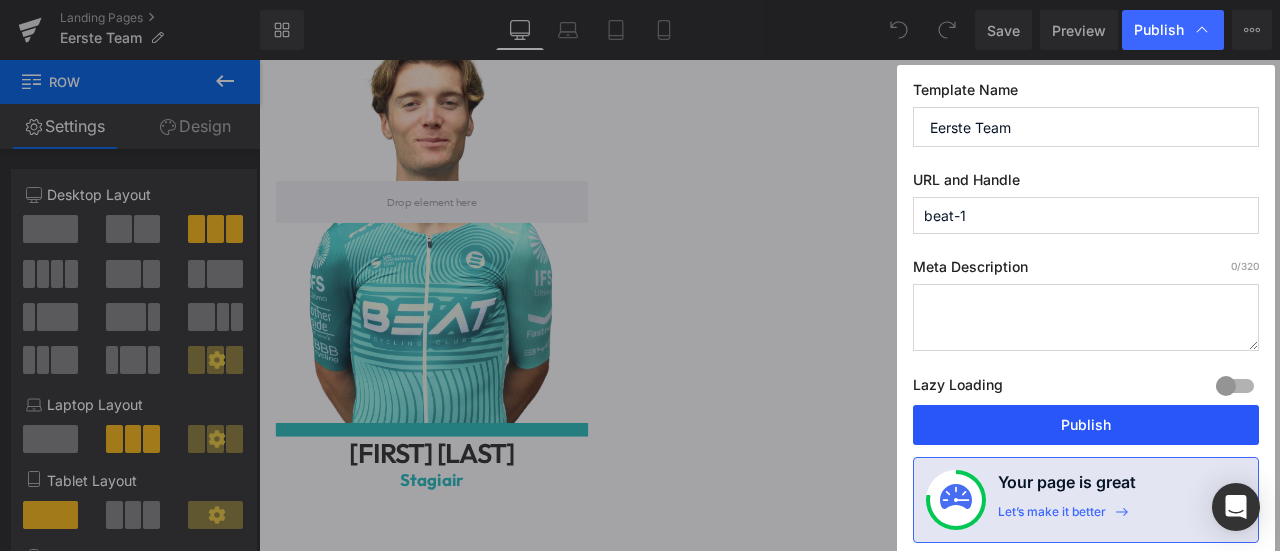 click on "Publish" at bounding box center (1086, 425) 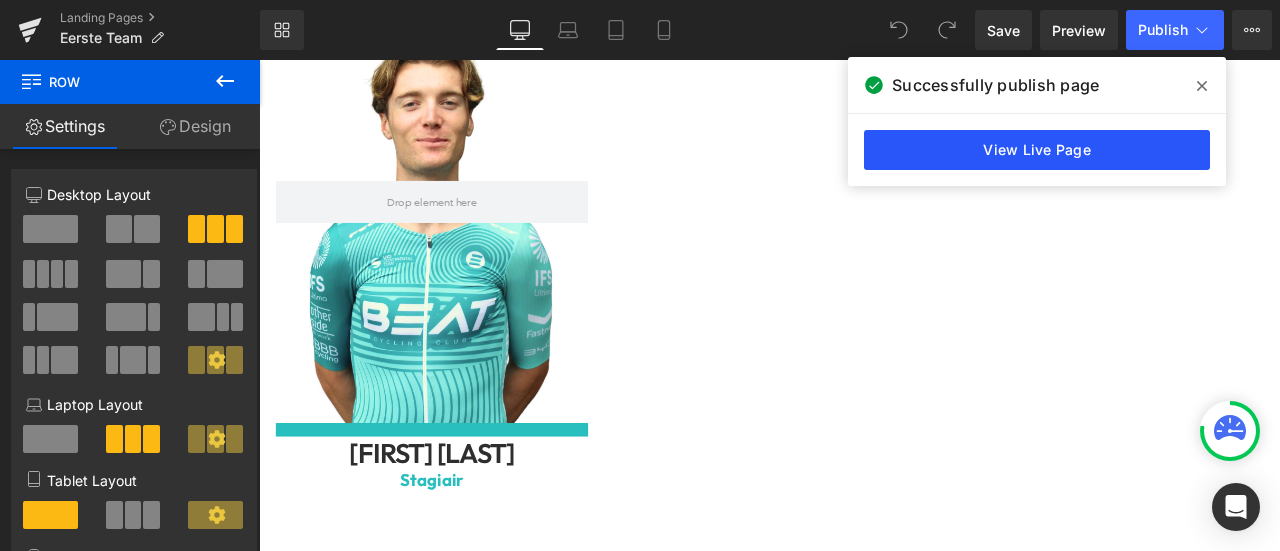 click on "View Live Page" at bounding box center [1037, 150] 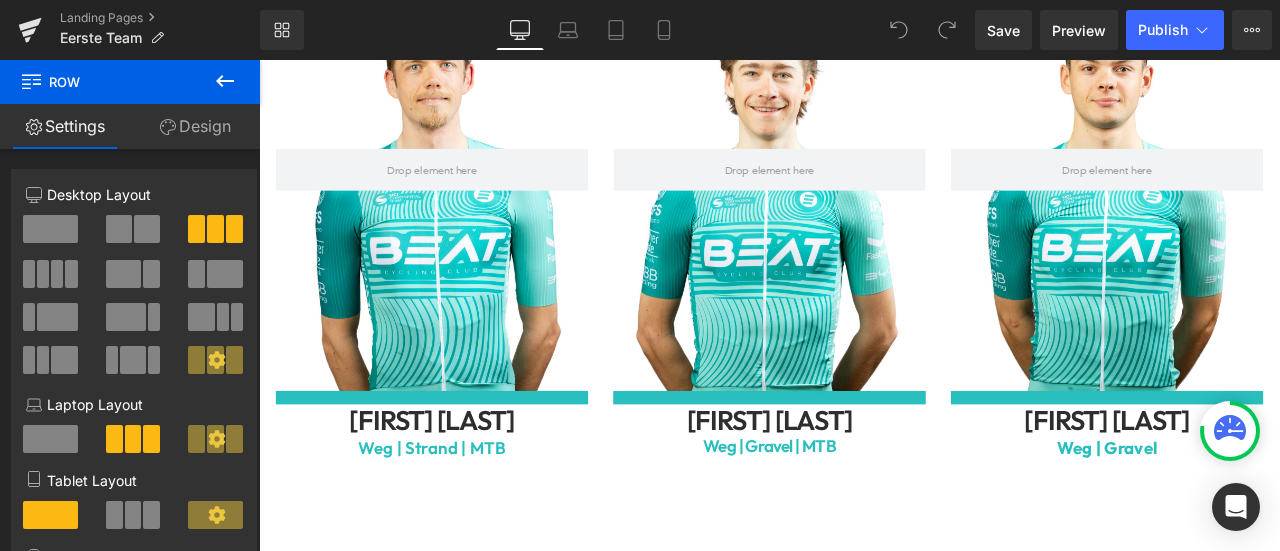 scroll, scrollTop: 1166, scrollLeft: 0, axis: vertical 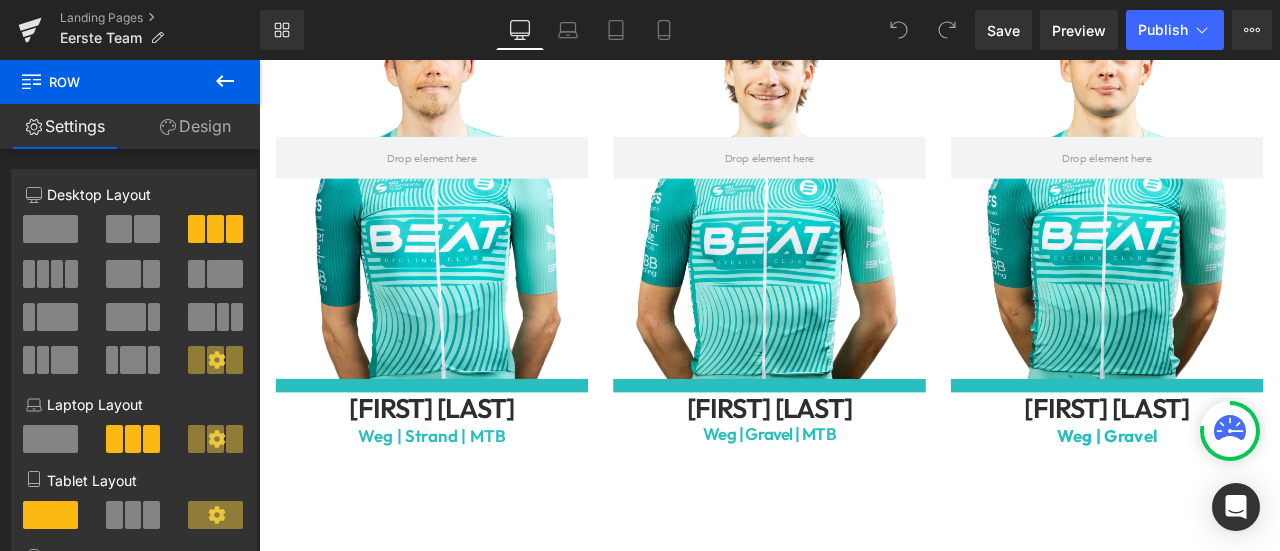 click at bounding box center [464, 176] 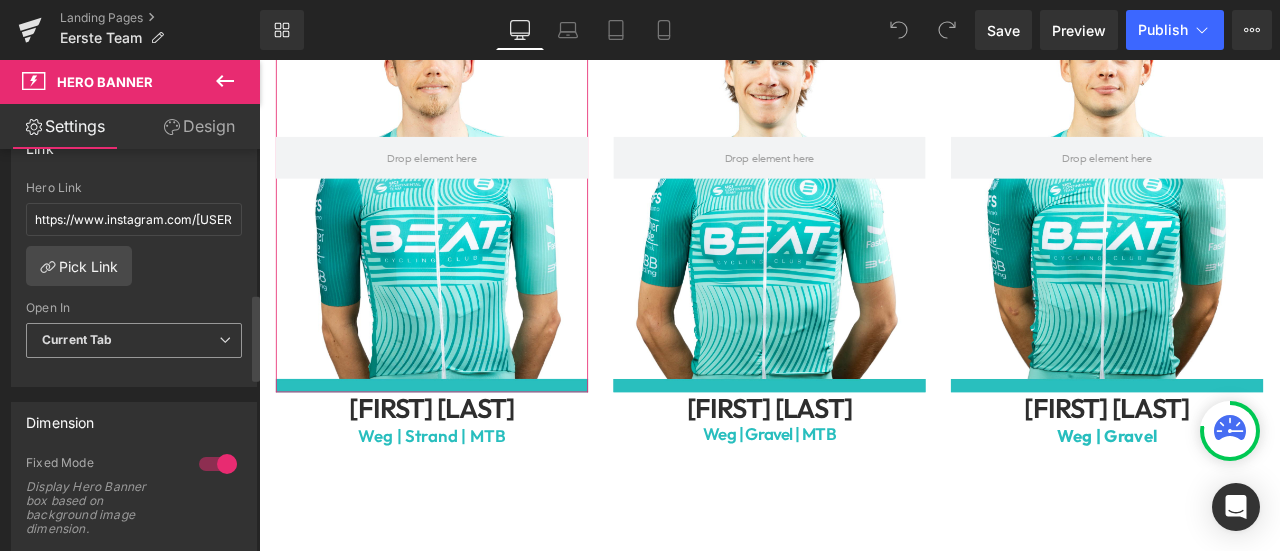 scroll, scrollTop: 666, scrollLeft: 0, axis: vertical 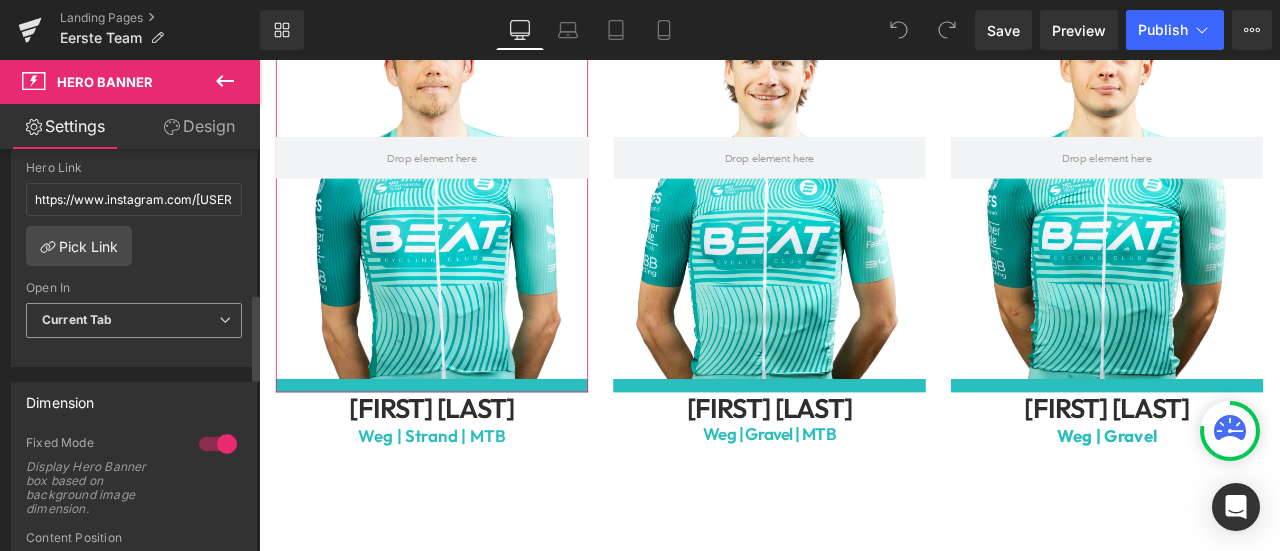click on "Current Tab" at bounding box center [134, 320] 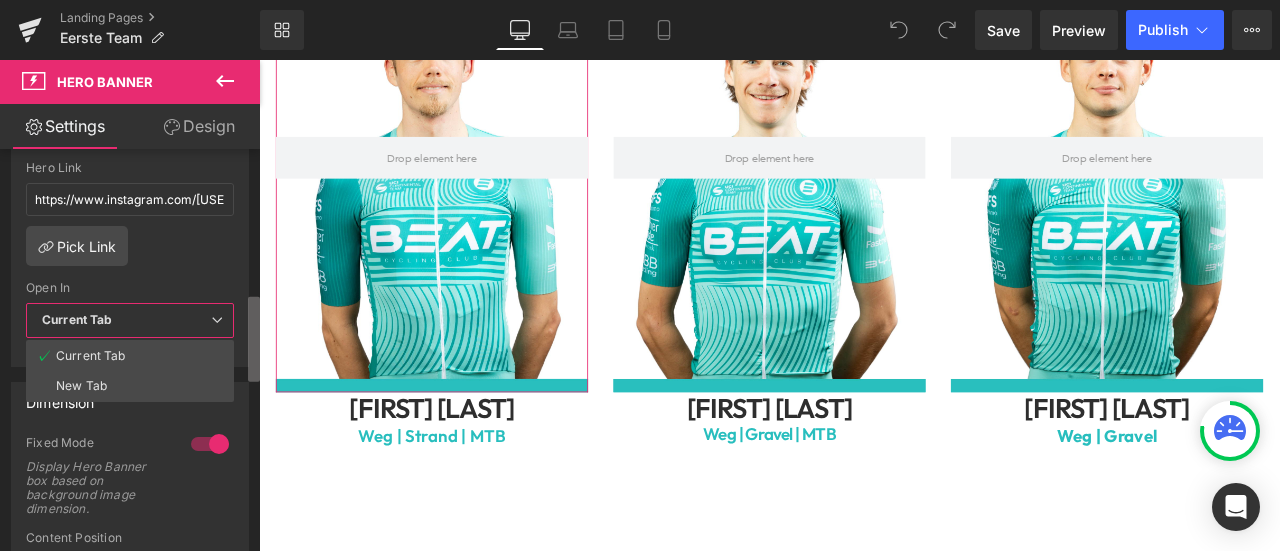 drag, startPoint x: 144, startPoint y: 375, endPoint x: 258, endPoint y: 345, distance: 117.881294 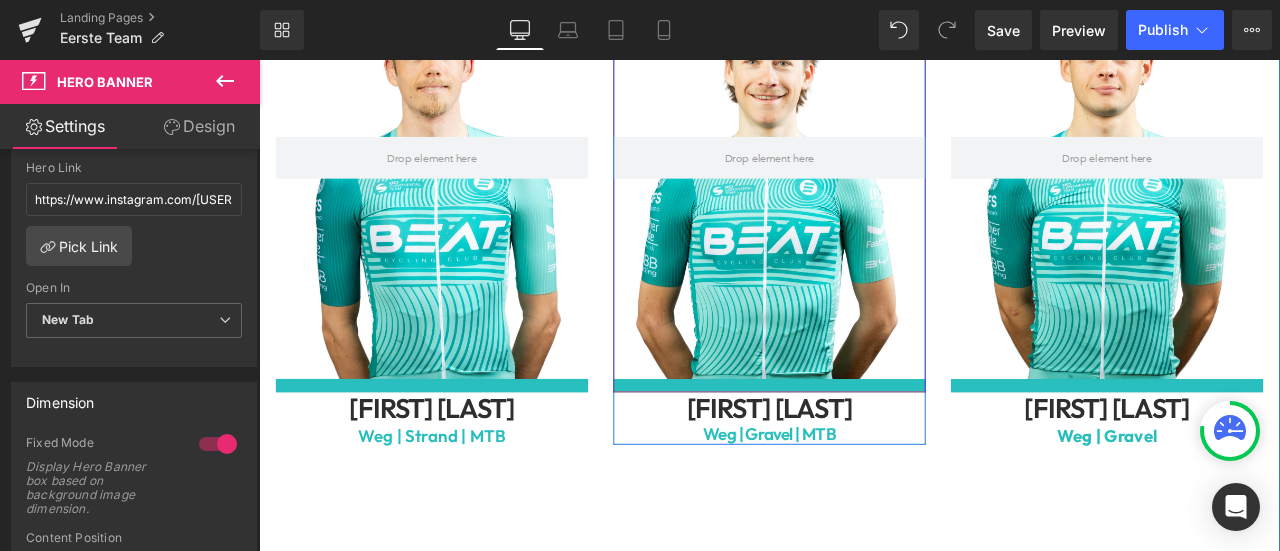 click at bounding box center (864, 176) 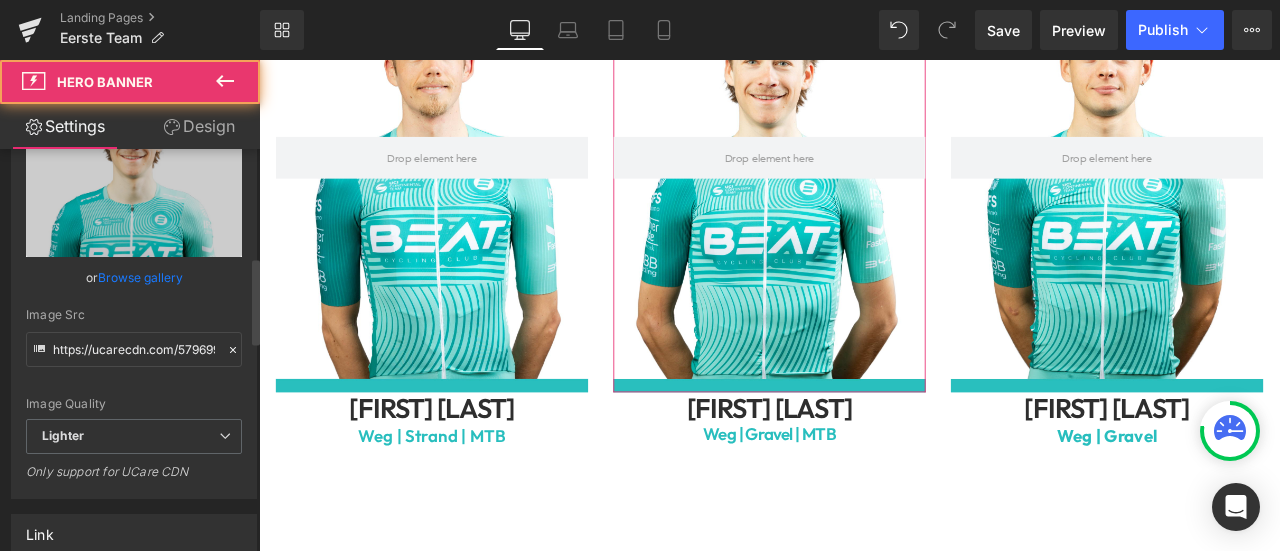 scroll, scrollTop: 500, scrollLeft: 0, axis: vertical 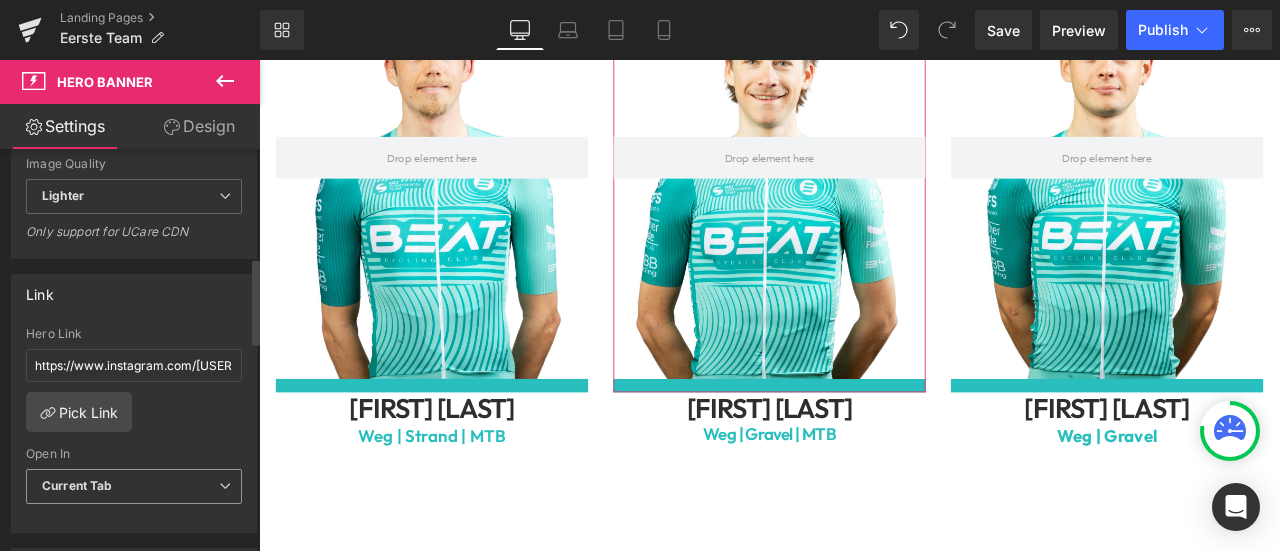 click on "Current Tab" at bounding box center (134, 486) 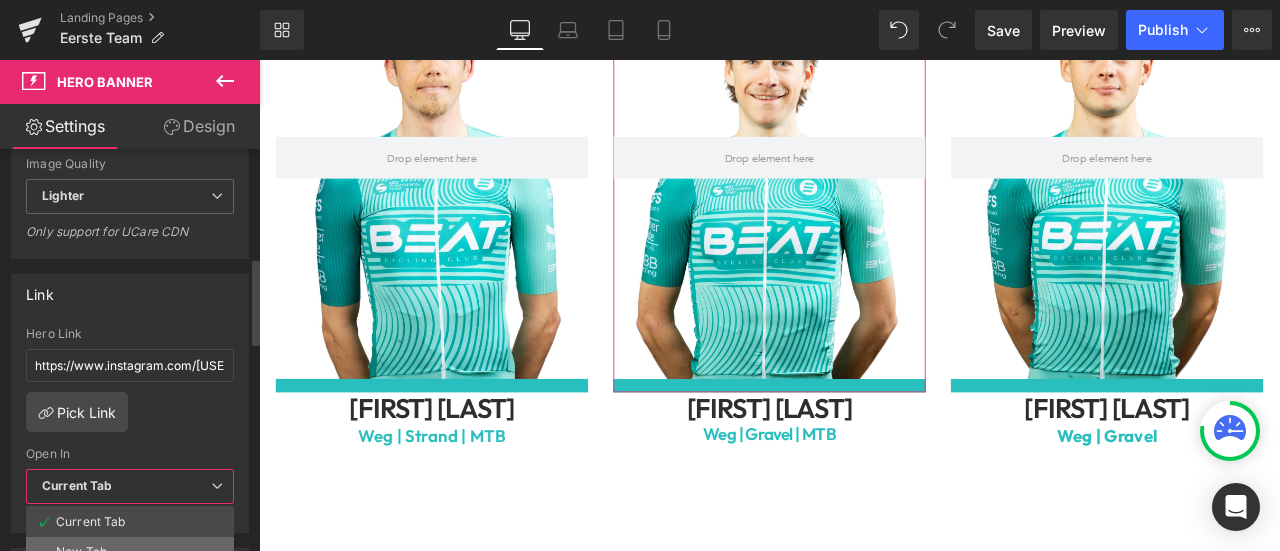 drag, startPoint x: 152, startPoint y: 536, endPoint x: 99, endPoint y: 444, distance: 106.174385 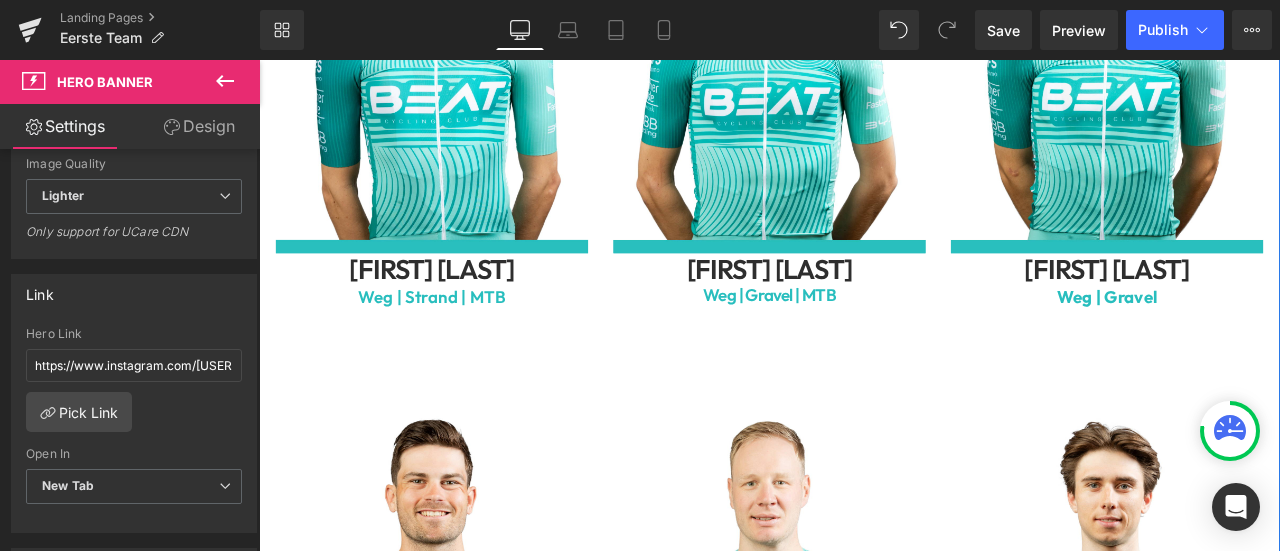 scroll, scrollTop: 1333, scrollLeft: 0, axis: vertical 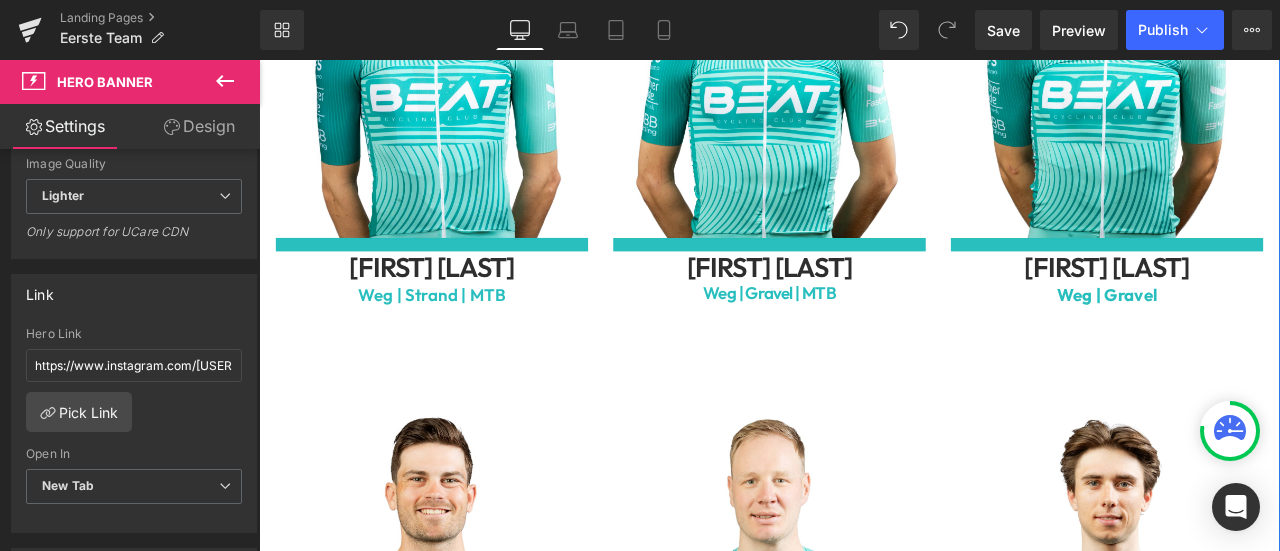 drag, startPoint x: 1241, startPoint y: 178, endPoint x: 799, endPoint y: 241, distance: 446.46725 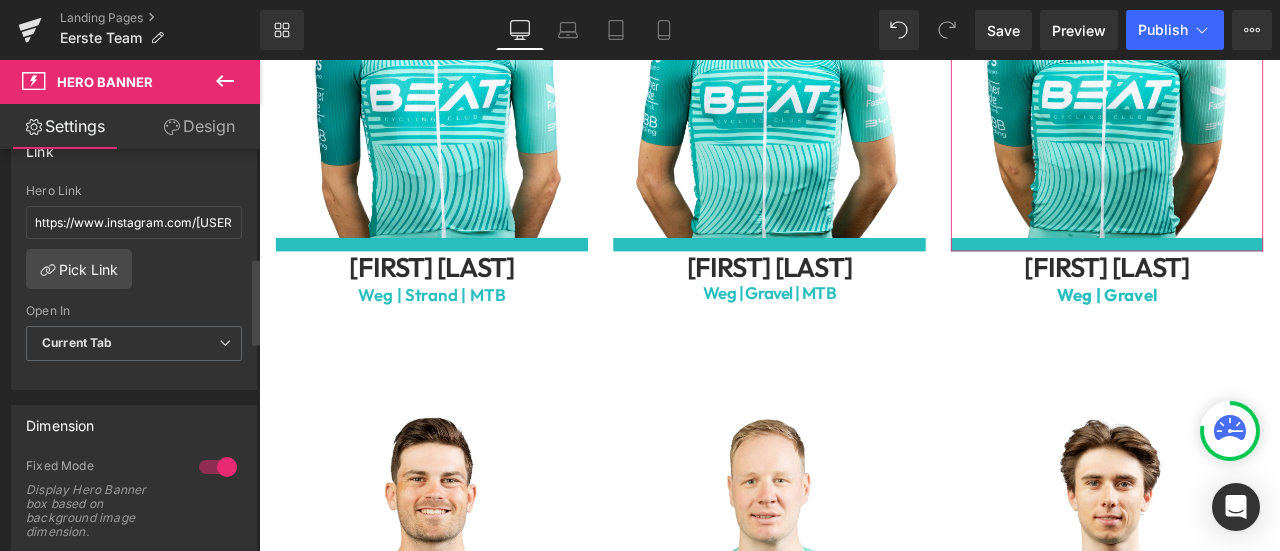 scroll, scrollTop: 666, scrollLeft: 0, axis: vertical 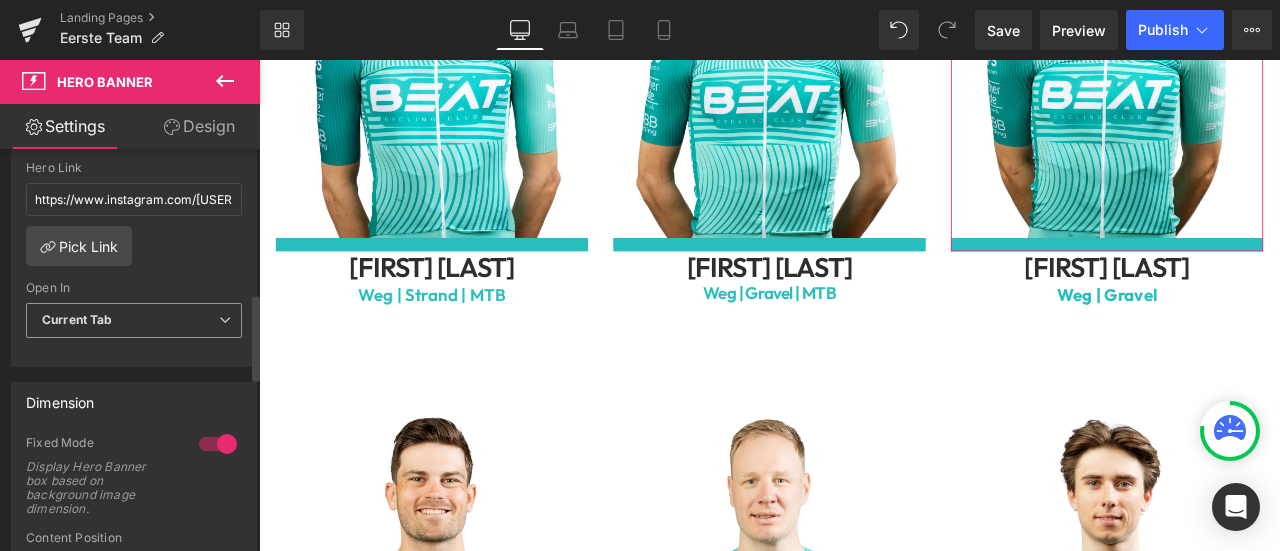 click on "Current Tab" at bounding box center (134, 320) 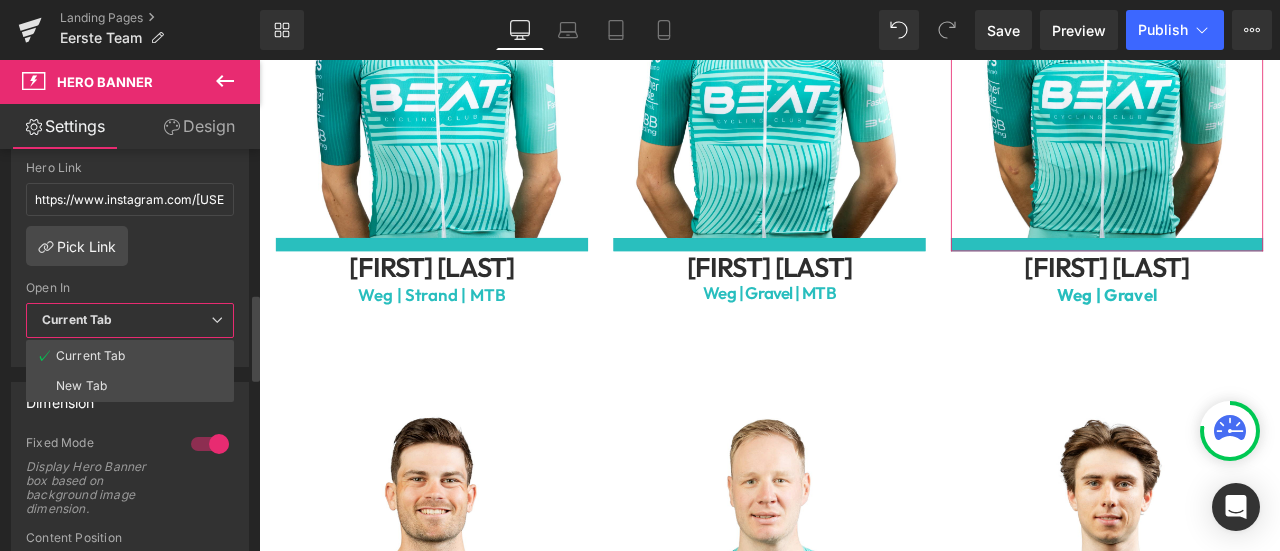 click on "New Tab" at bounding box center [130, 386] 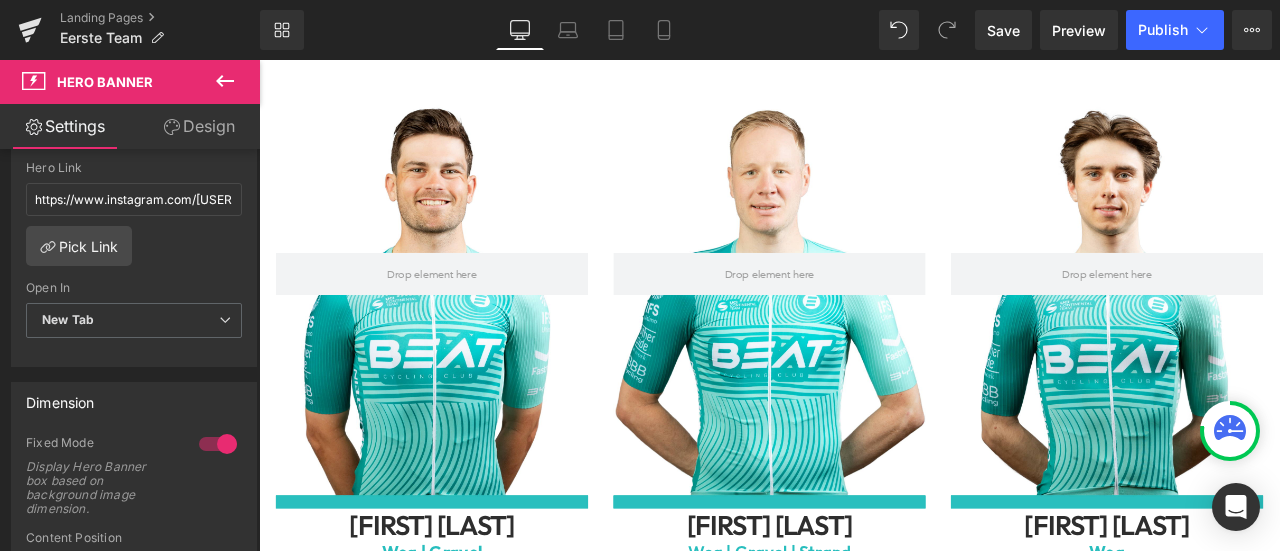 scroll, scrollTop: 2000, scrollLeft: 0, axis: vertical 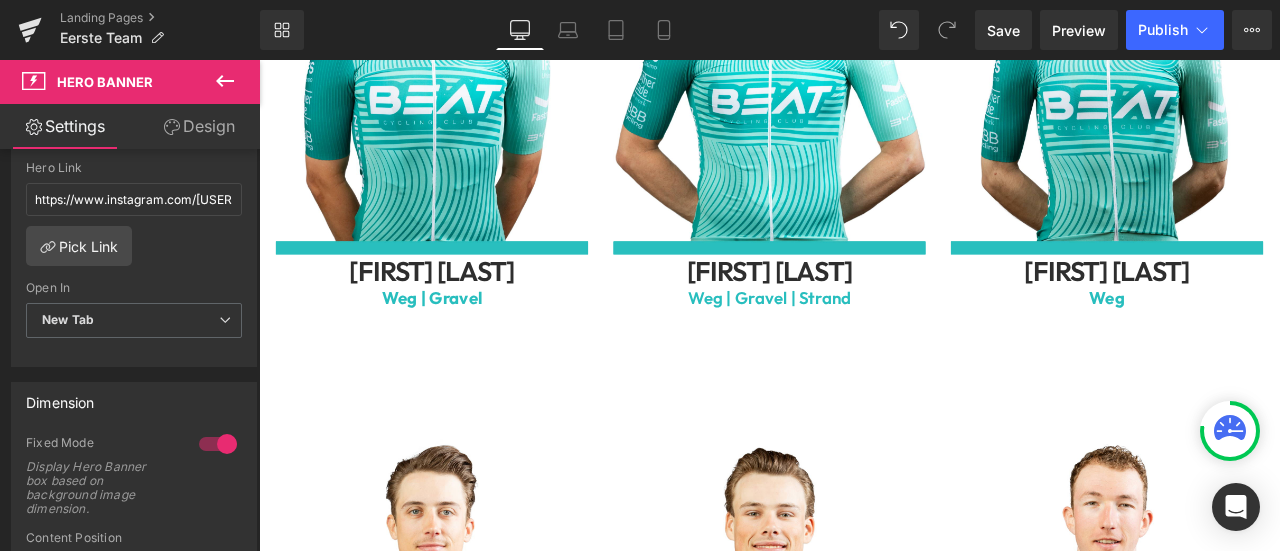 click at bounding box center (464, 12) 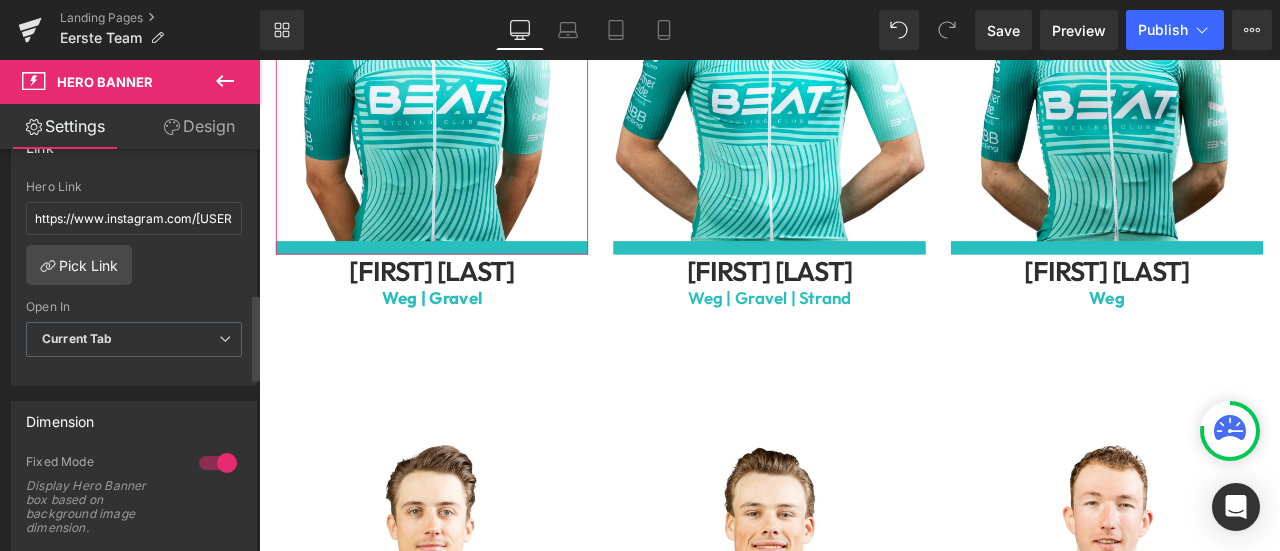 scroll, scrollTop: 666, scrollLeft: 0, axis: vertical 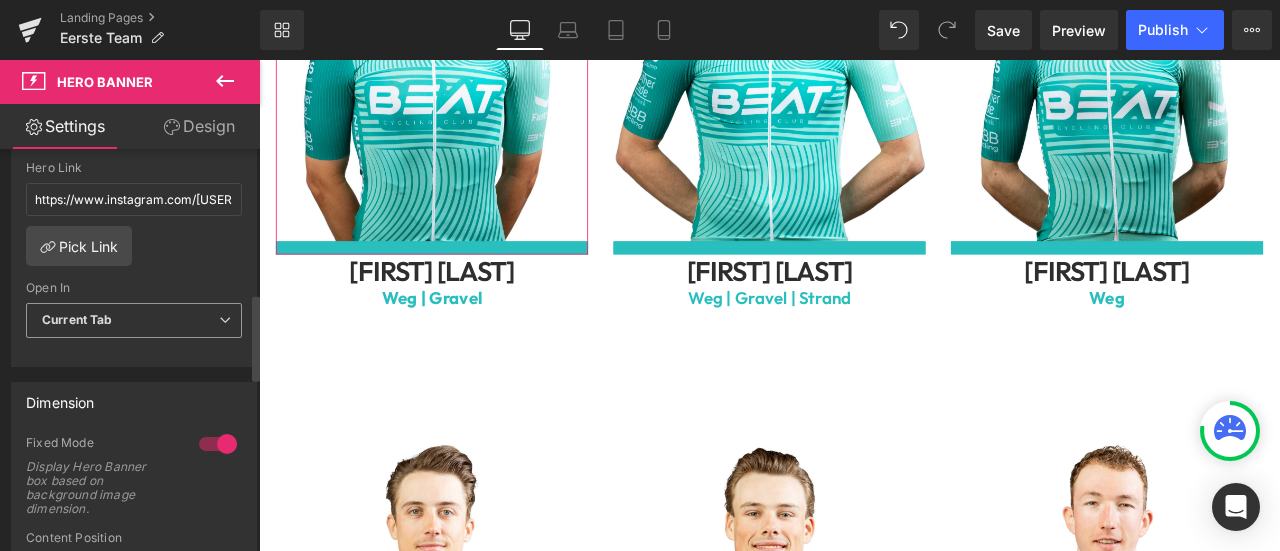 click on "Current Tab" at bounding box center [134, 320] 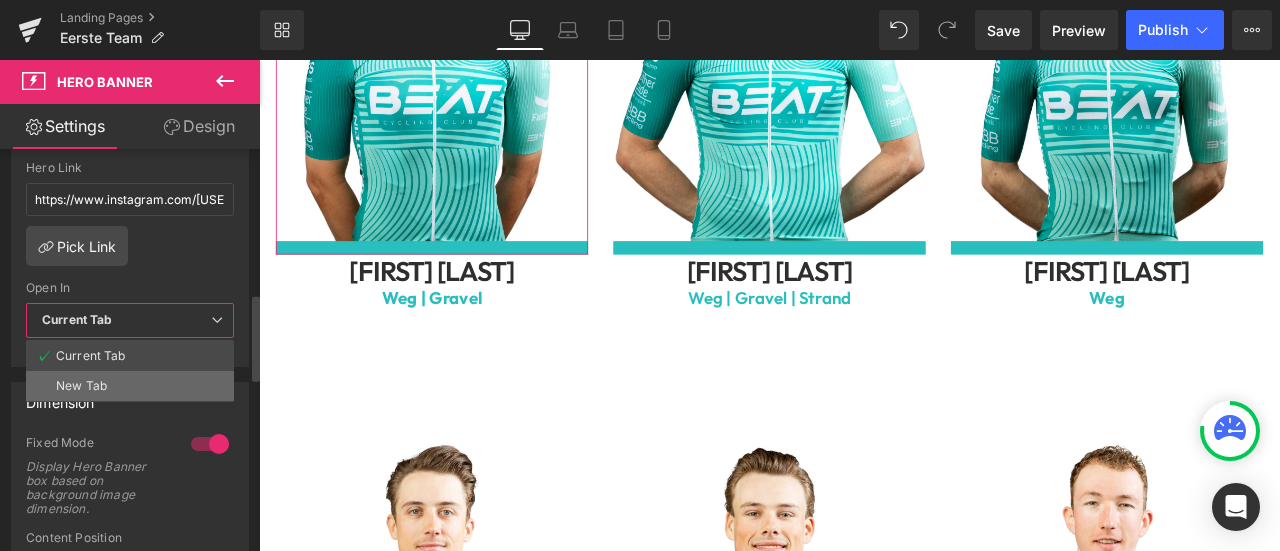 click on "New Tab" at bounding box center [130, 386] 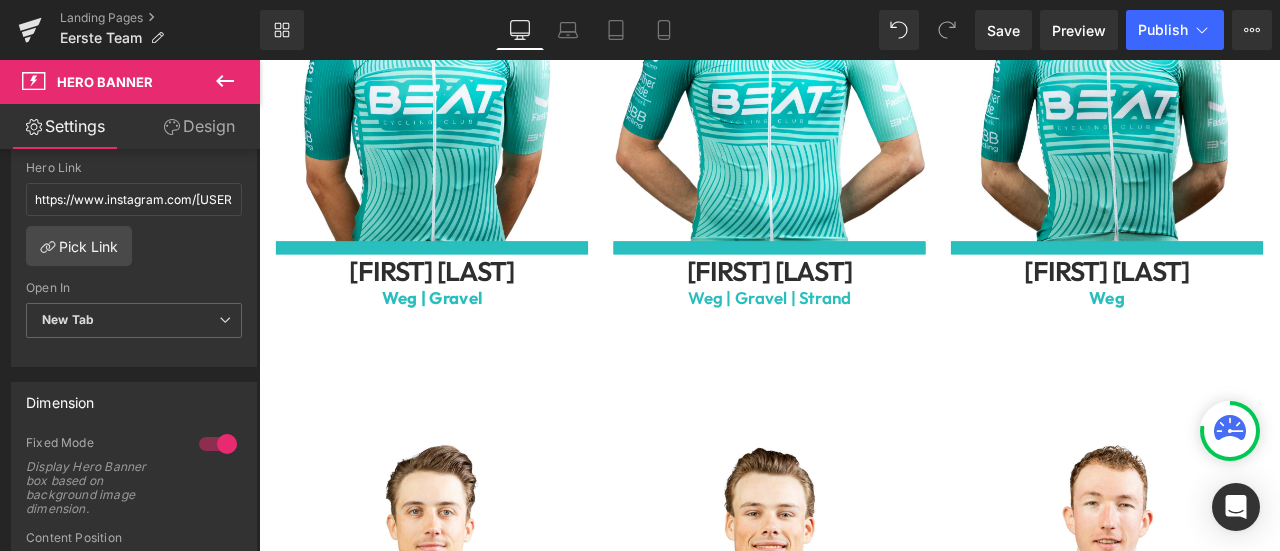 click at bounding box center (864, 12) 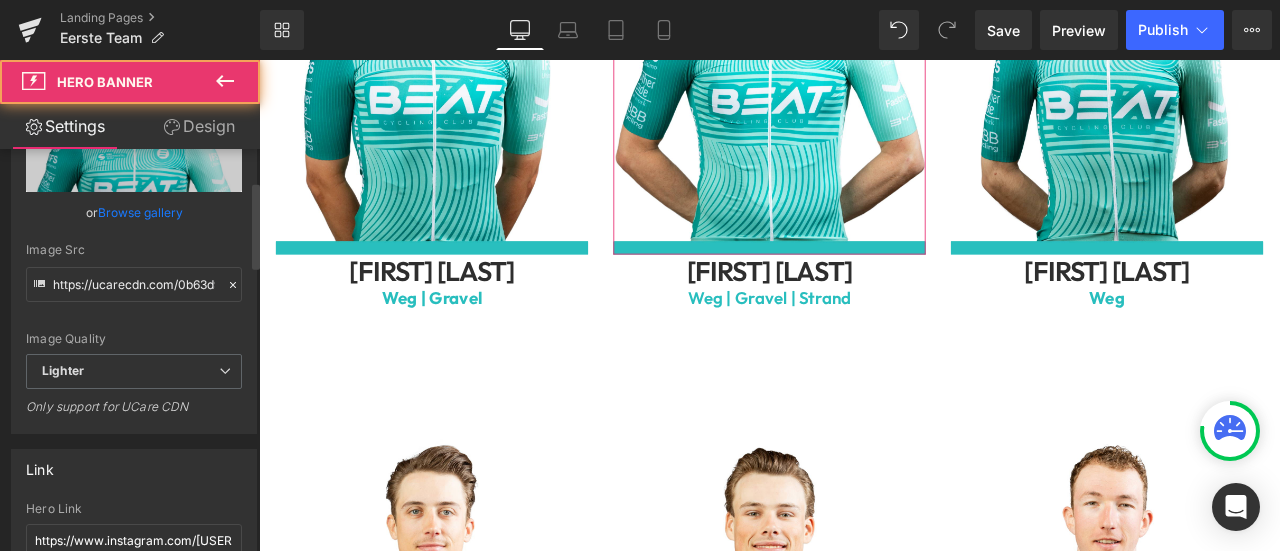 scroll, scrollTop: 333, scrollLeft: 0, axis: vertical 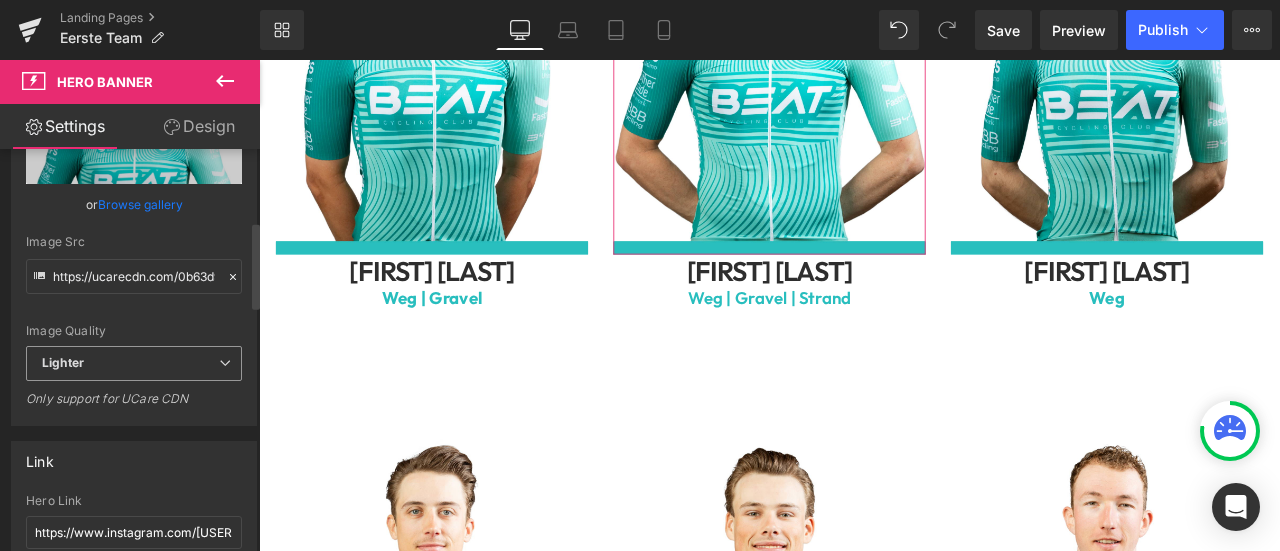 click on "Lighter" at bounding box center (134, 363) 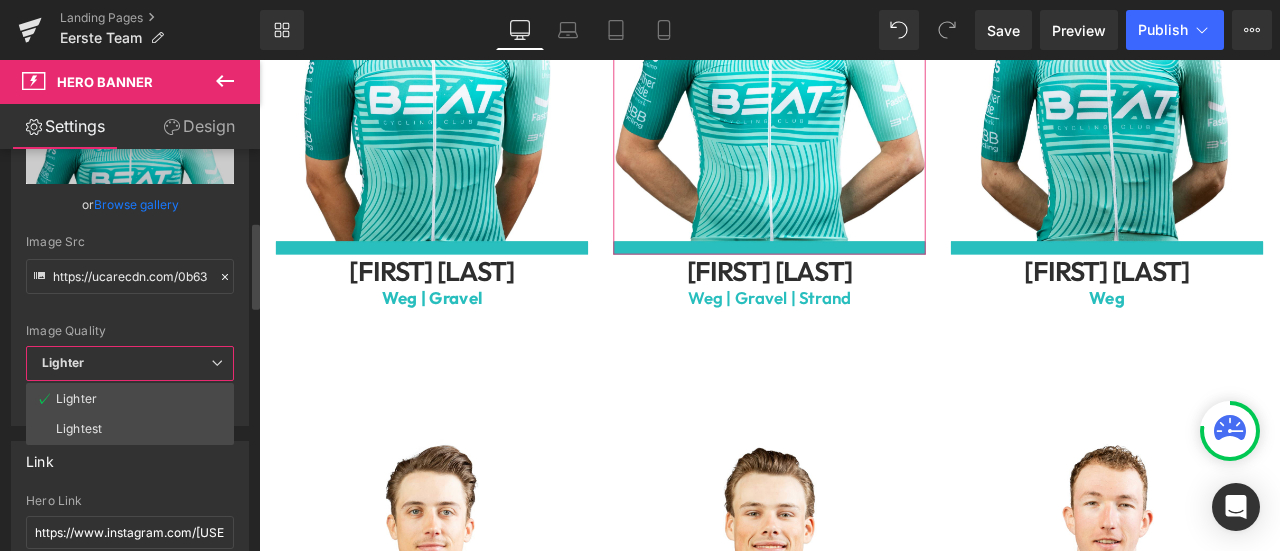 click on "Image Quality Lighter Lightest
Lighter
Lighter Lightest Only support for UCare CDN" at bounding box center [130, 195] 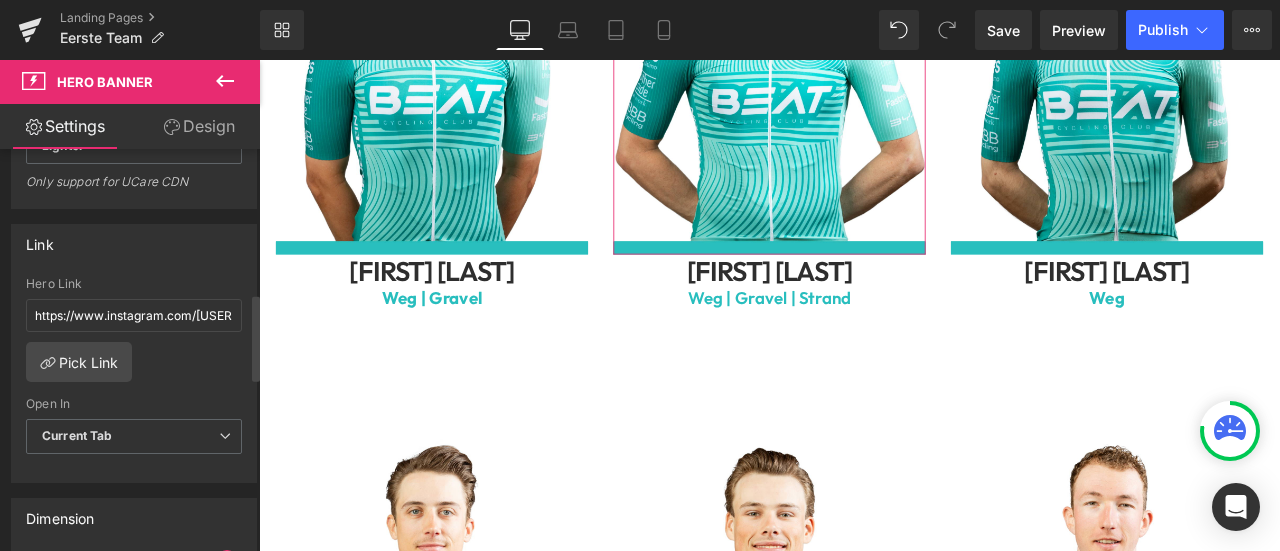 scroll, scrollTop: 666, scrollLeft: 0, axis: vertical 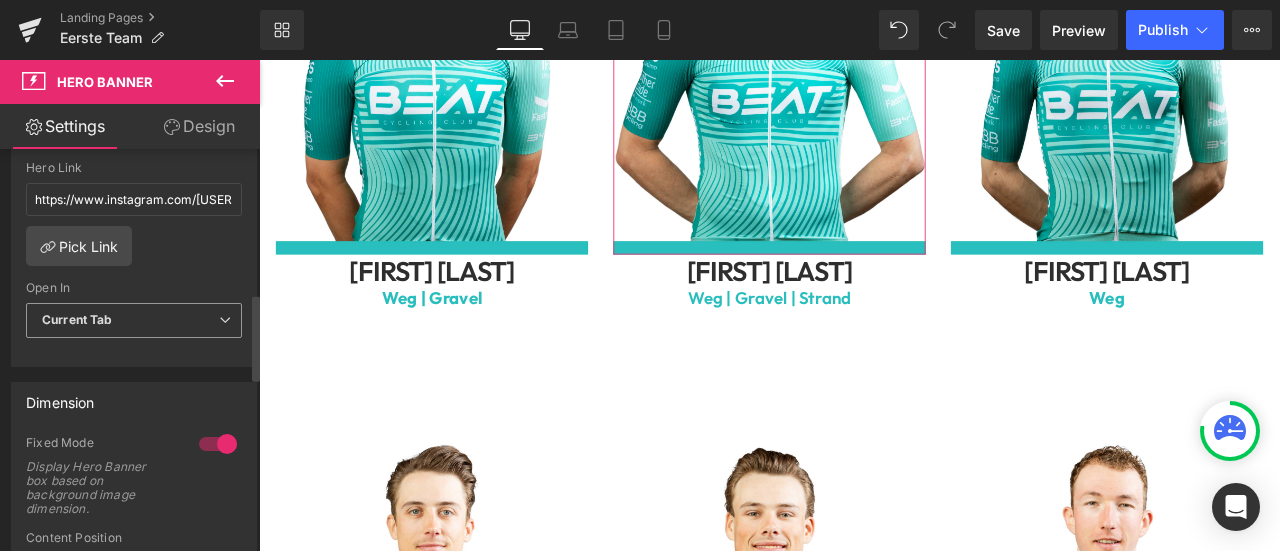 click on "Current Tab" at bounding box center [134, 320] 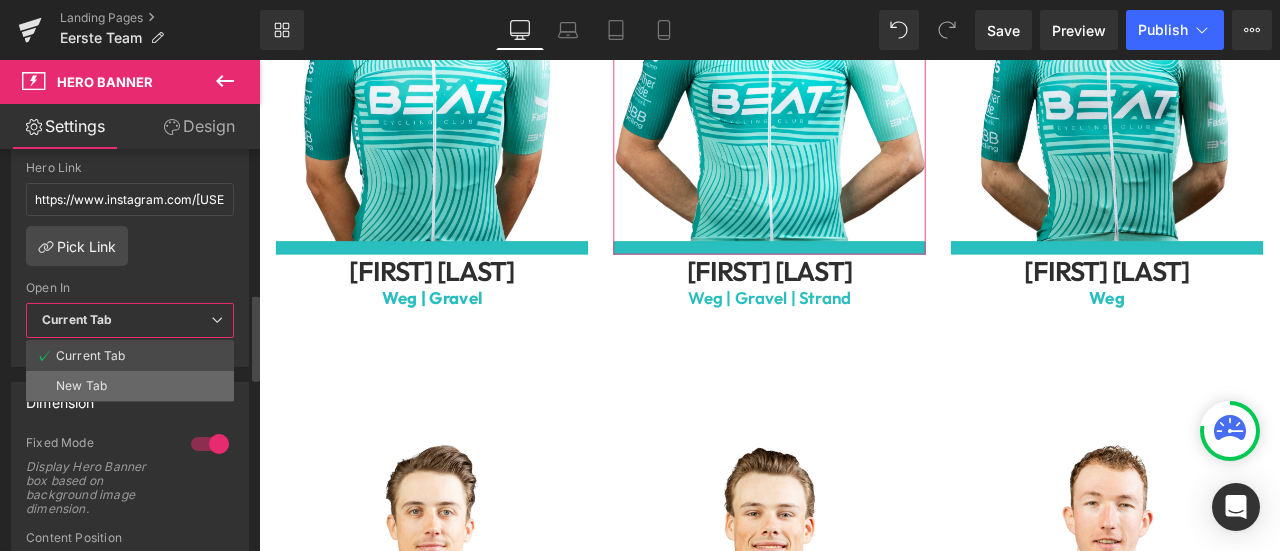 drag, startPoint x: 148, startPoint y: 373, endPoint x: 197, endPoint y: 357, distance: 51.546097 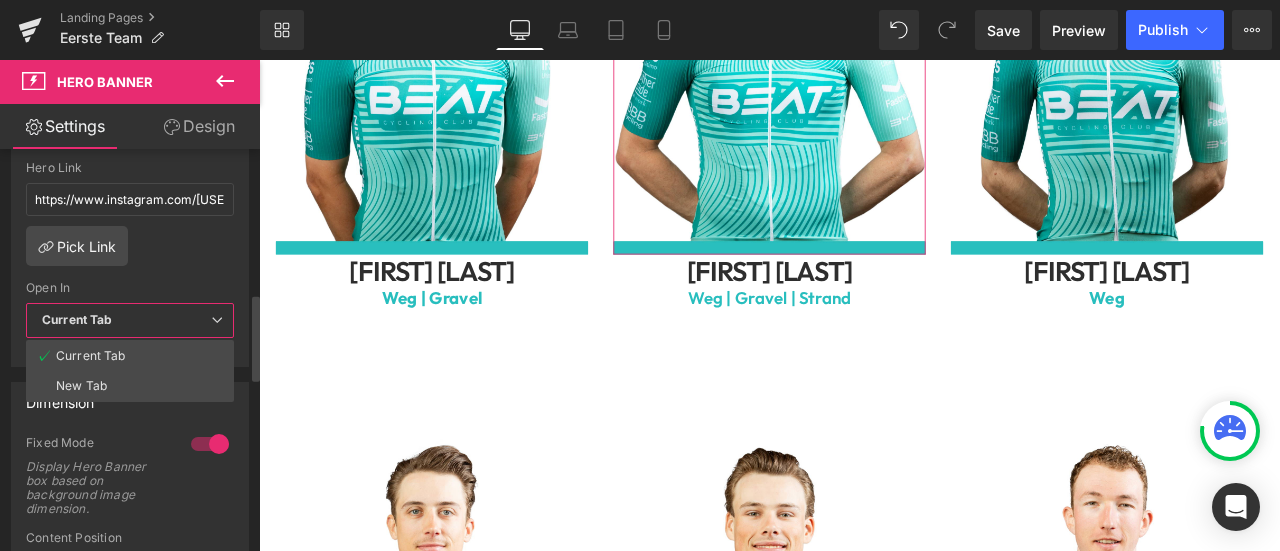 click on "New Tab" at bounding box center (130, 386) 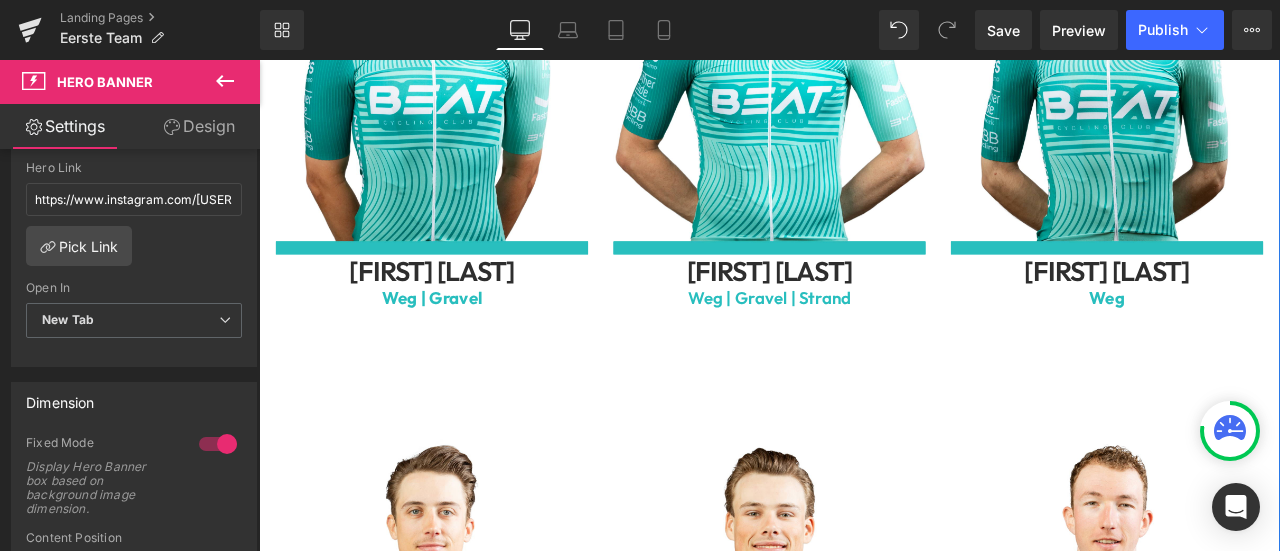 click at bounding box center [1264, 12] 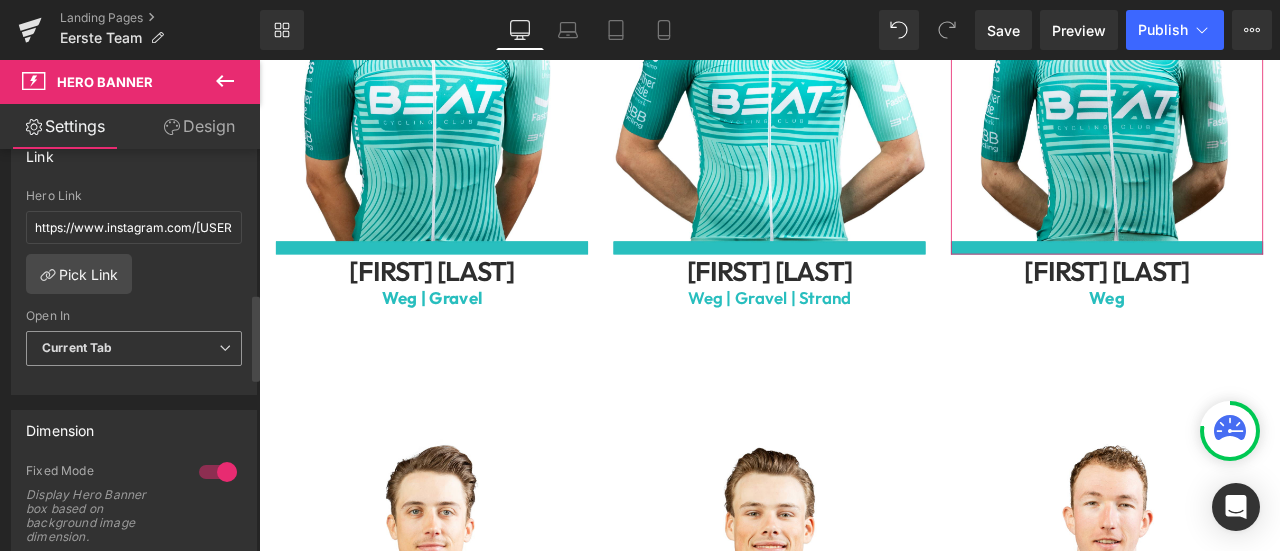 scroll, scrollTop: 666, scrollLeft: 0, axis: vertical 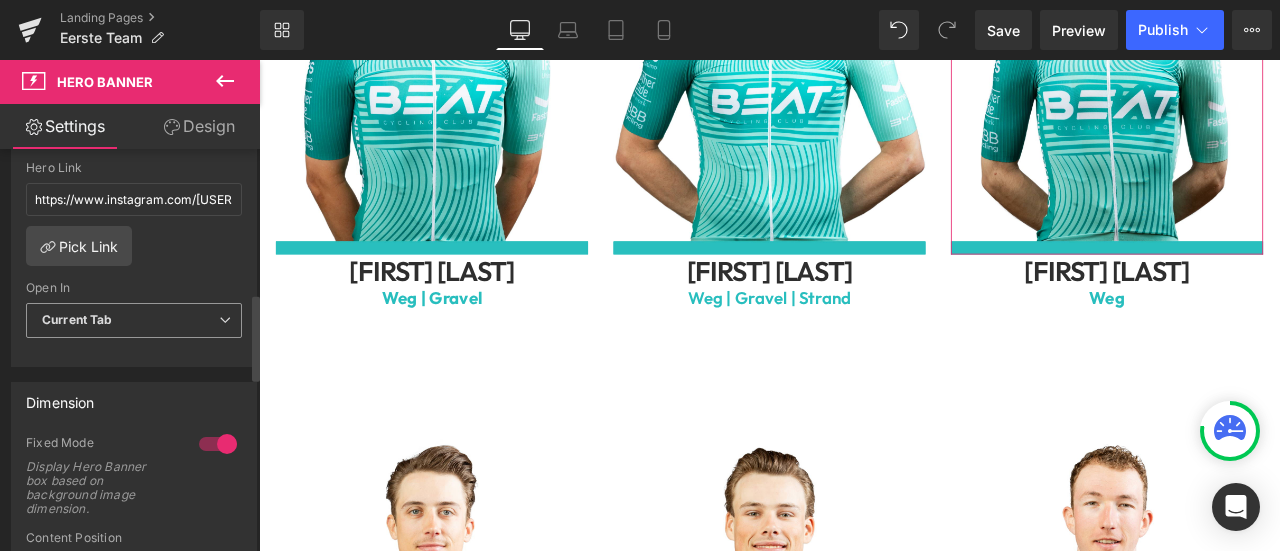 click on "Current Tab" at bounding box center [134, 320] 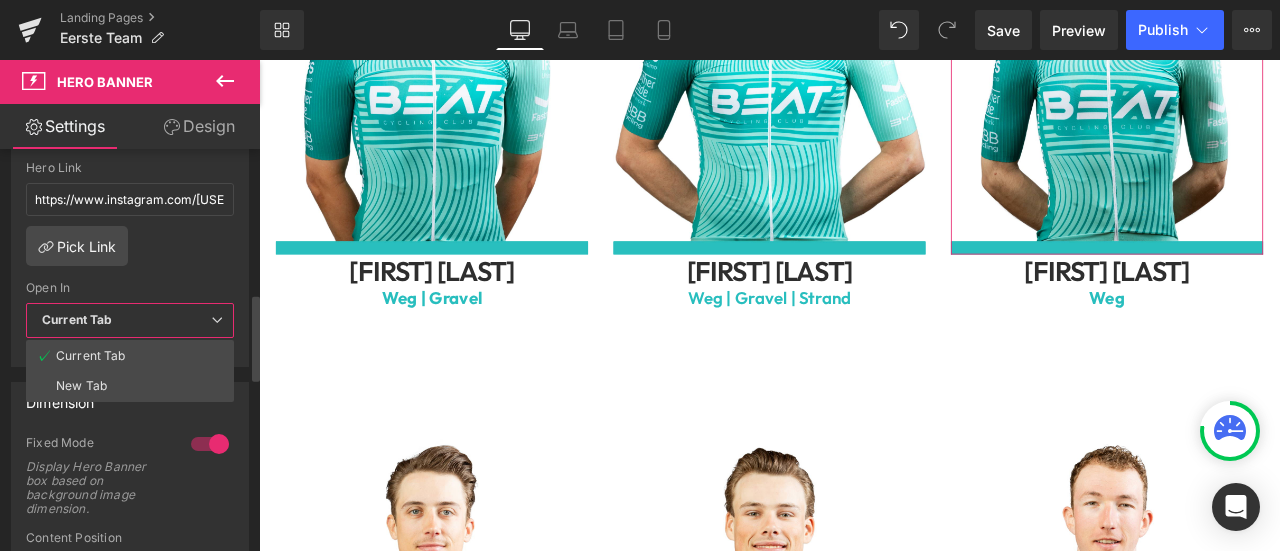 drag, startPoint x: 110, startPoint y: 368, endPoint x: 126, endPoint y: 362, distance: 17.088007 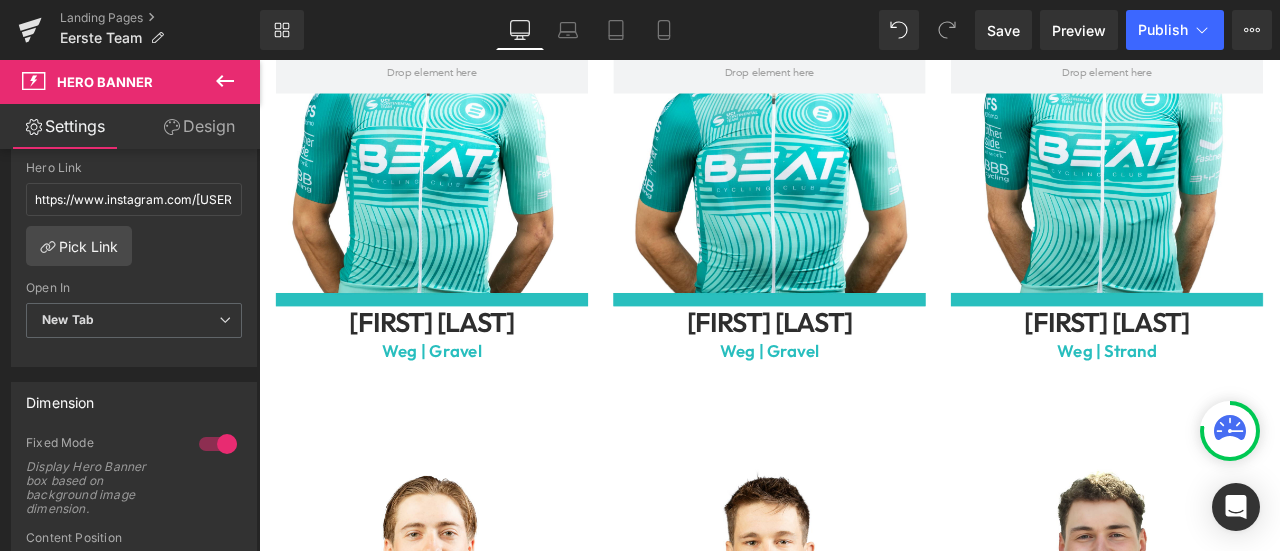 scroll, scrollTop: 2666, scrollLeft: 0, axis: vertical 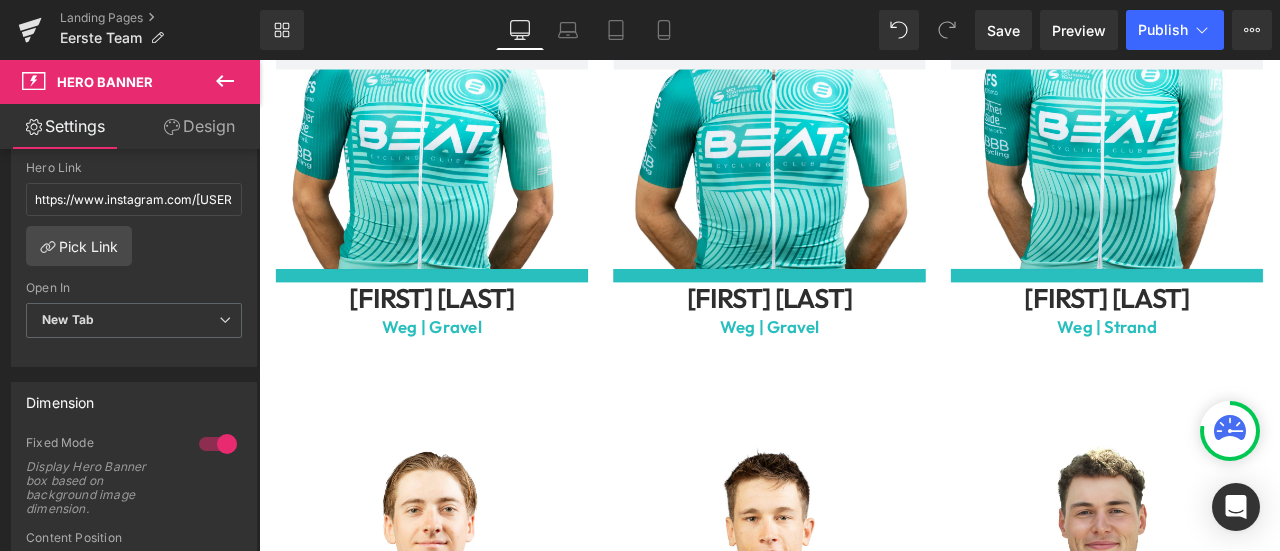 click at bounding box center [464, 46] 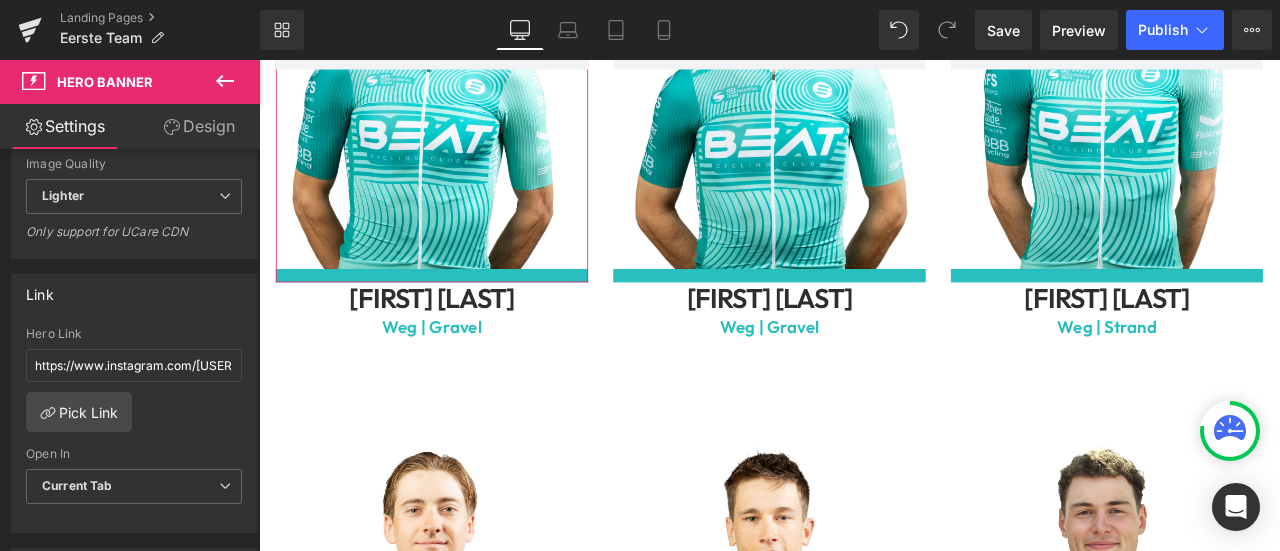 scroll, scrollTop: 666, scrollLeft: 0, axis: vertical 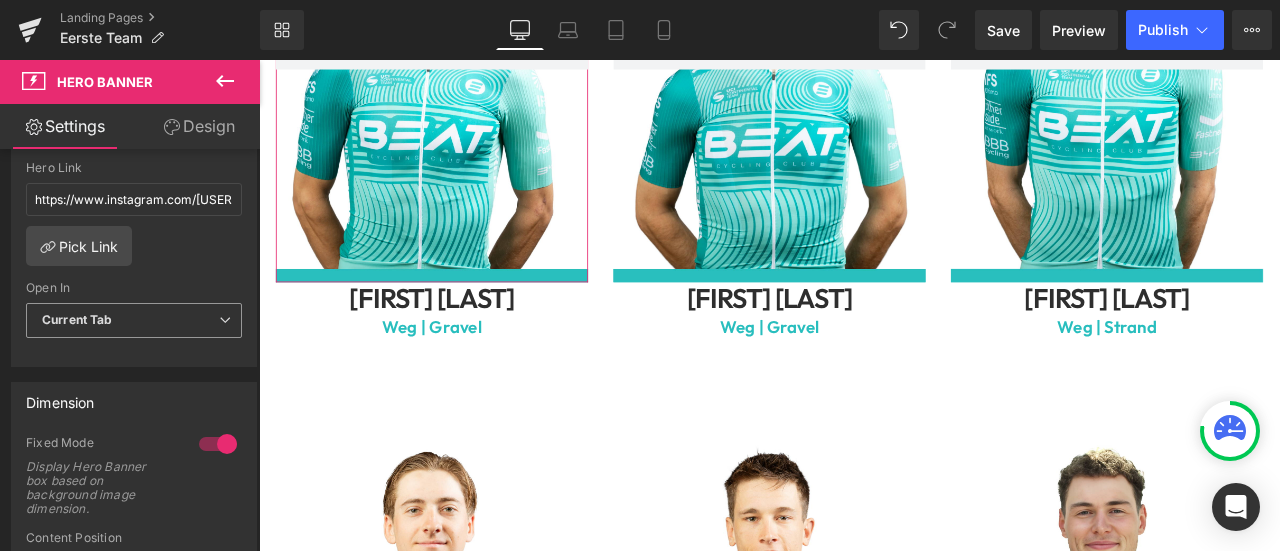 click on "Current Tab" at bounding box center (134, 320) 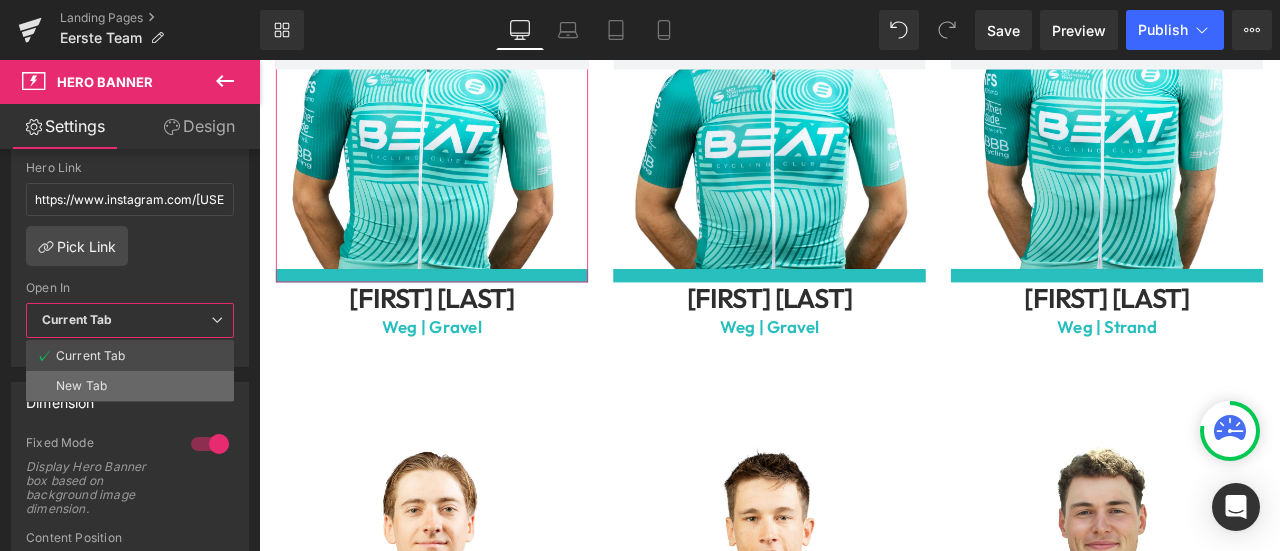 drag, startPoint x: 146, startPoint y: 366, endPoint x: 157, endPoint y: 363, distance: 11.401754 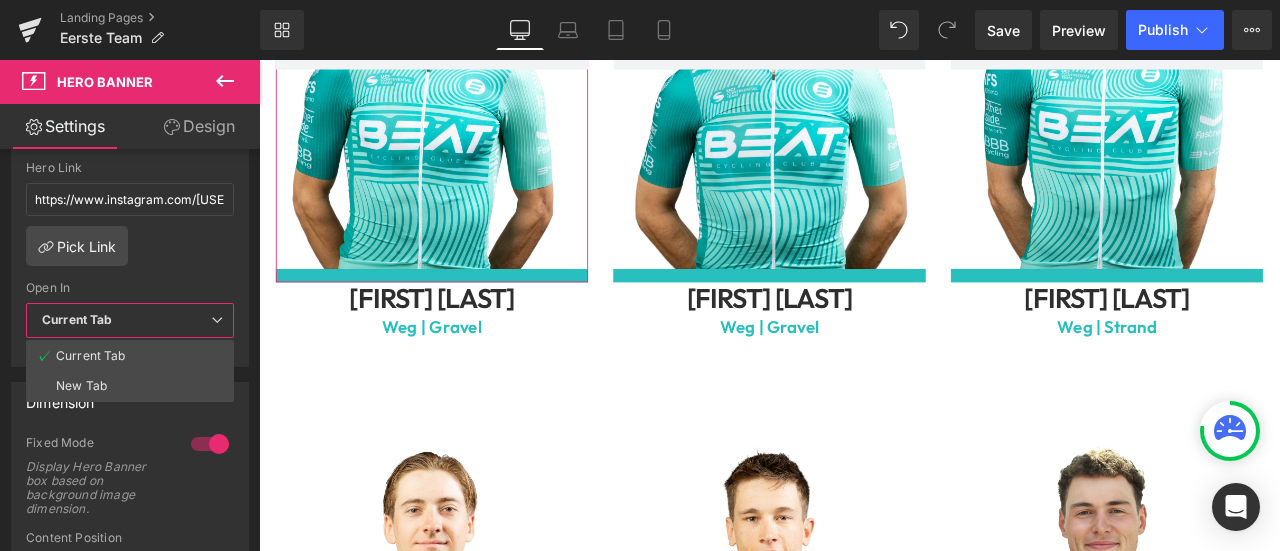 click on "New Tab" at bounding box center (130, 386) 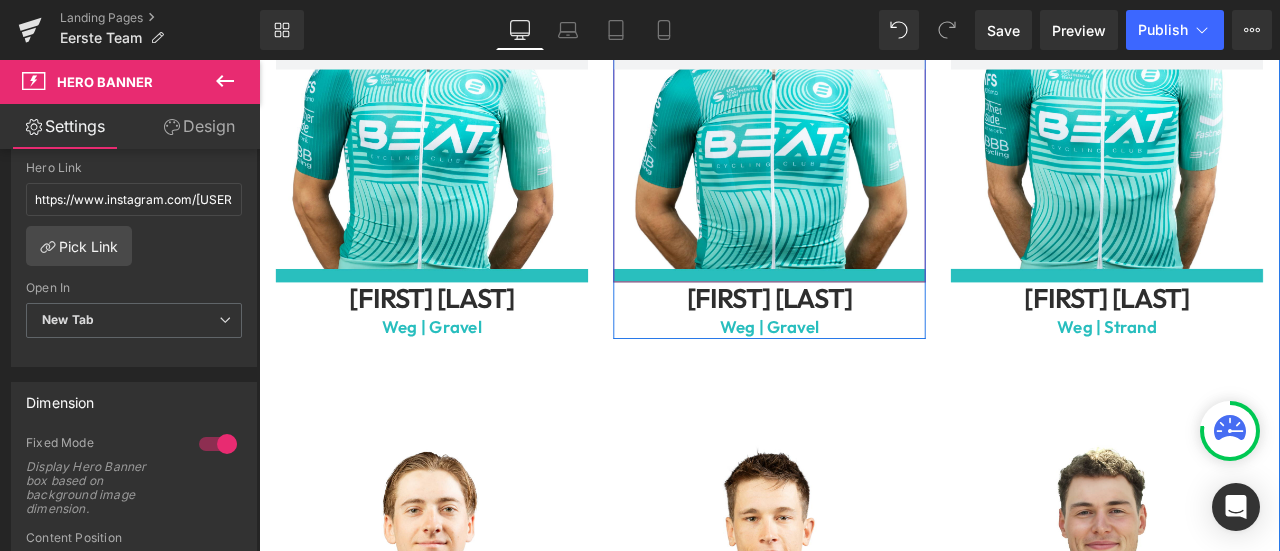 click at bounding box center [864, 46] 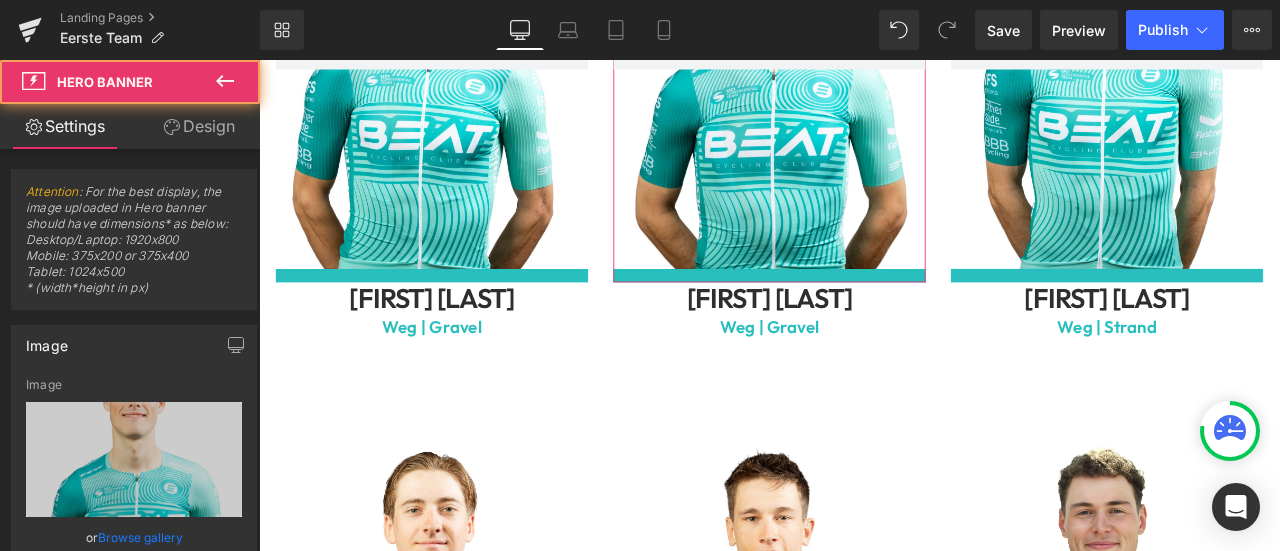 type on "https://ucarecdn.com/172f9b62-c521-4688-9154-8dea08dcb8f1/-/format/auto/-/preview/3000x3000/-/quality/lighter/5.png" 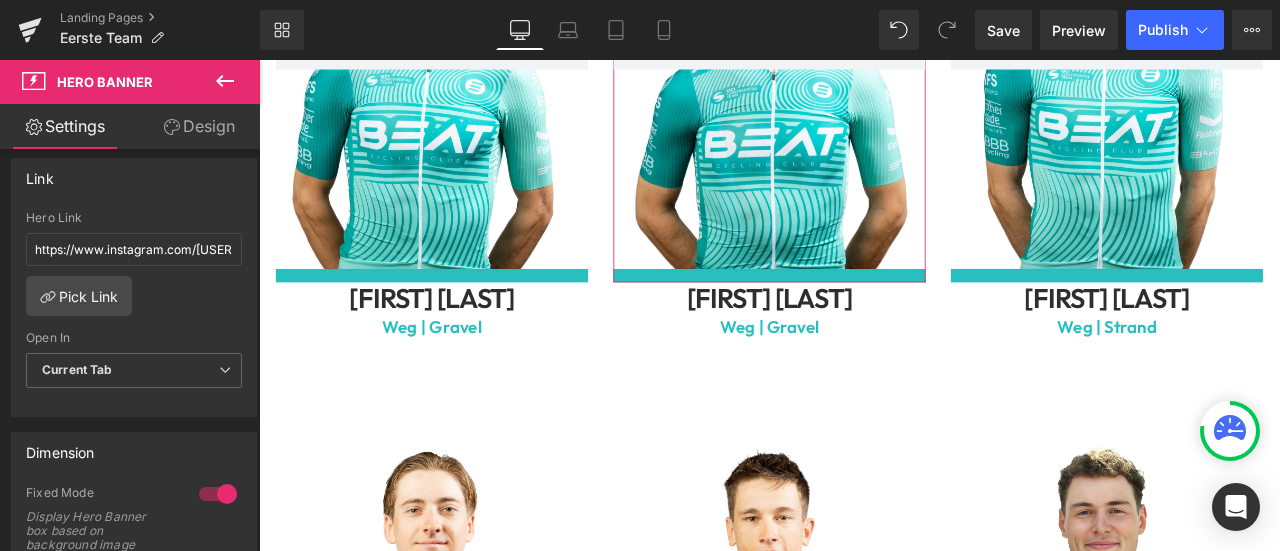 scroll, scrollTop: 666, scrollLeft: 0, axis: vertical 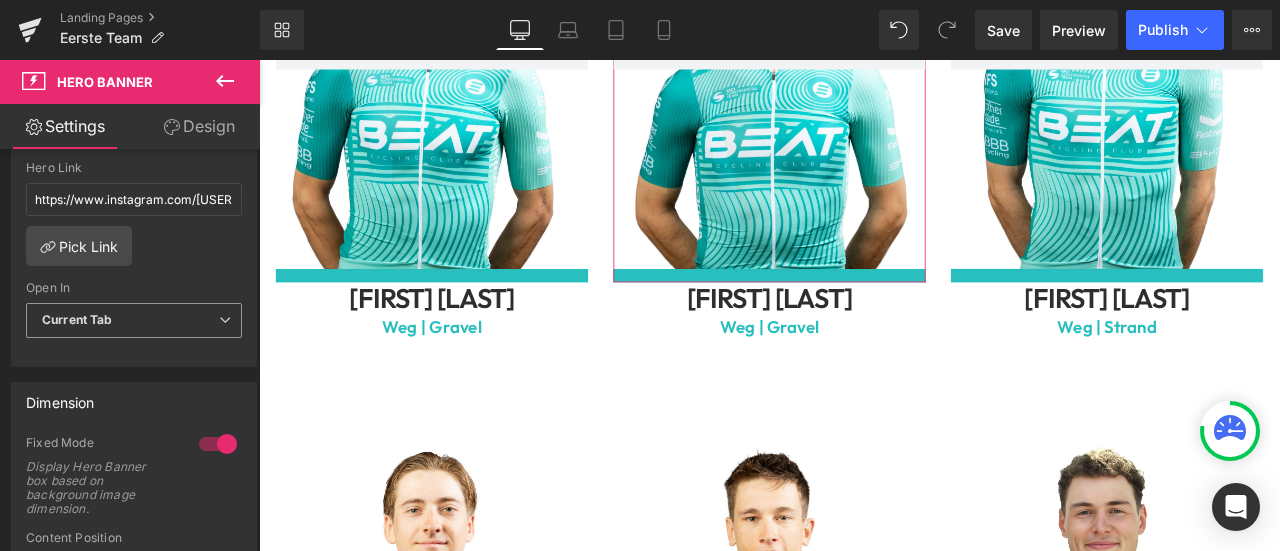 drag, startPoint x: 173, startPoint y: 309, endPoint x: 156, endPoint y: 322, distance: 21.400934 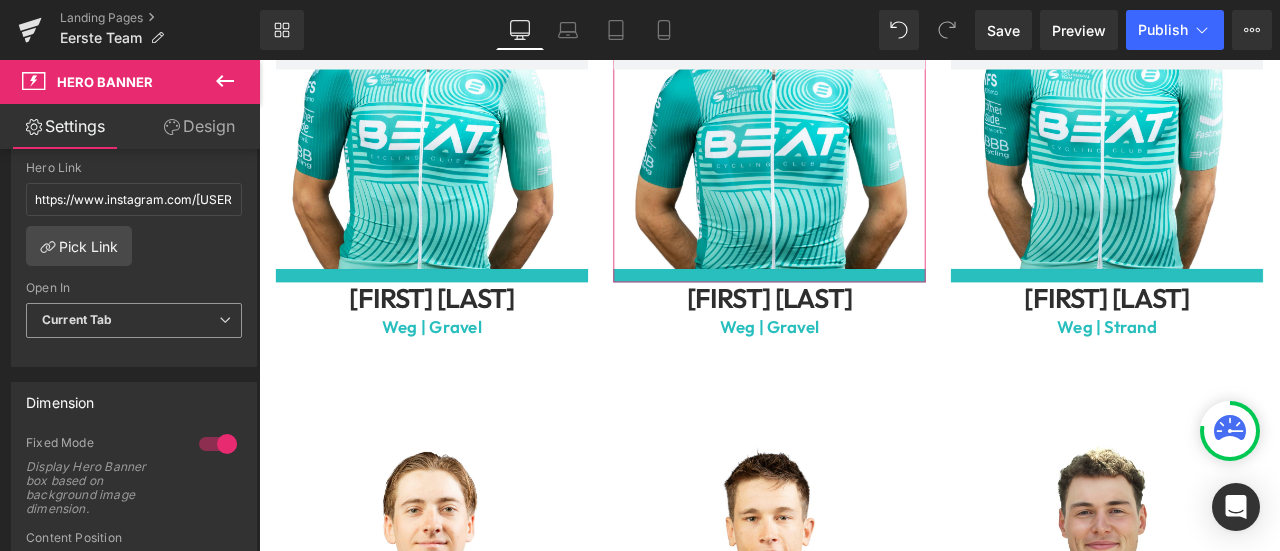 click on "Current Tab" at bounding box center [134, 320] 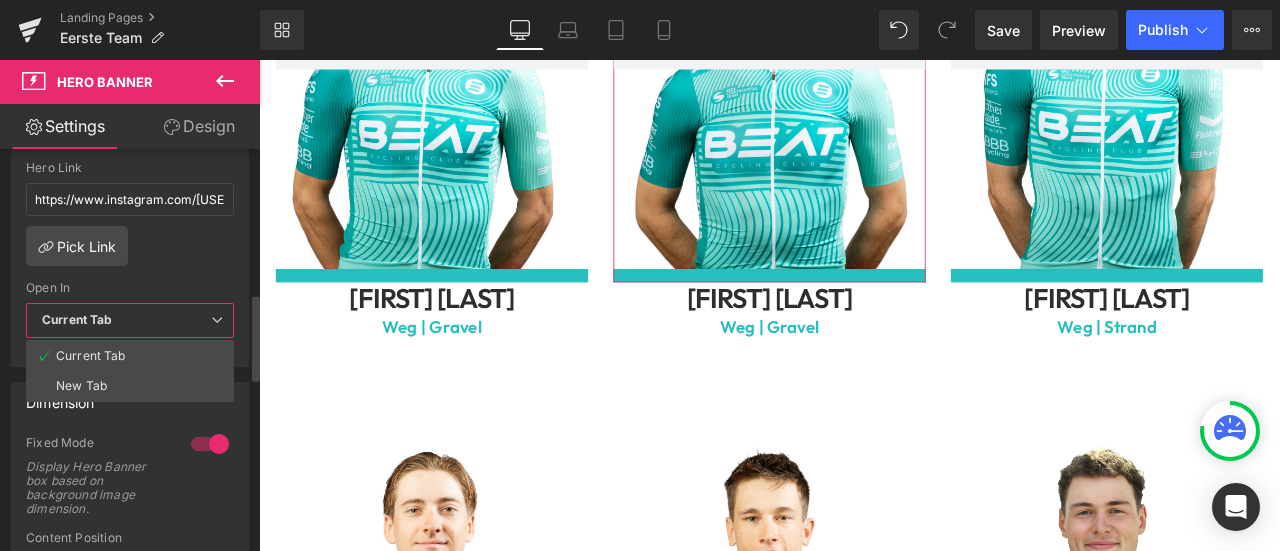 drag, startPoint x: 132, startPoint y: 367, endPoint x: 150, endPoint y: 359, distance: 19.697716 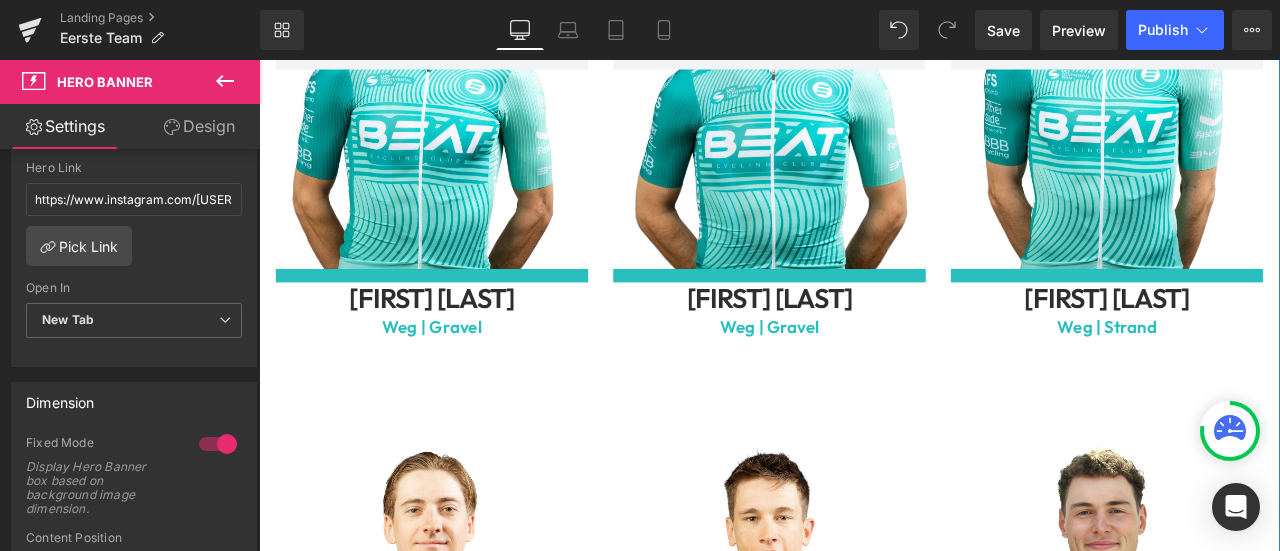 click at bounding box center (1264, 46) 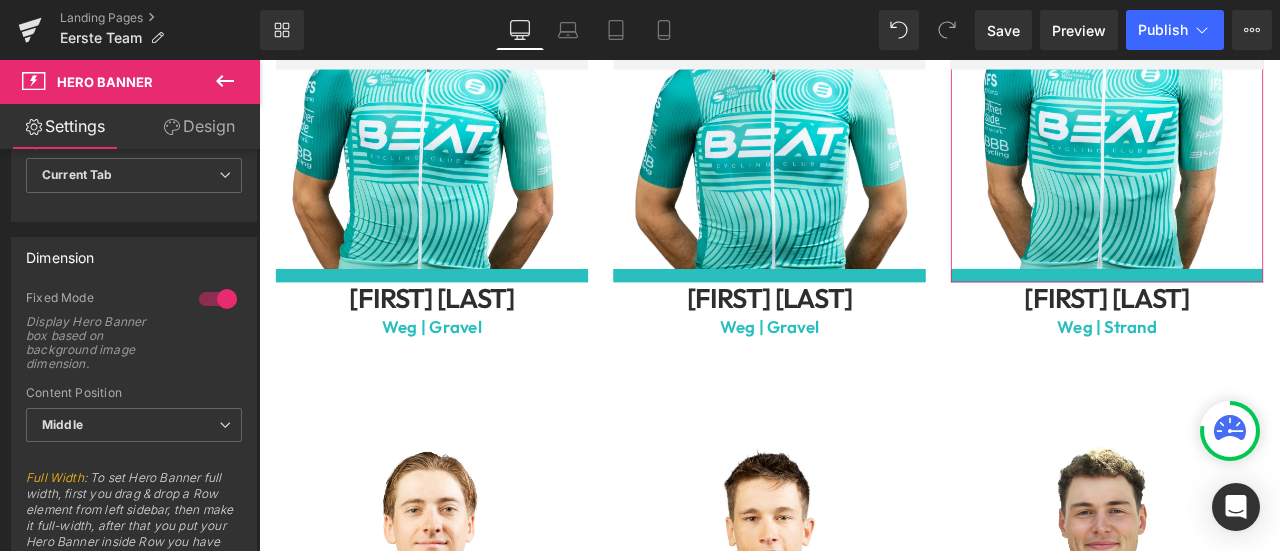 scroll, scrollTop: 833, scrollLeft: 0, axis: vertical 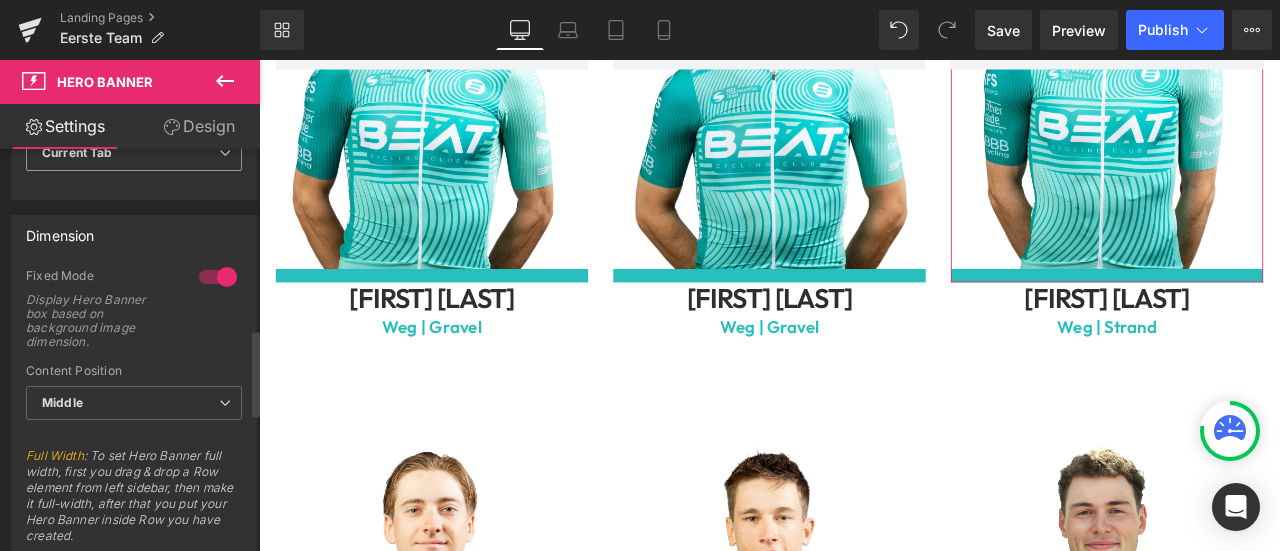 click on "Current Tab" at bounding box center [134, 153] 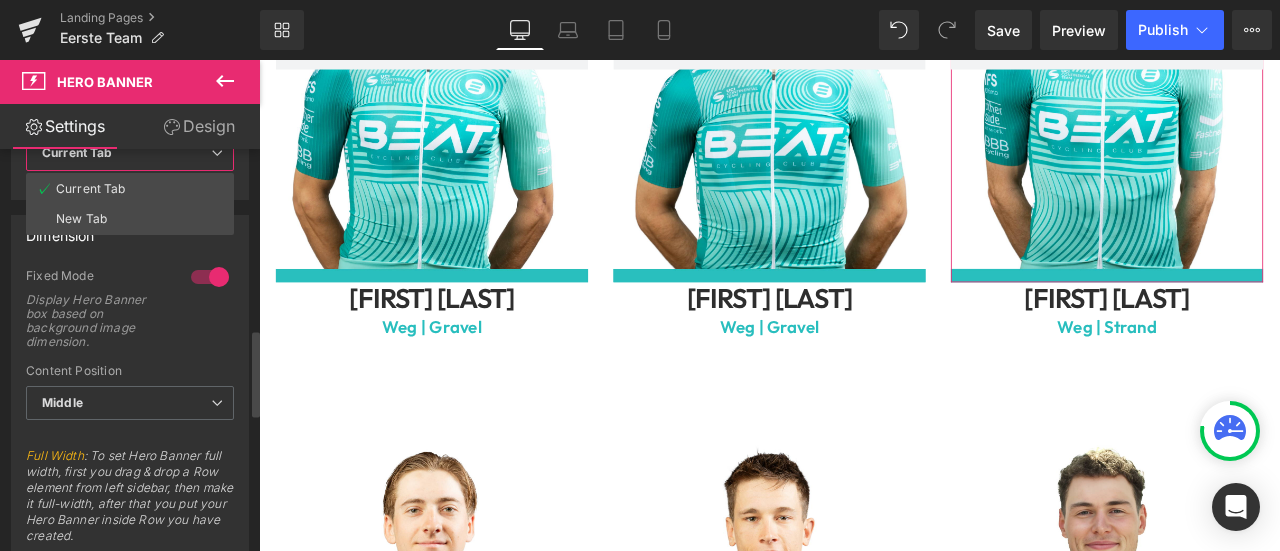 click on "New Tab" at bounding box center [130, 219] 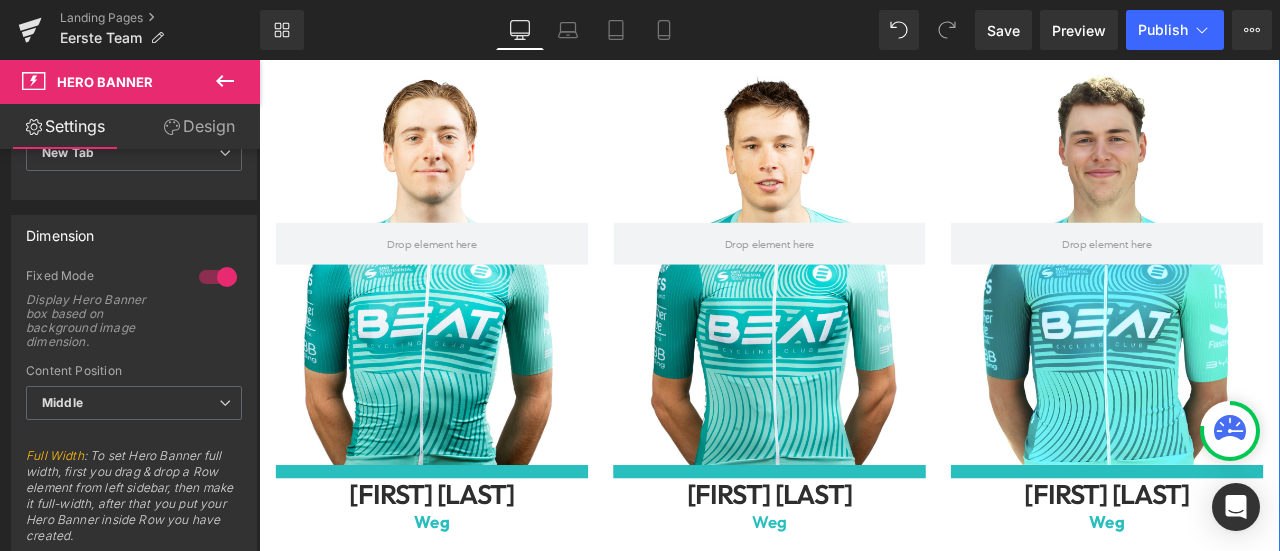 scroll, scrollTop: 3166, scrollLeft: 0, axis: vertical 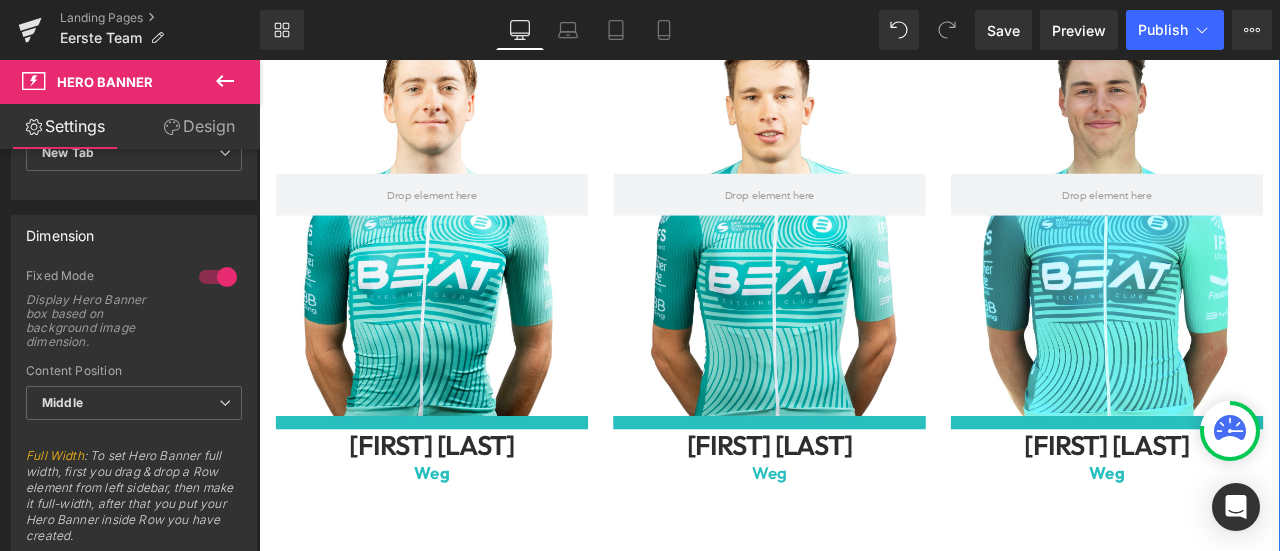 click at bounding box center [464, 219] 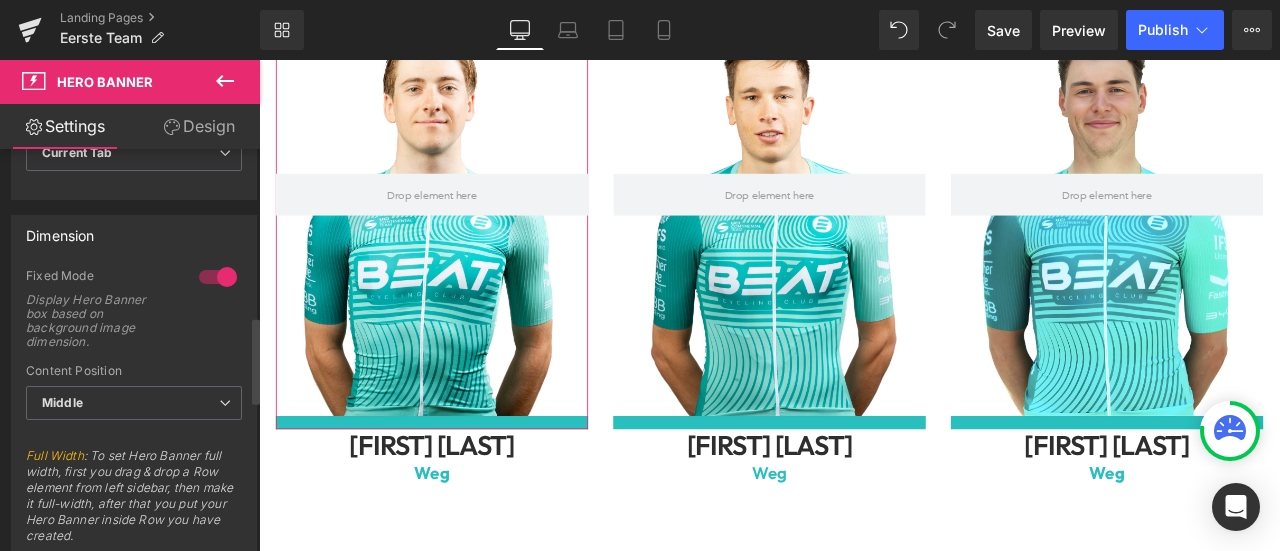 scroll, scrollTop: 666, scrollLeft: 0, axis: vertical 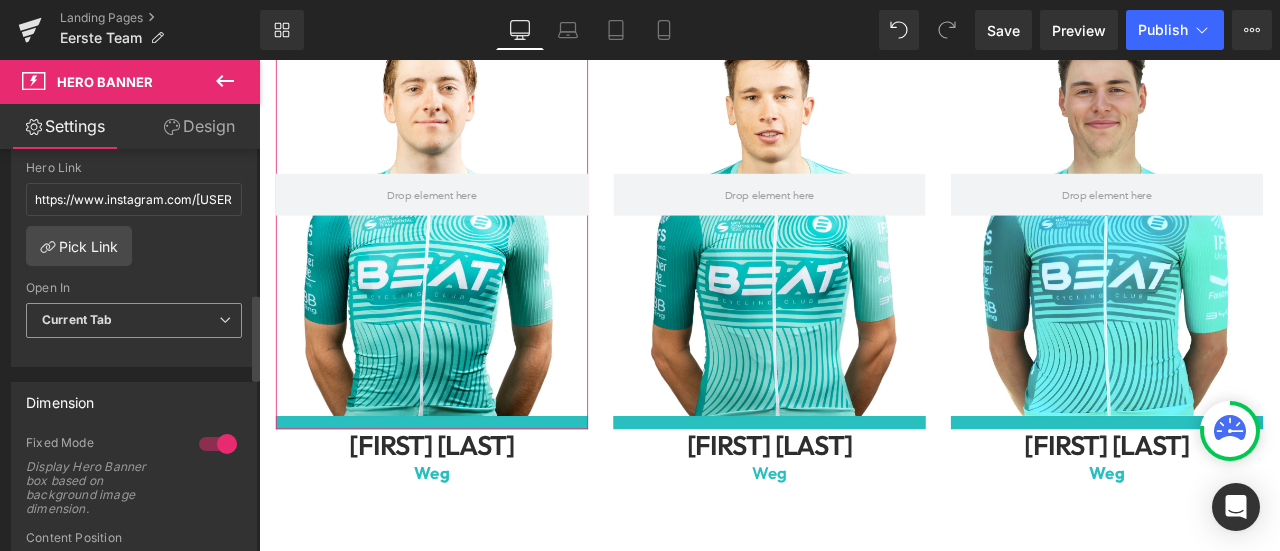click on "Current Tab" at bounding box center (134, 320) 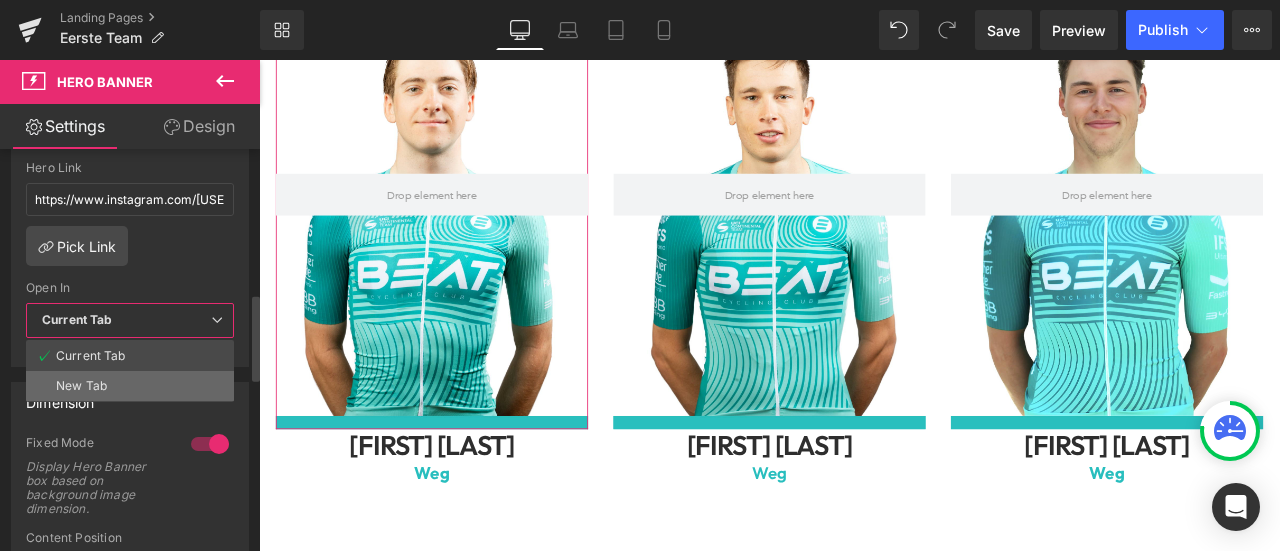 click on "New Tab" at bounding box center [130, 386] 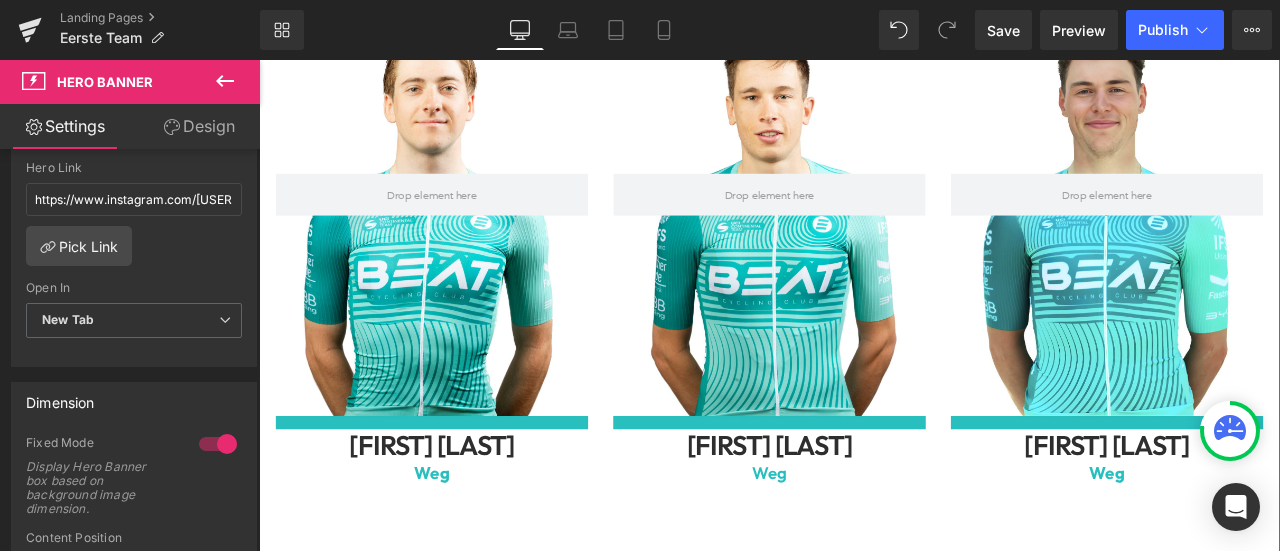 click at bounding box center (864, 219) 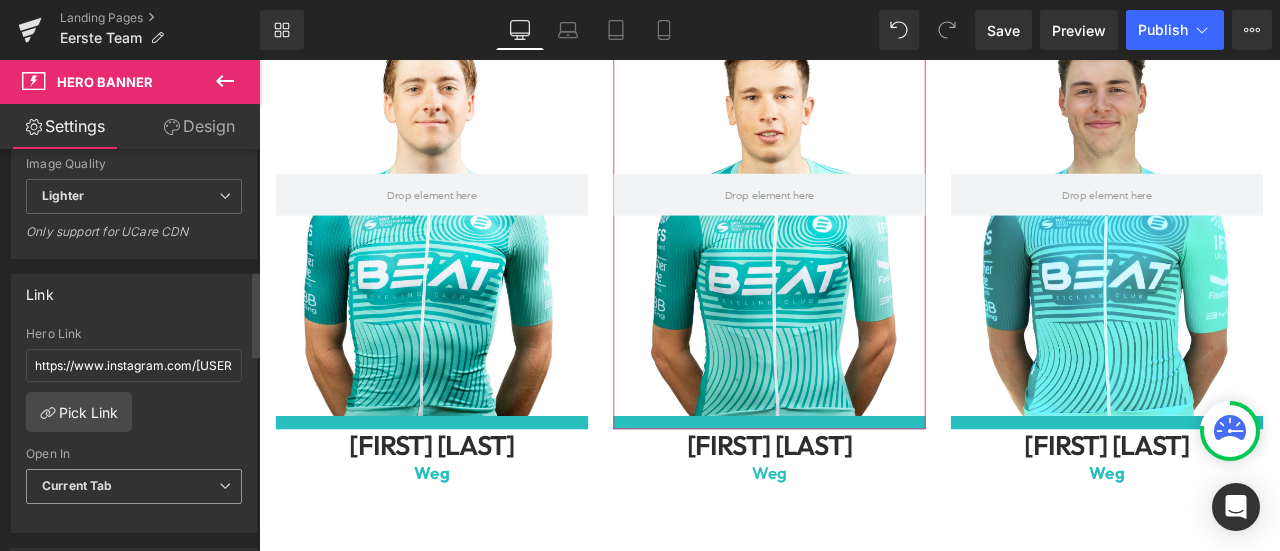 scroll, scrollTop: 666, scrollLeft: 0, axis: vertical 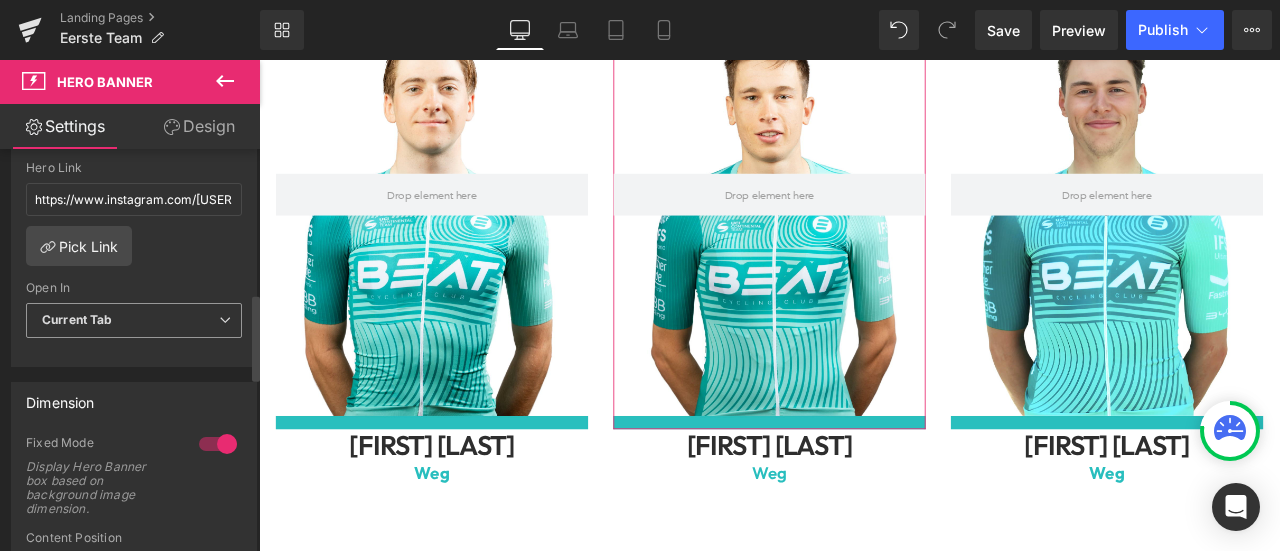 click on "Current Tab" at bounding box center (134, 320) 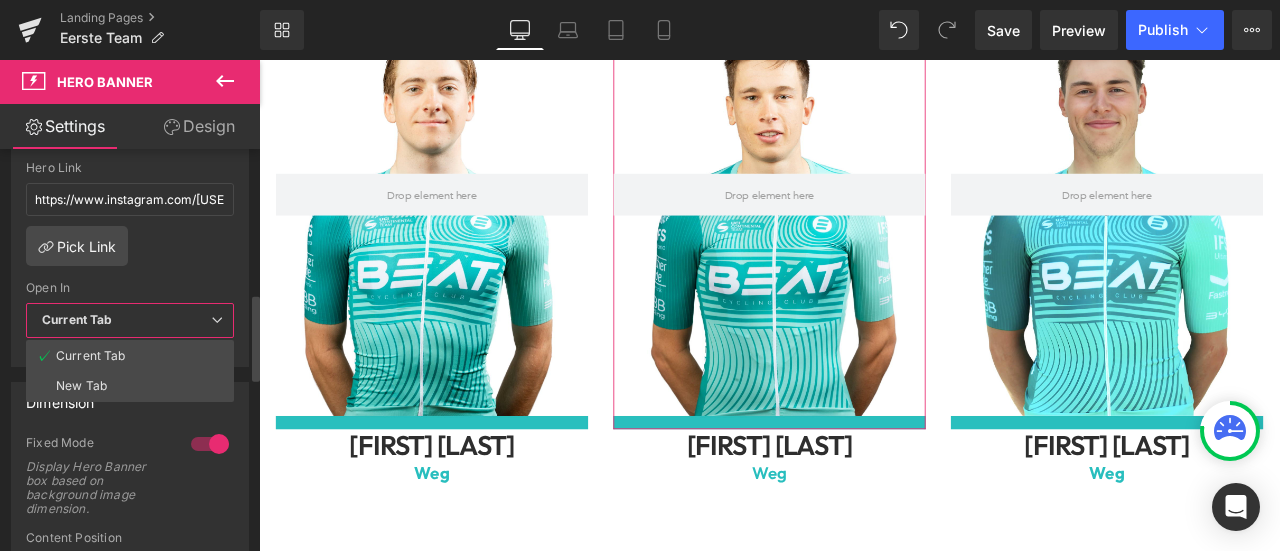 click on "New Tab" at bounding box center (130, 386) 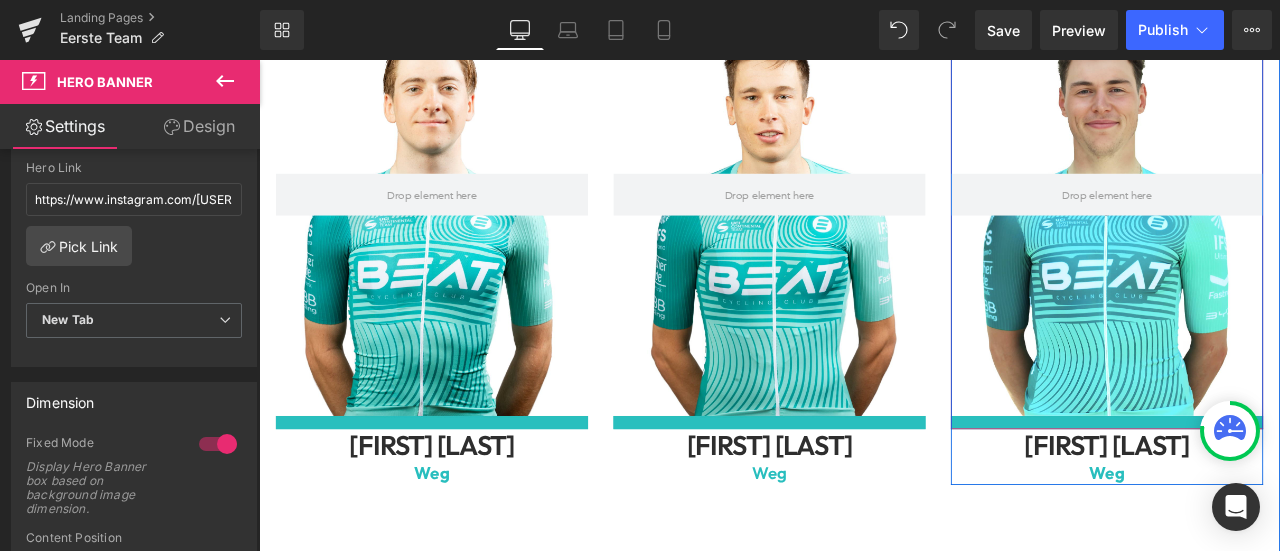 click at bounding box center (1264, 219) 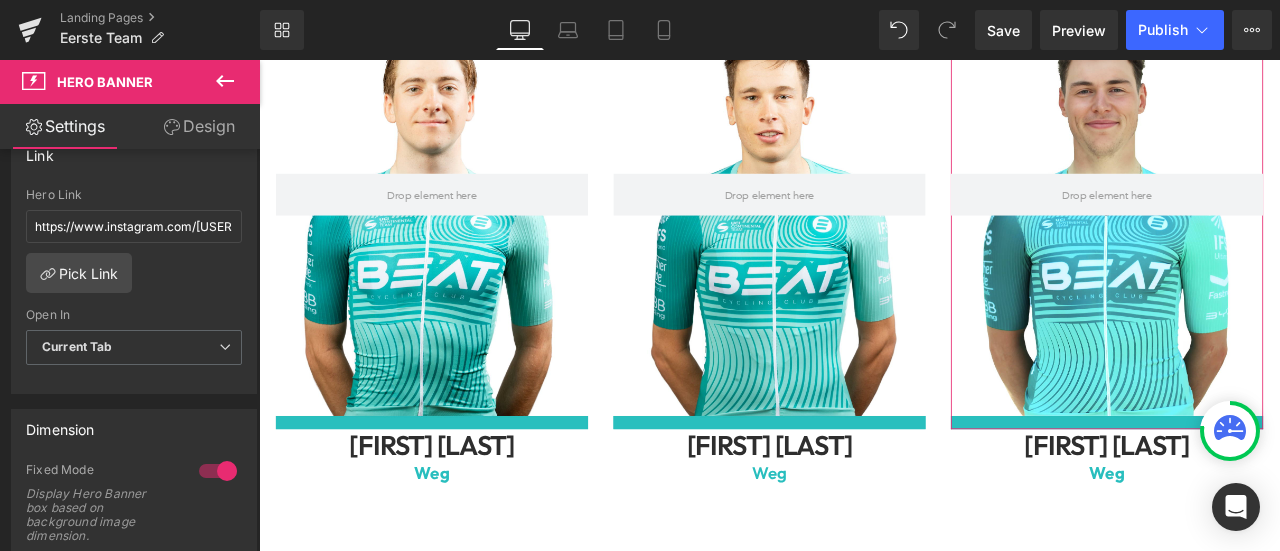 scroll, scrollTop: 666, scrollLeft: 0, axis: vertical 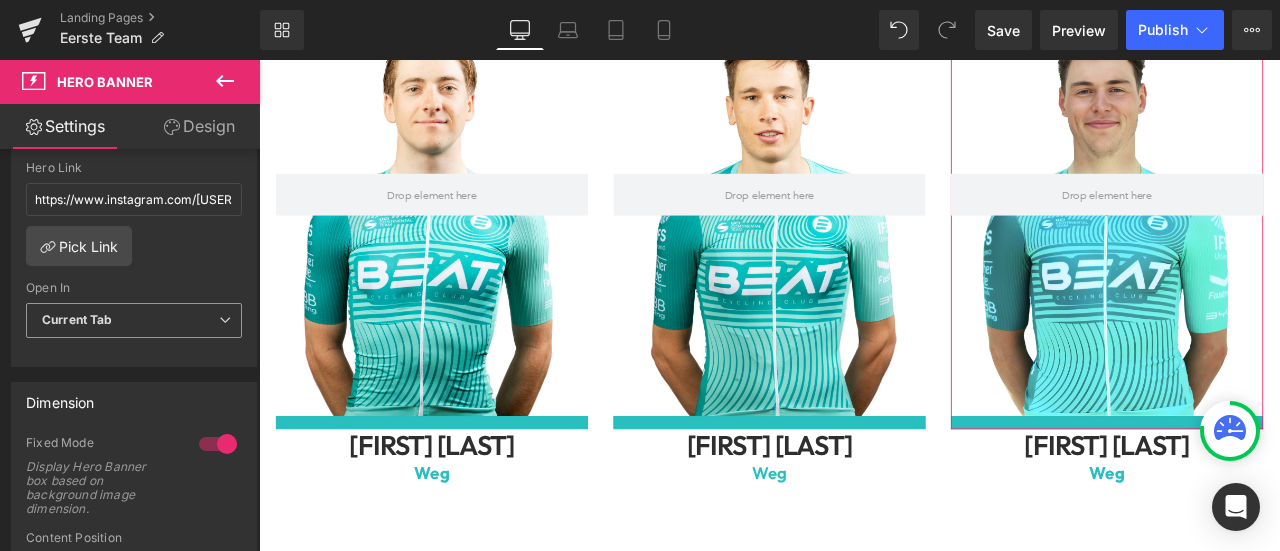 click on "Current Tab" at bounding box center [134, 320] 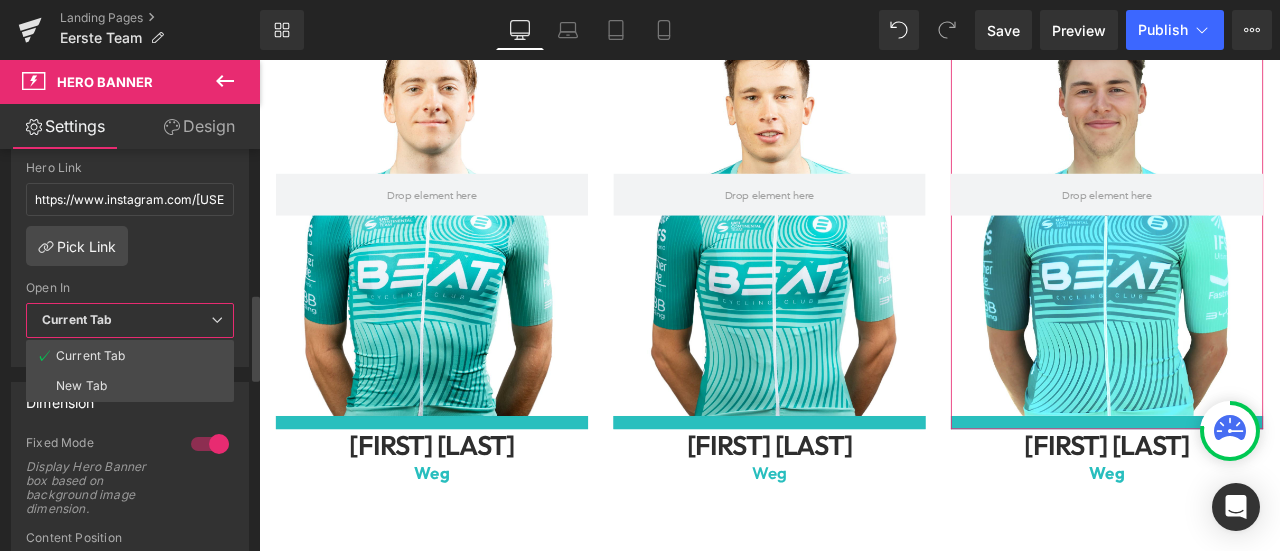 click on "New Tab" at bounding box center (130, 386) 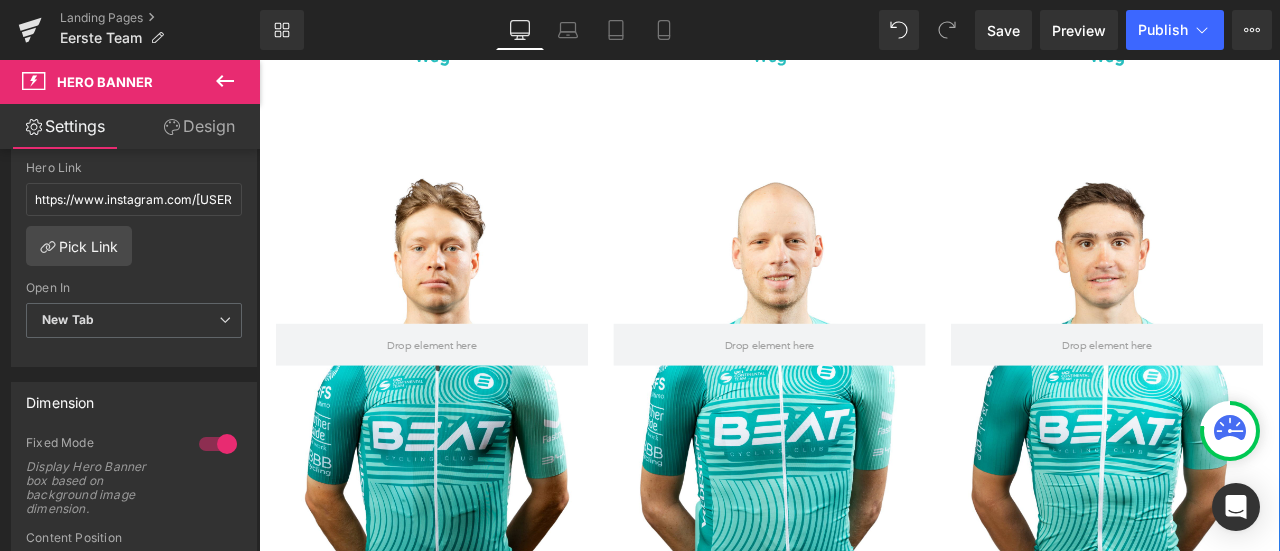 scroll, scrollTop: 3833, scrollLeft: 0, axis: vertical 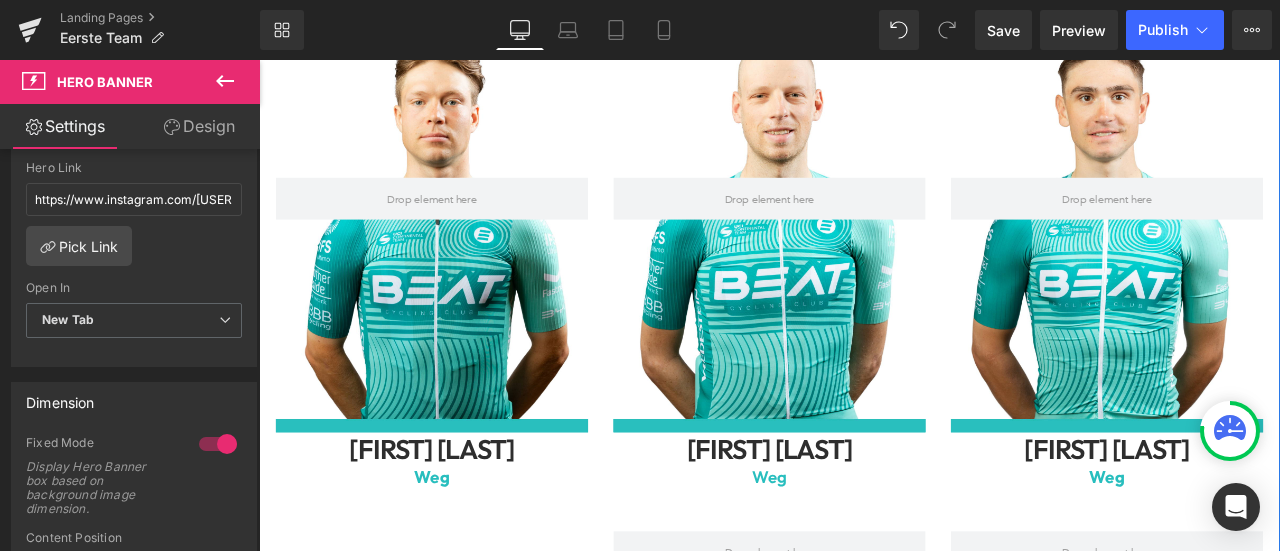 click at bounding box center (464, 223) 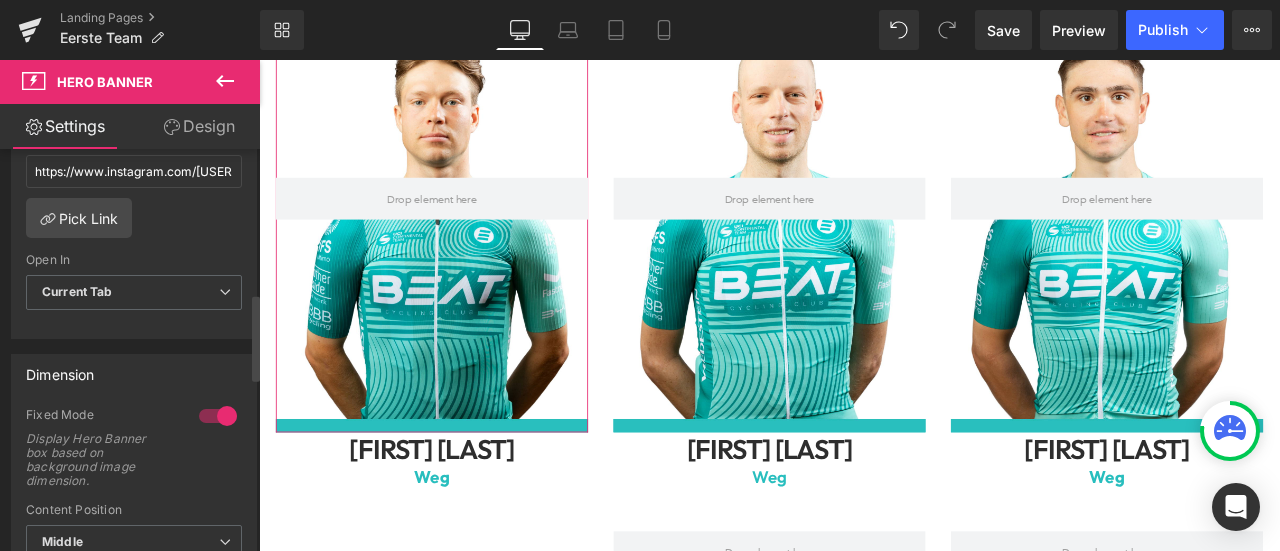 scroll, scrollTop: 666, scrollLeft: 0, axis: vertical 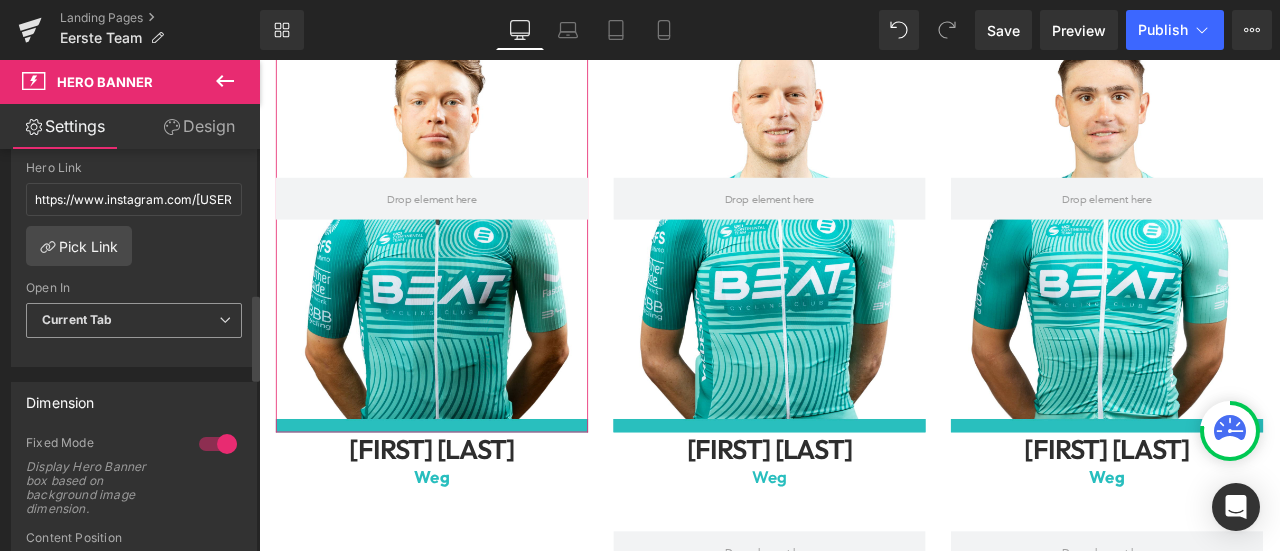 click on "Current Tab" at bounding box center [134, 320] 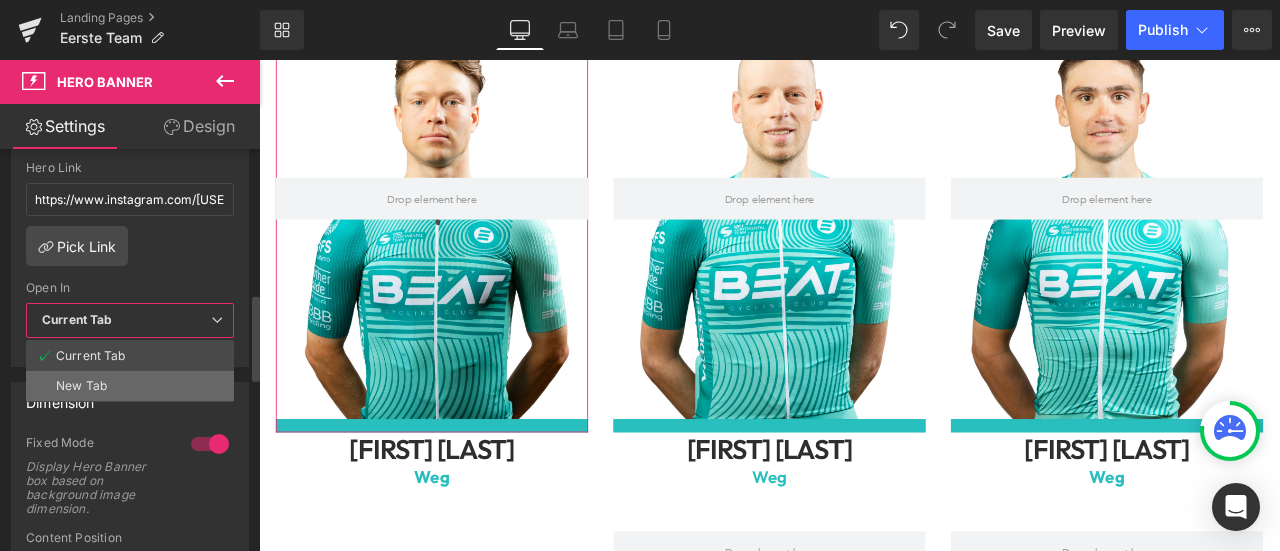 click on "New Tab" at bounding box center [130, 386] 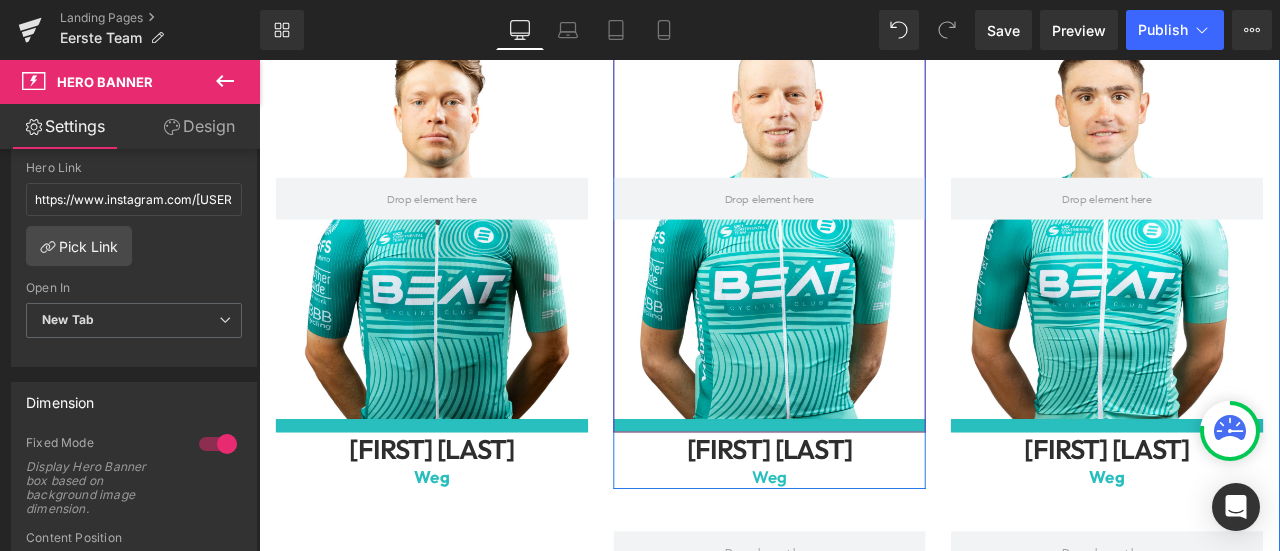 click at bounding box center [864, 223] 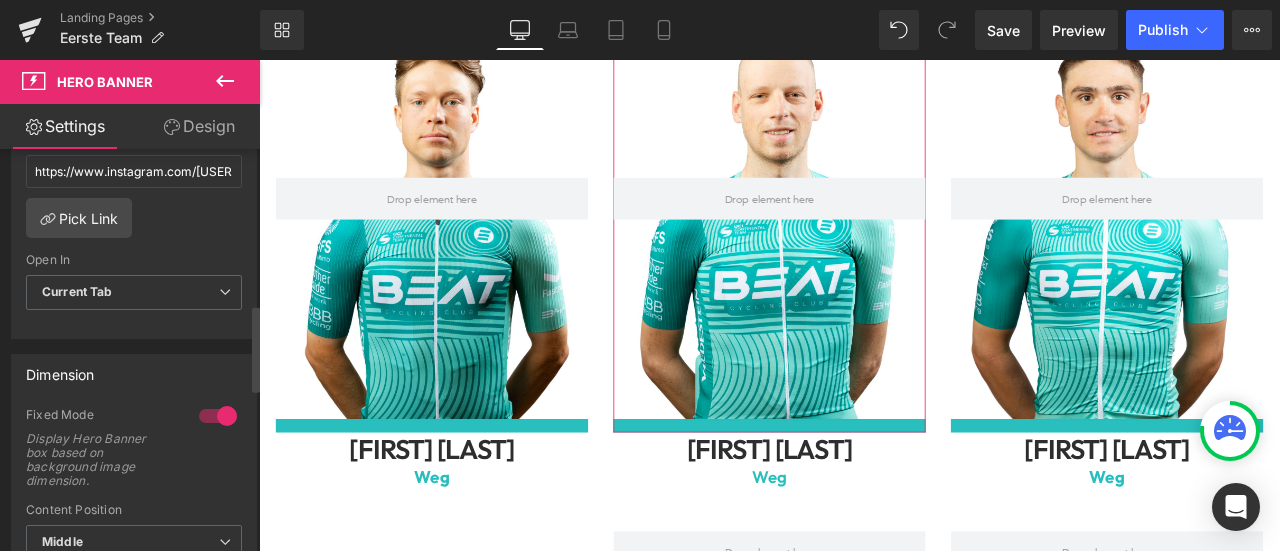 scroll, scrollTop: 666, scrollLeft: 0, axis: vertical 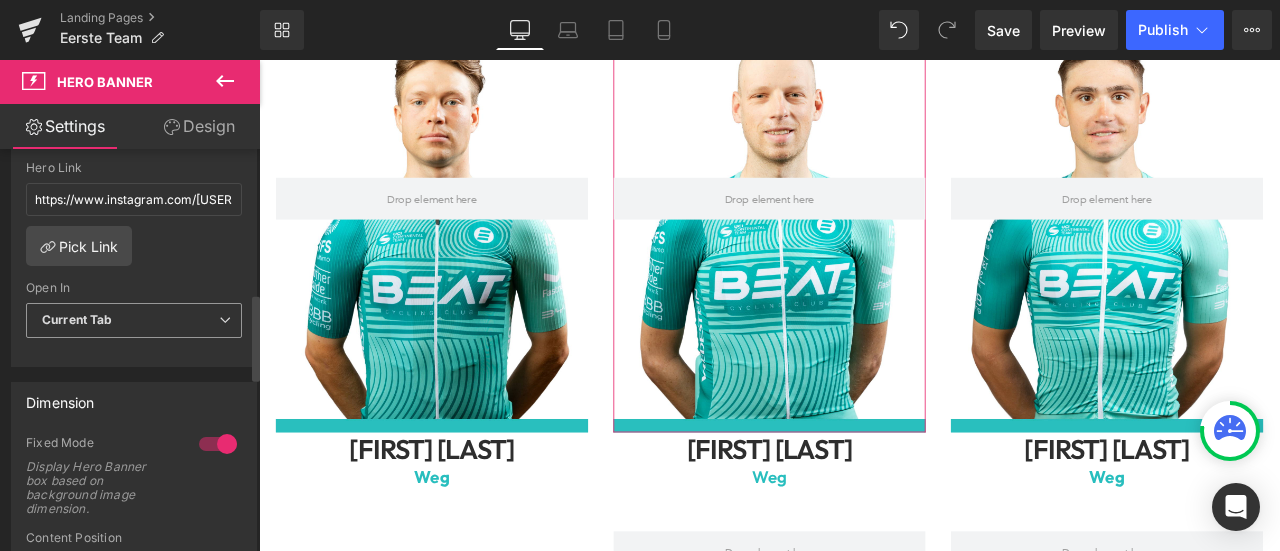 click on "Current Tab" at bounding box center (134, 320) 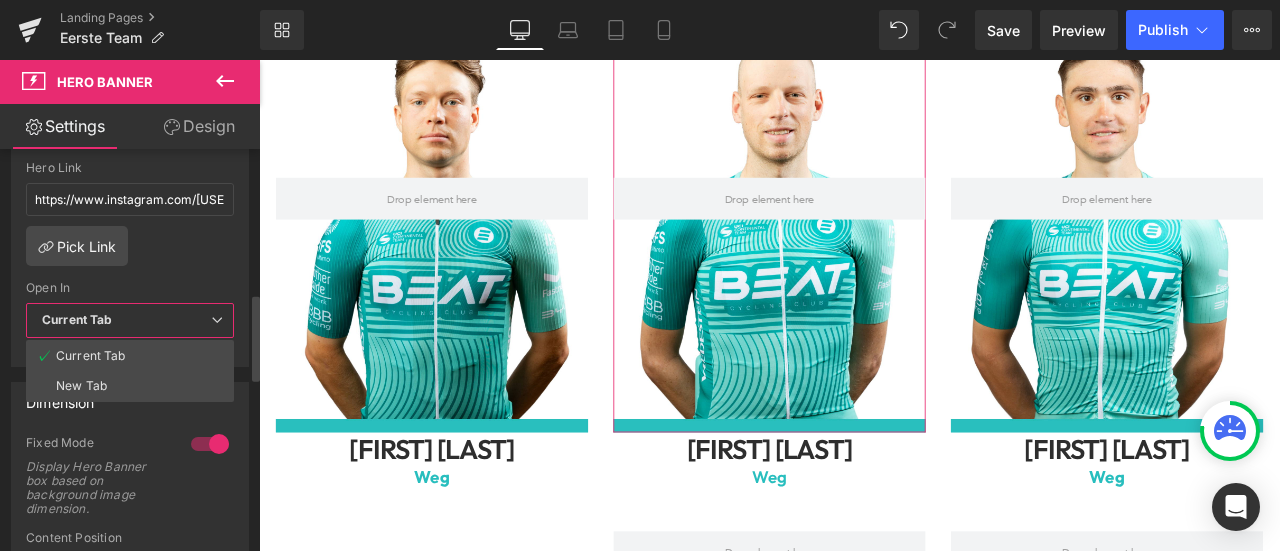 drag, startPoint x: 159, startPoint y: 376, endPoint x: 176, endPoint y: 371, distance: 17.720045 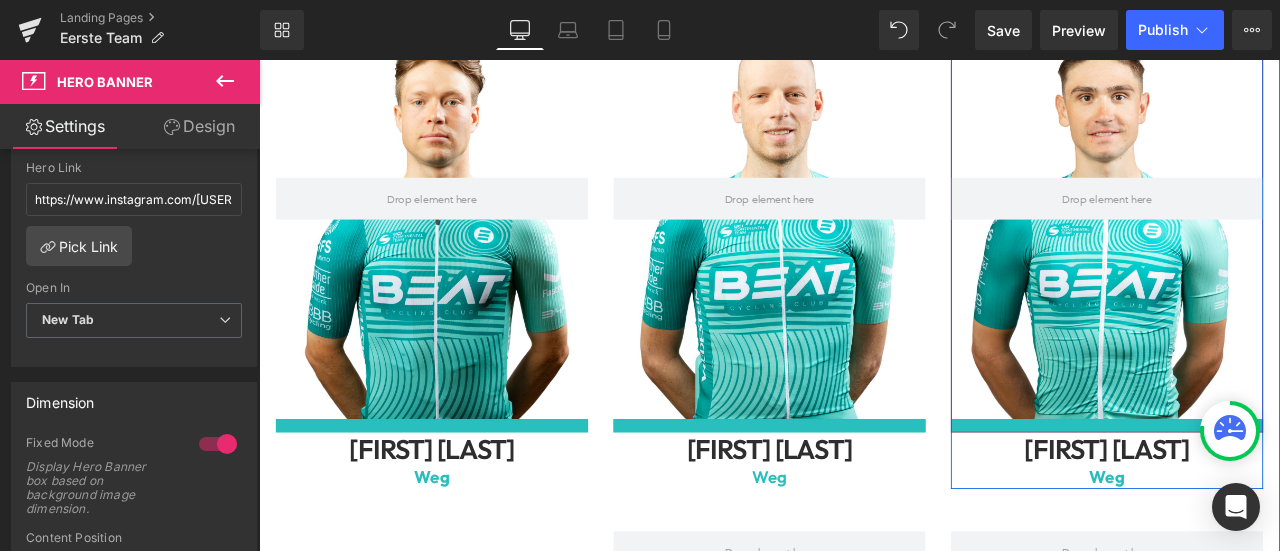 click at bounding box center (1264, 223) 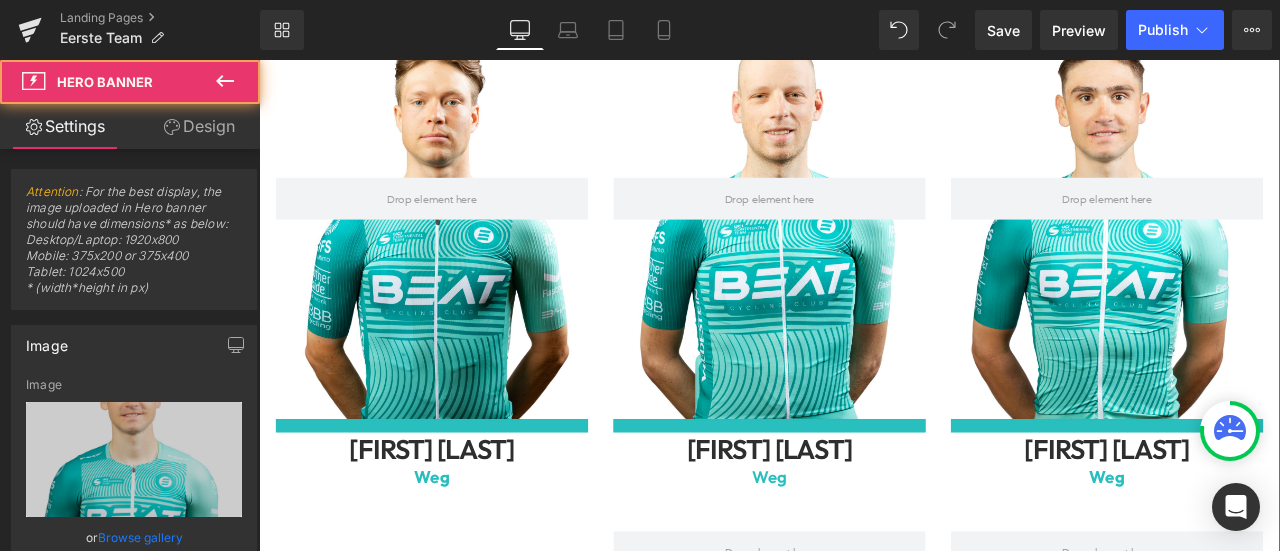 type on "https://ucarecdn.com/fc78f2bf-b155-497e-bf2c-43bb8174a73a/-/format/auto/-/preview/3000x3000/-/quality/lighter/4.png" 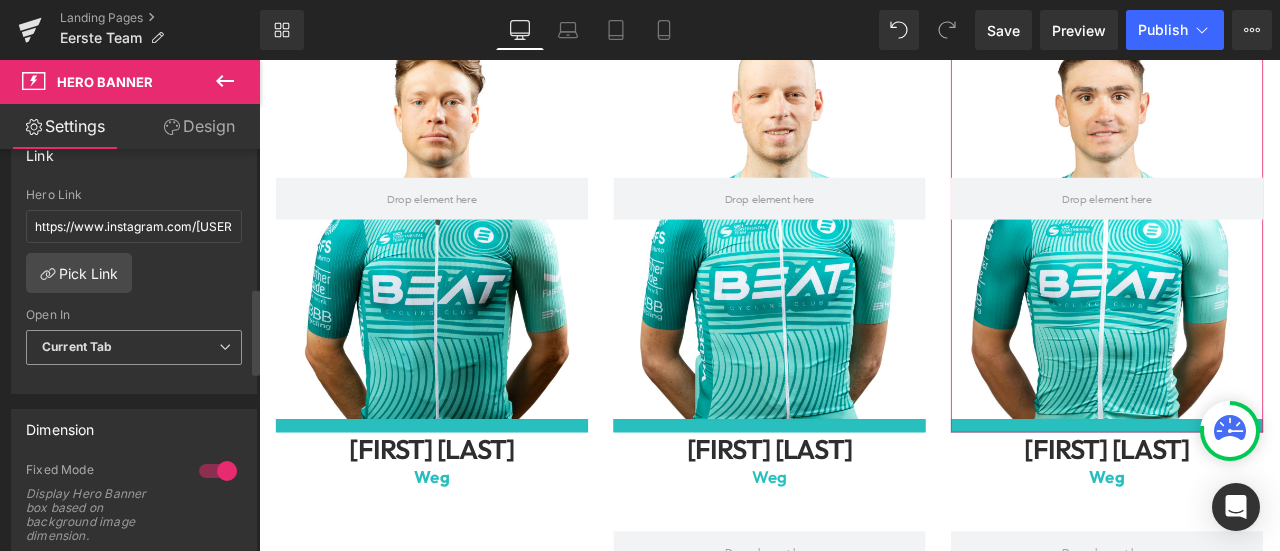 scroll, scrollTop: 666, scrollLeft: 0, axis: vertical 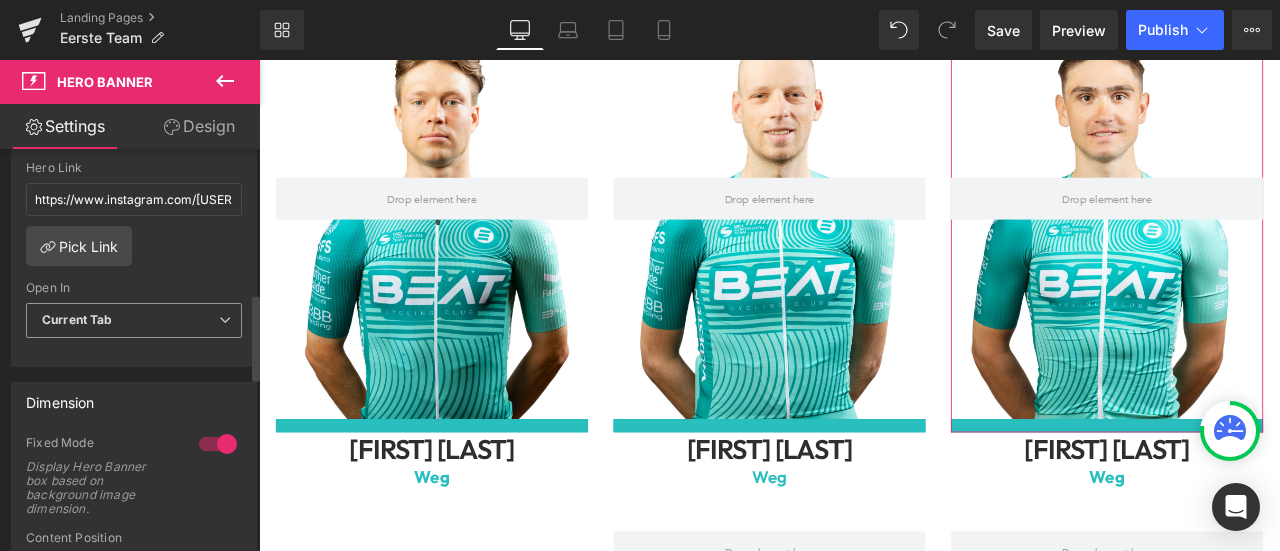 click on "Current Tab" at bounding box center [134, 320] 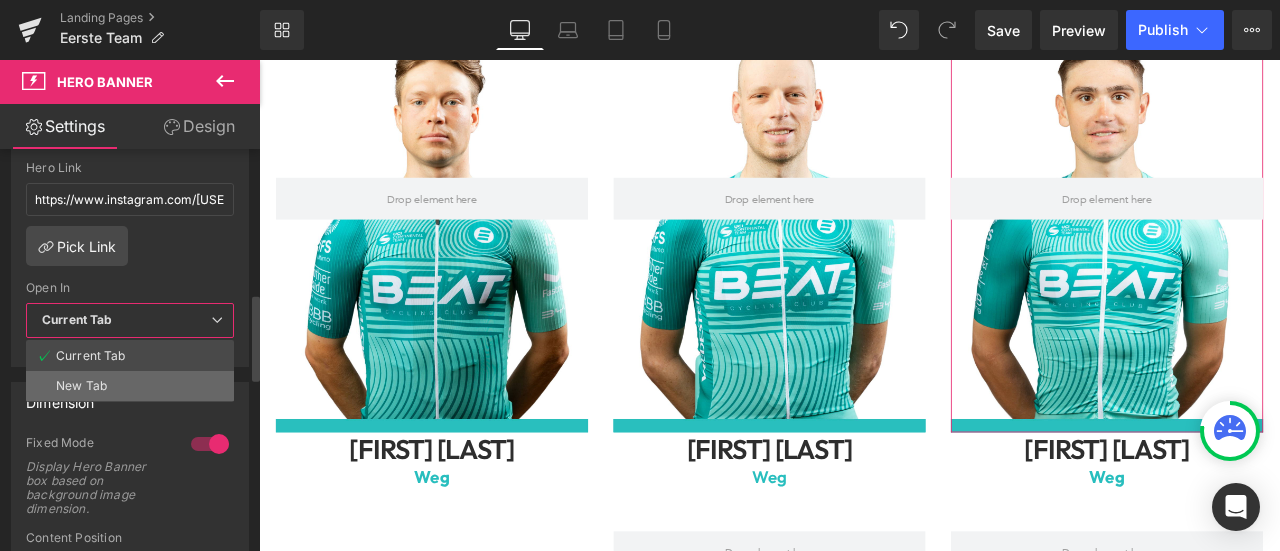 click on "New Tab" at bounding box center (130, 386) 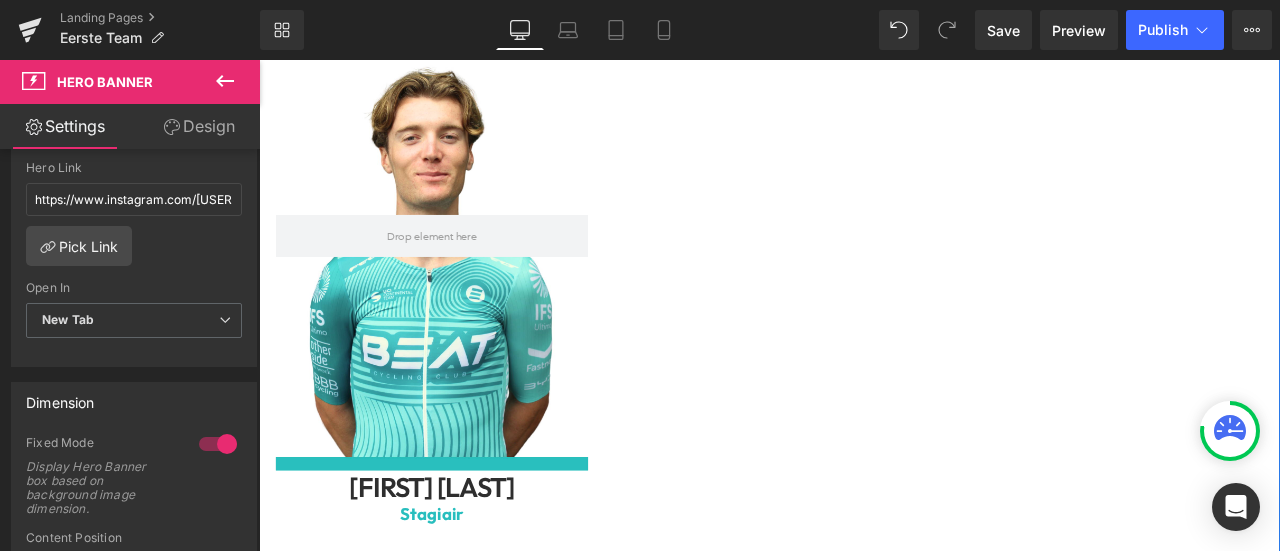 scroll, scrollTop: 4500, scrollLeft: 0, axis: vertical 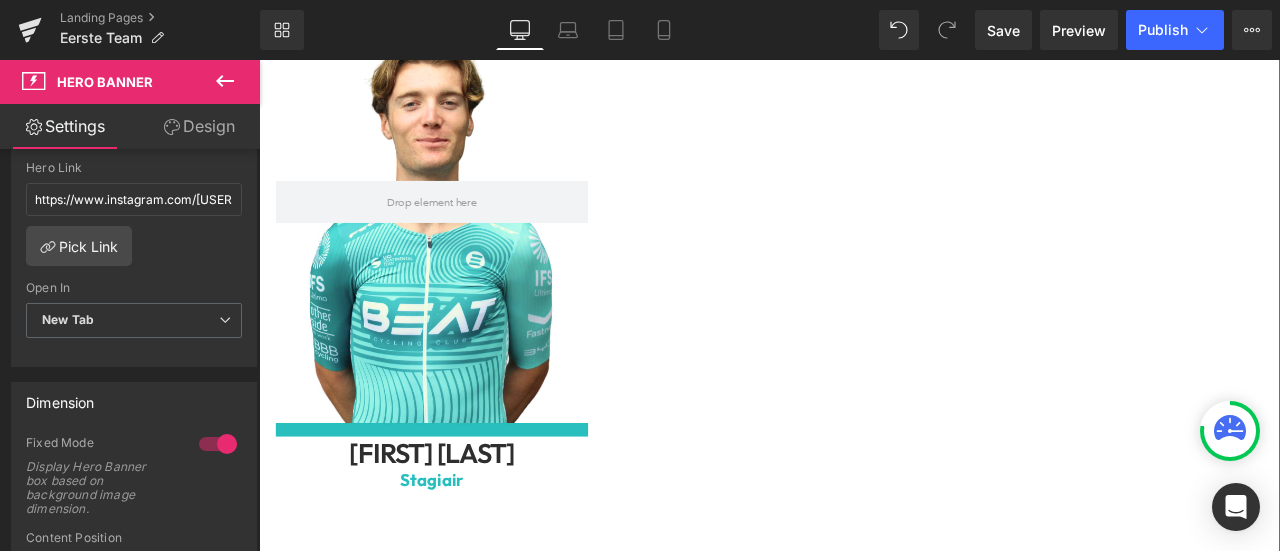click at bounding box center (464, 228) 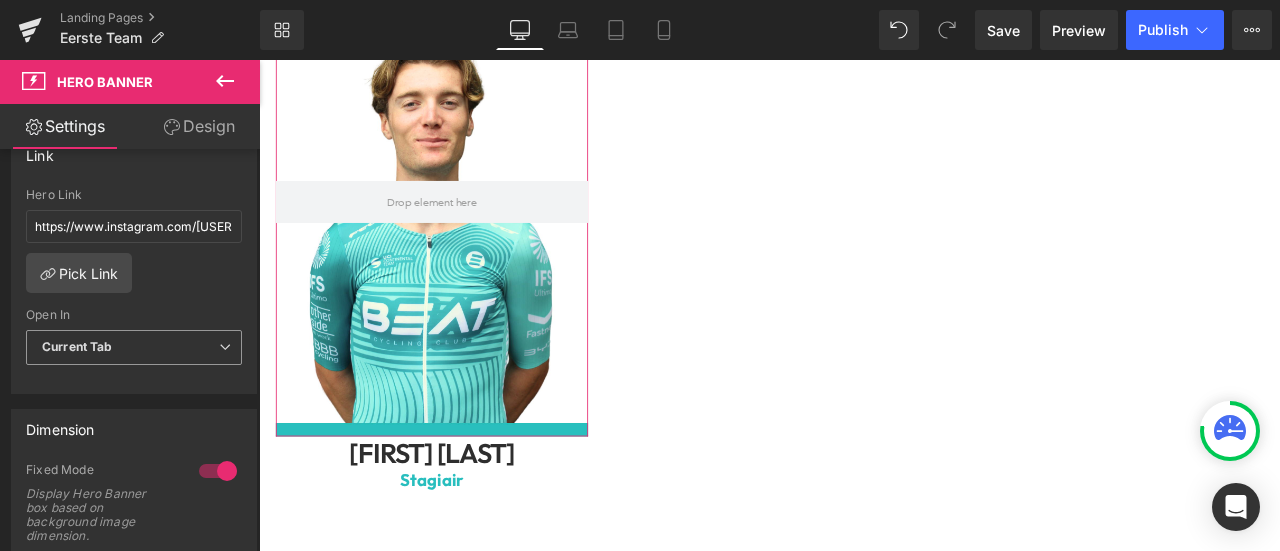 scroll, scrollTop: 666, scrollLeft: 0, axis: vertical 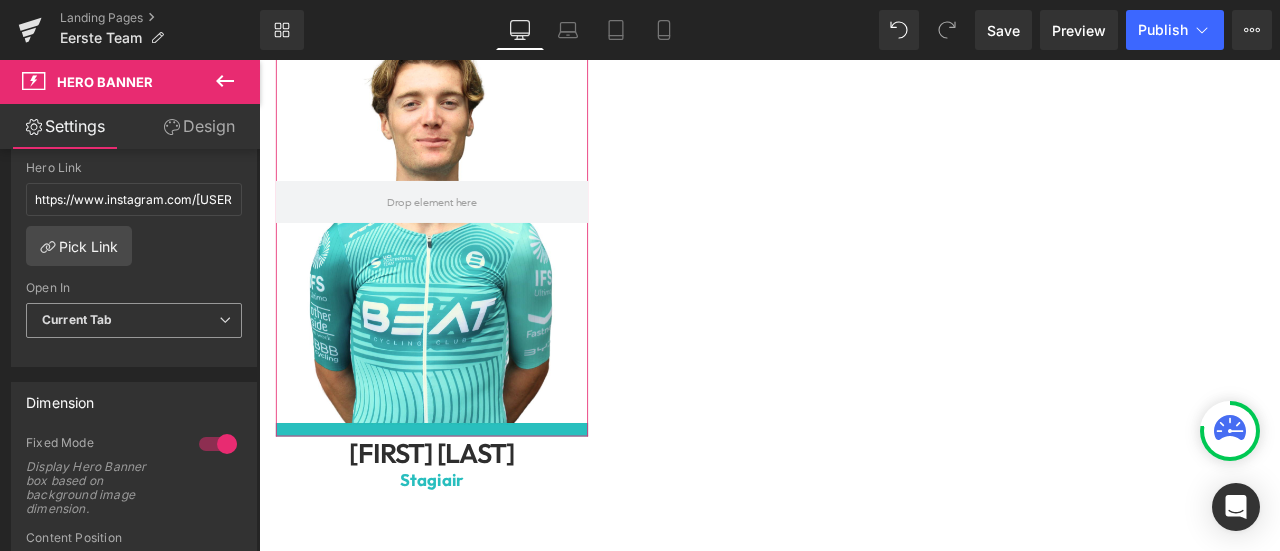 click on "Current Tab" at bounding box center [134, 320] 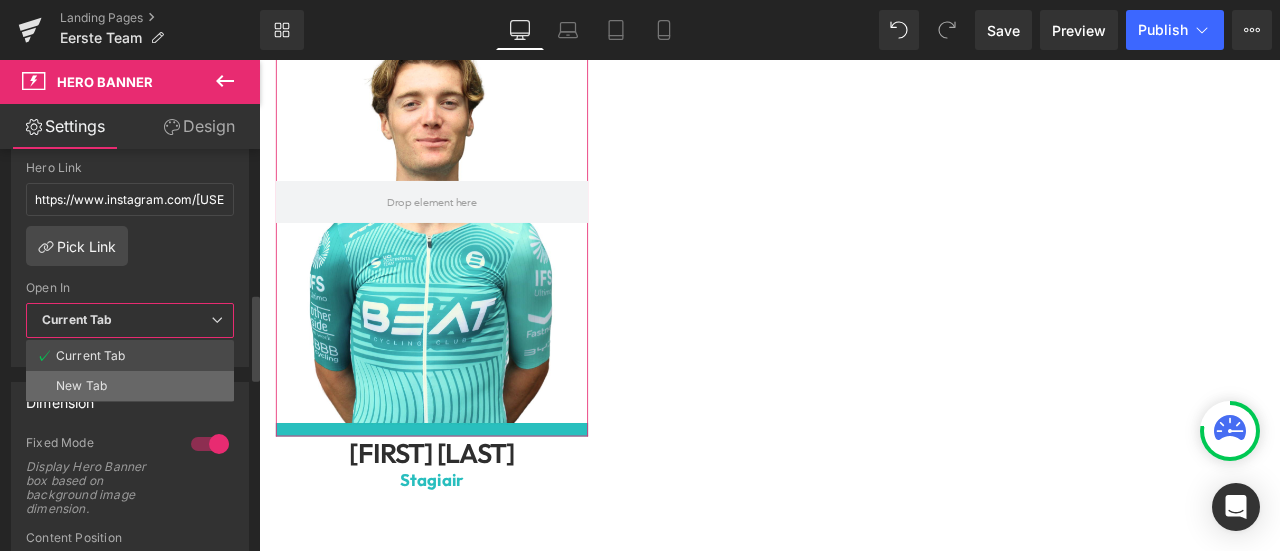 click on "New Tab" at bounding box center (130, 386) 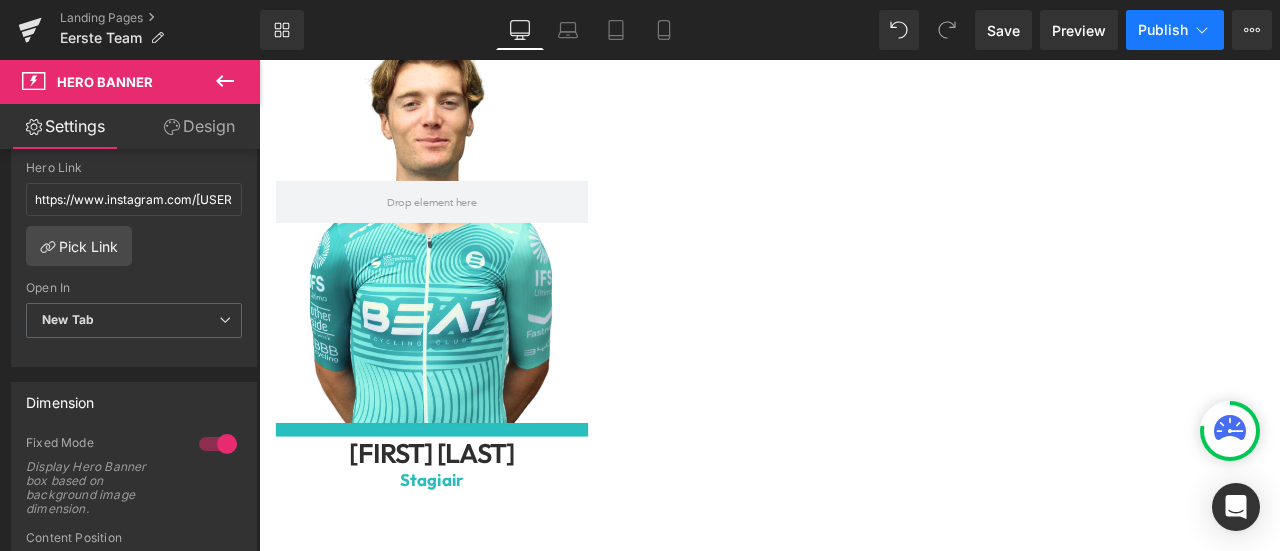 click on "Publish" at bounding box center (1163, 30) 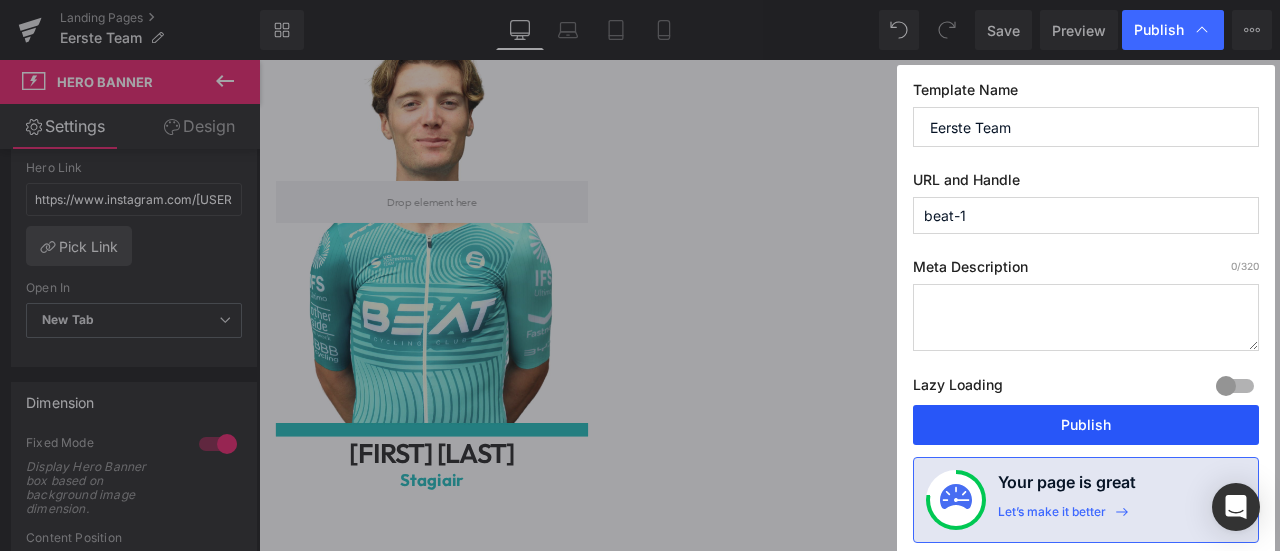 click on "Publish" at bounding box center [1086, 425] 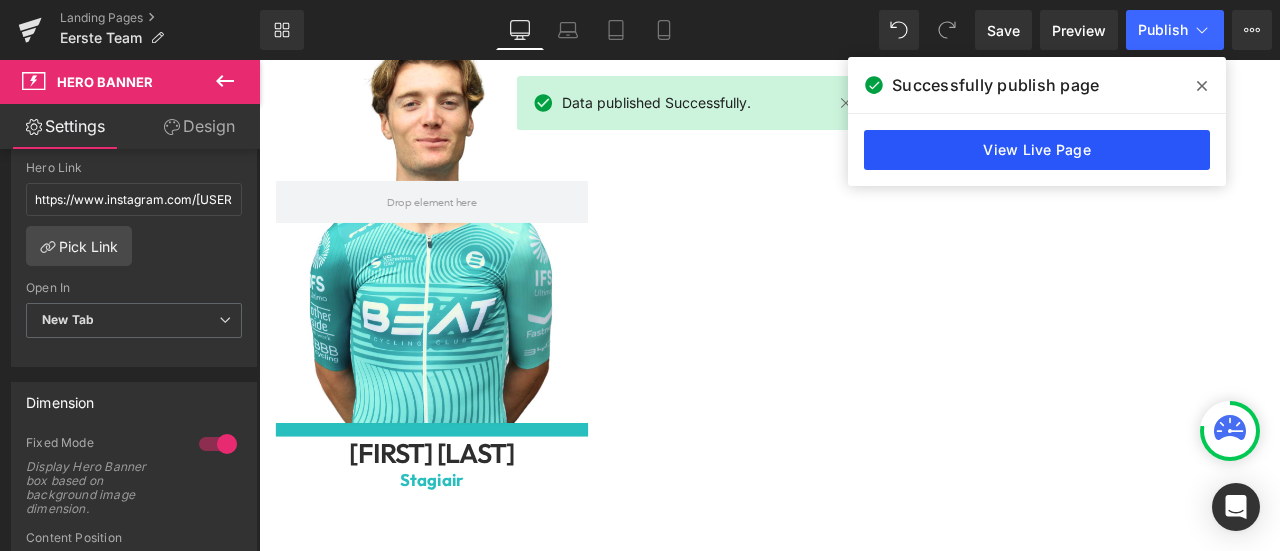 click on "View Live Page" at bounding box center (1037, 150) 